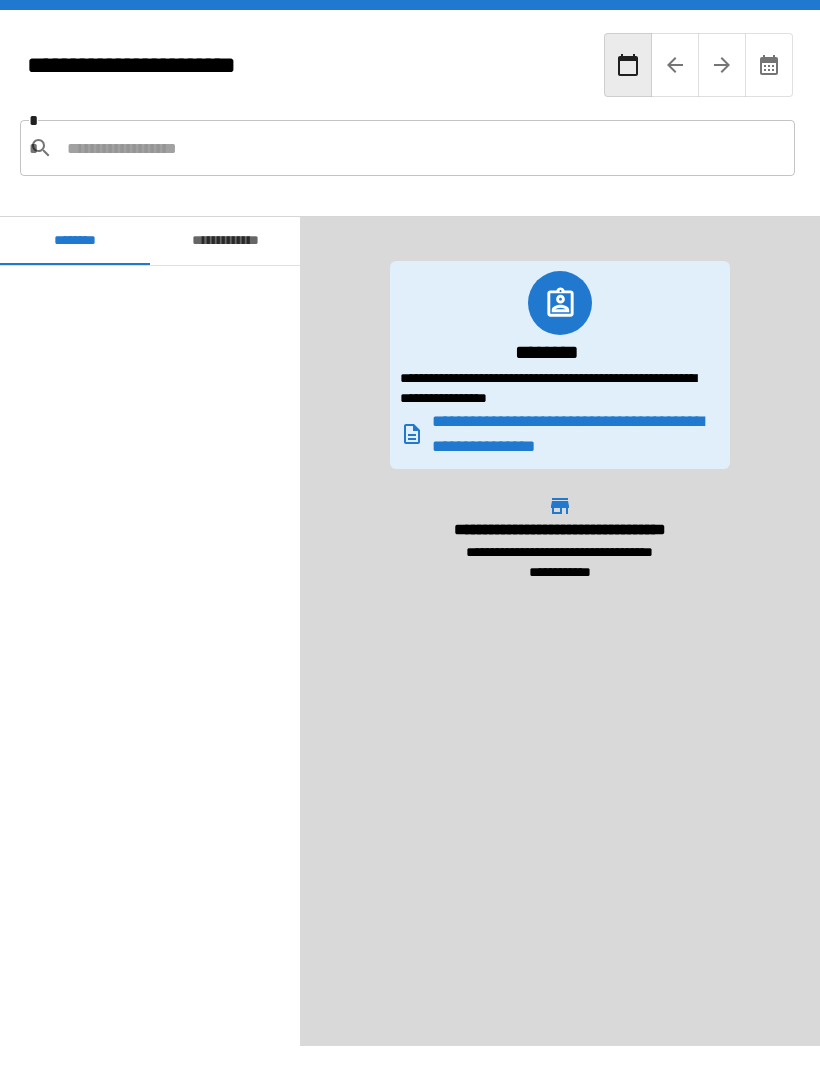 scroll, scrollTop: 0, scrollLeft: 0, axis: both 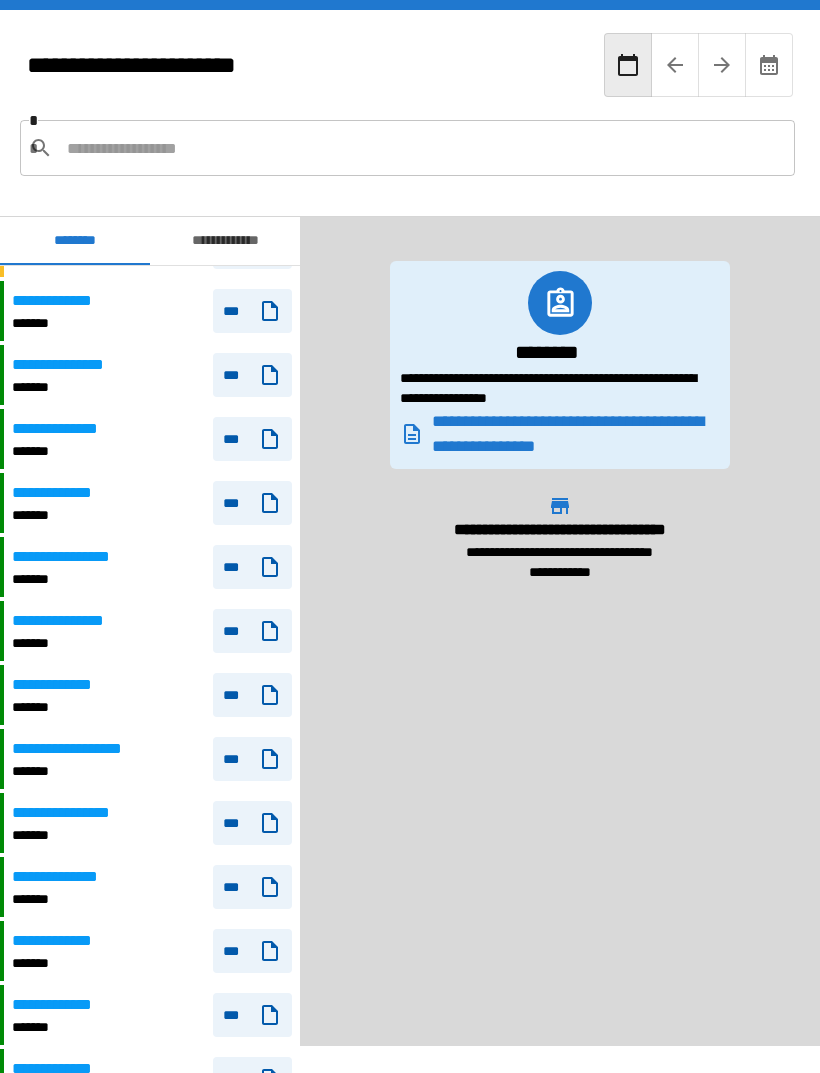 click 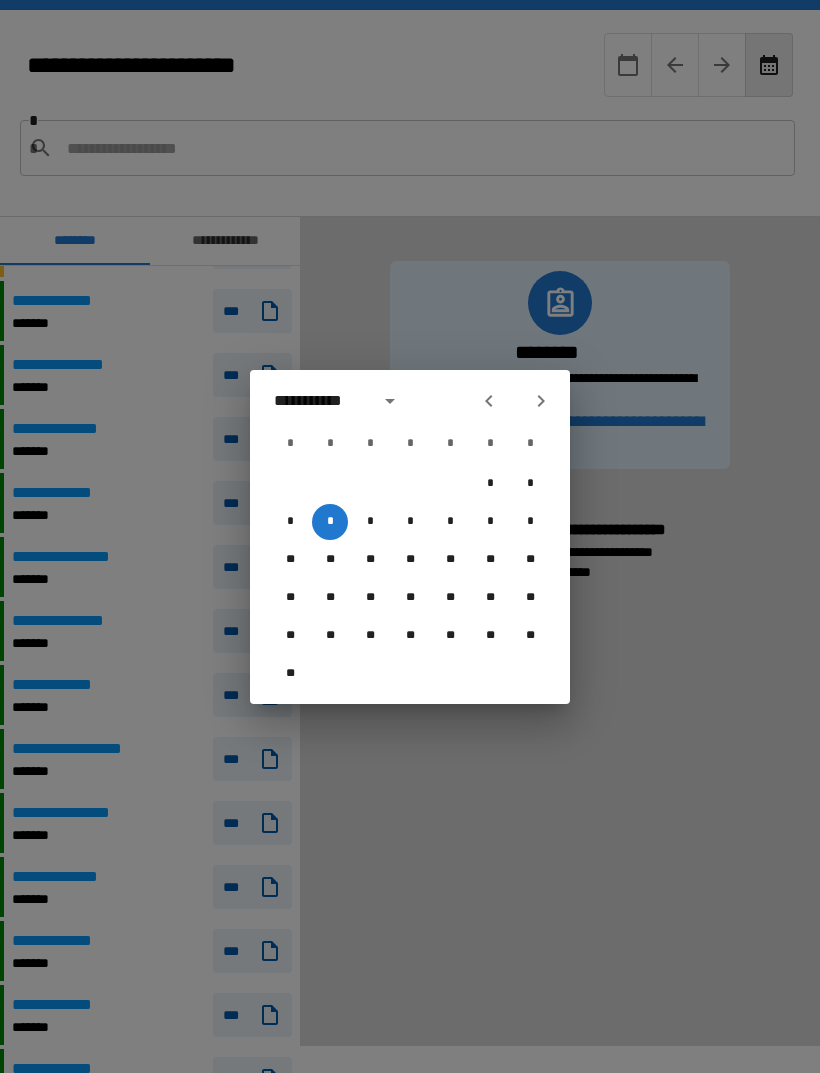 click on "*" at bounding box center [330, 522] 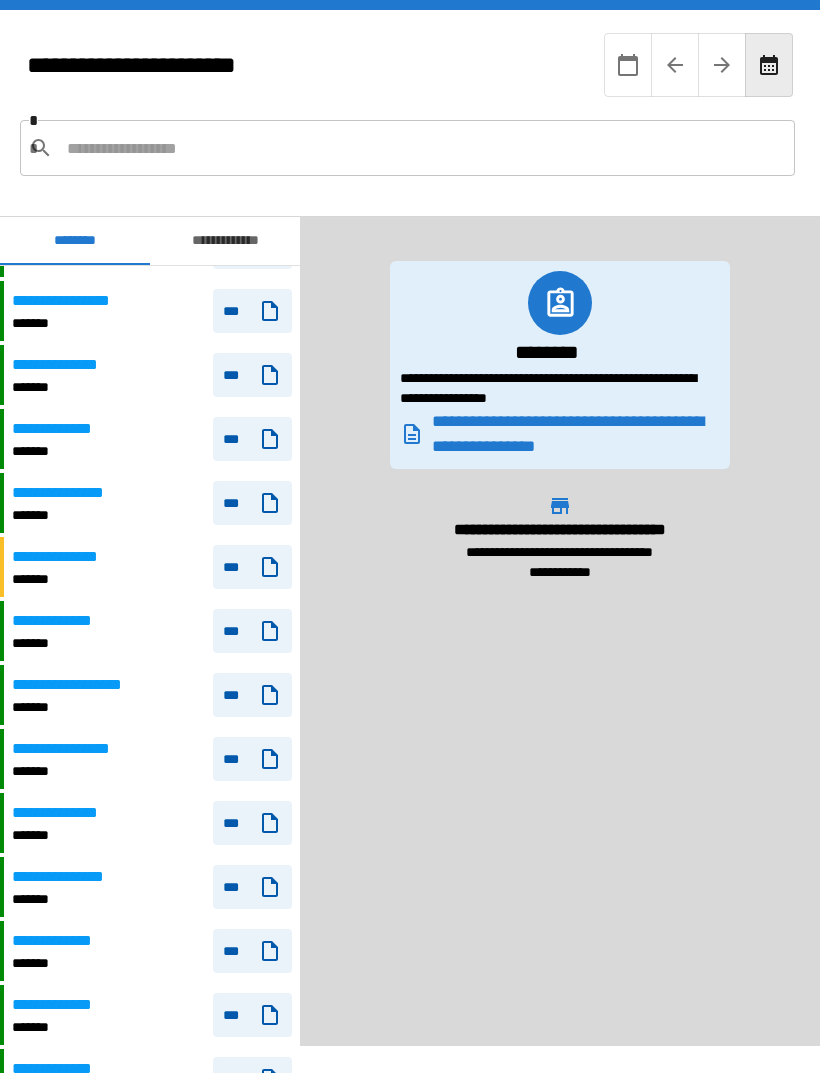 scroll, scrollTop: 1309, scrollLeft: 0, axis: vertical 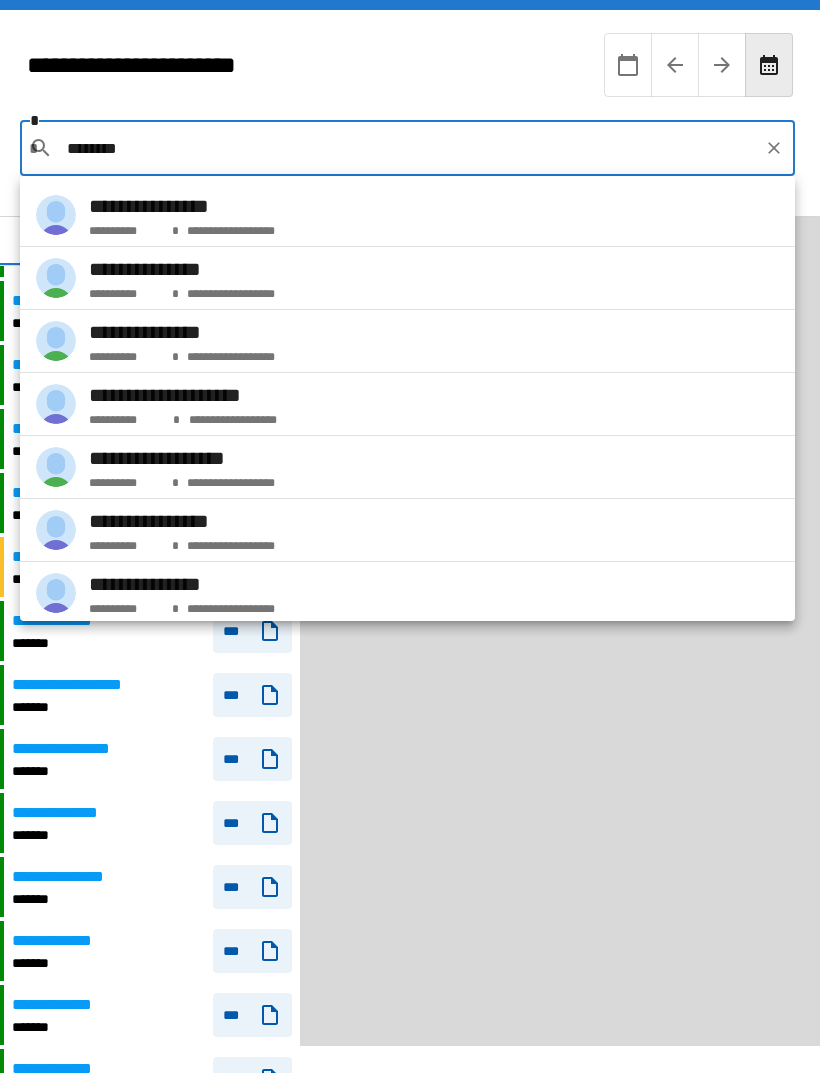 type on "********" 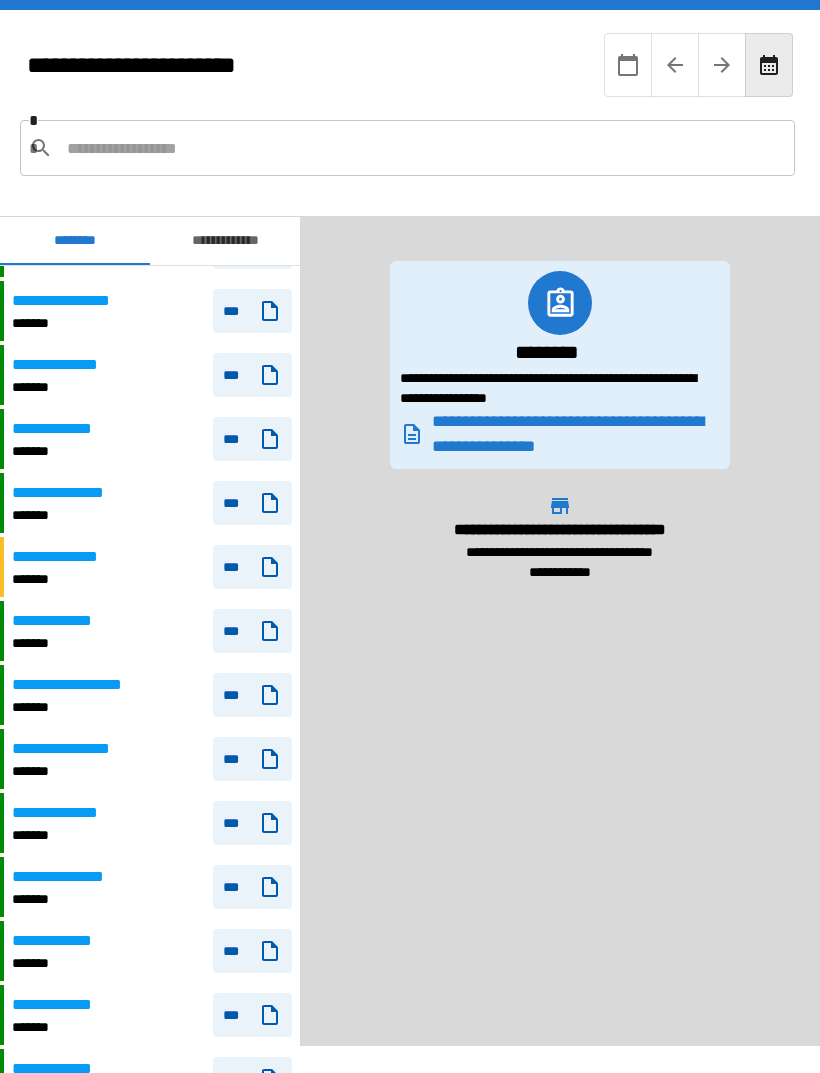 click 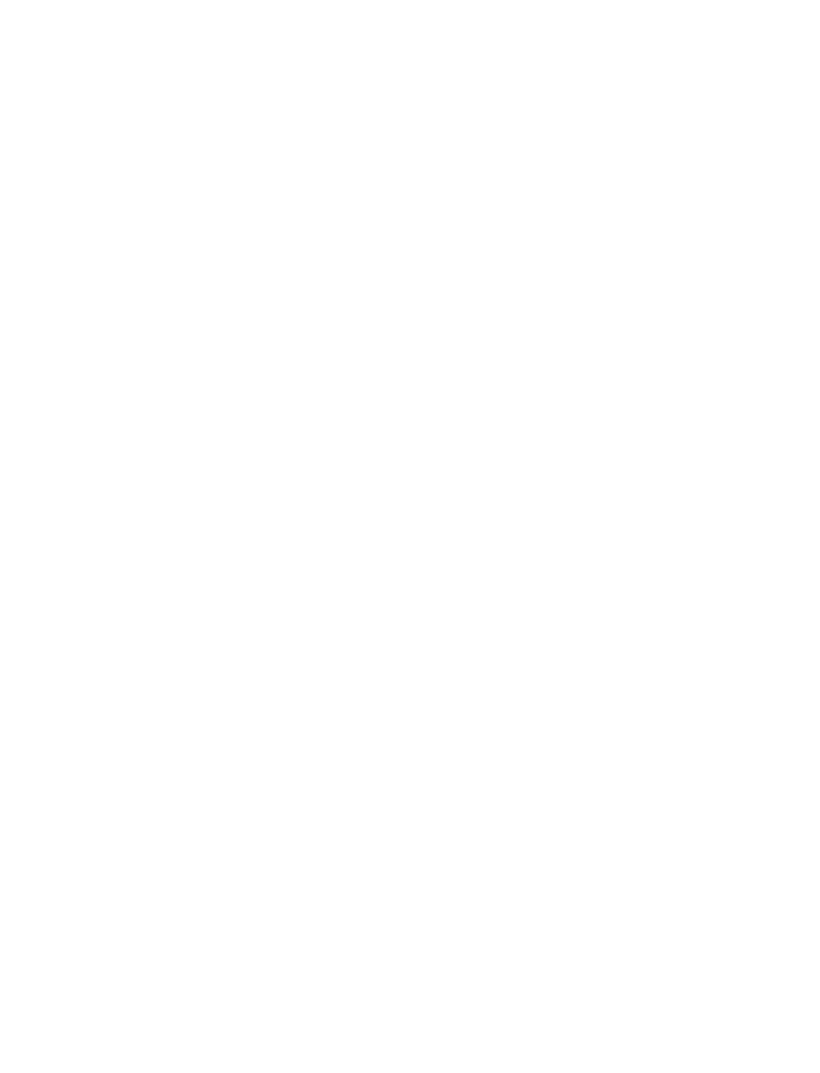 scroll, scrollTop: 0, scrollLeft: 0, axis: both 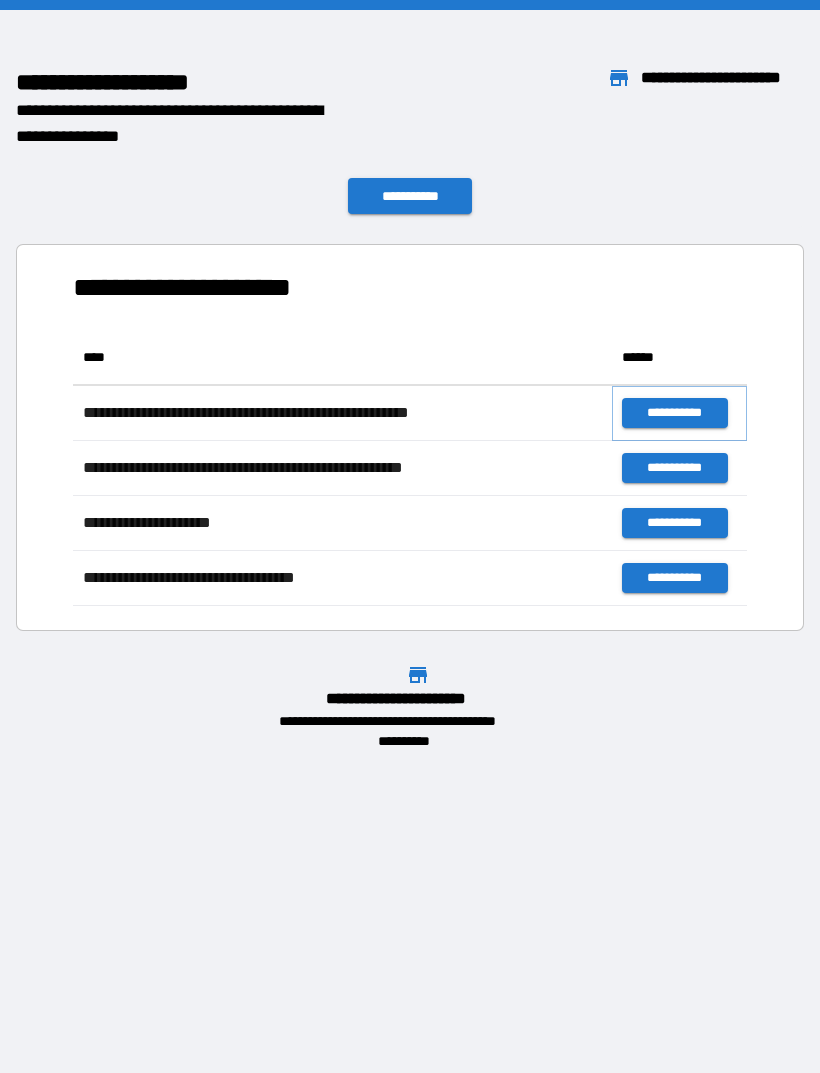 click on "**********" at bounding box center [674, 413] 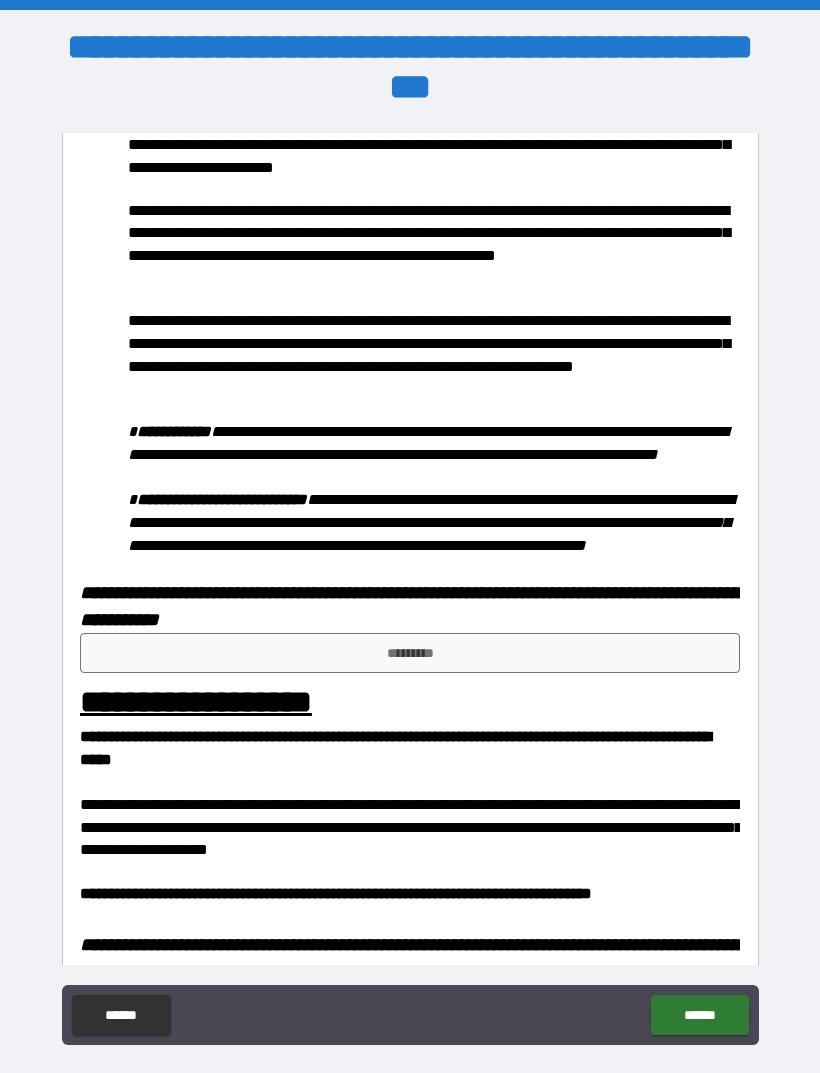 scroll, scrollTop: 911, scrollLeft: 0, axis: vertical 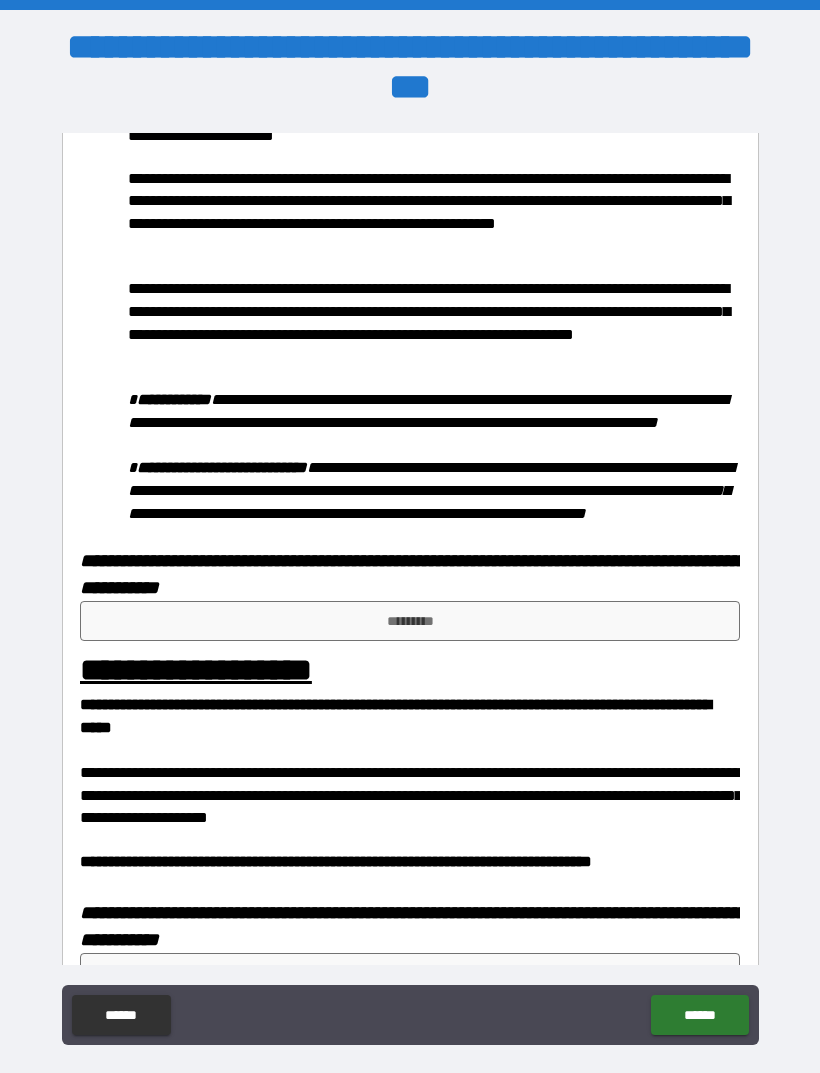 click on "*********" at bounding box center (410, 621) 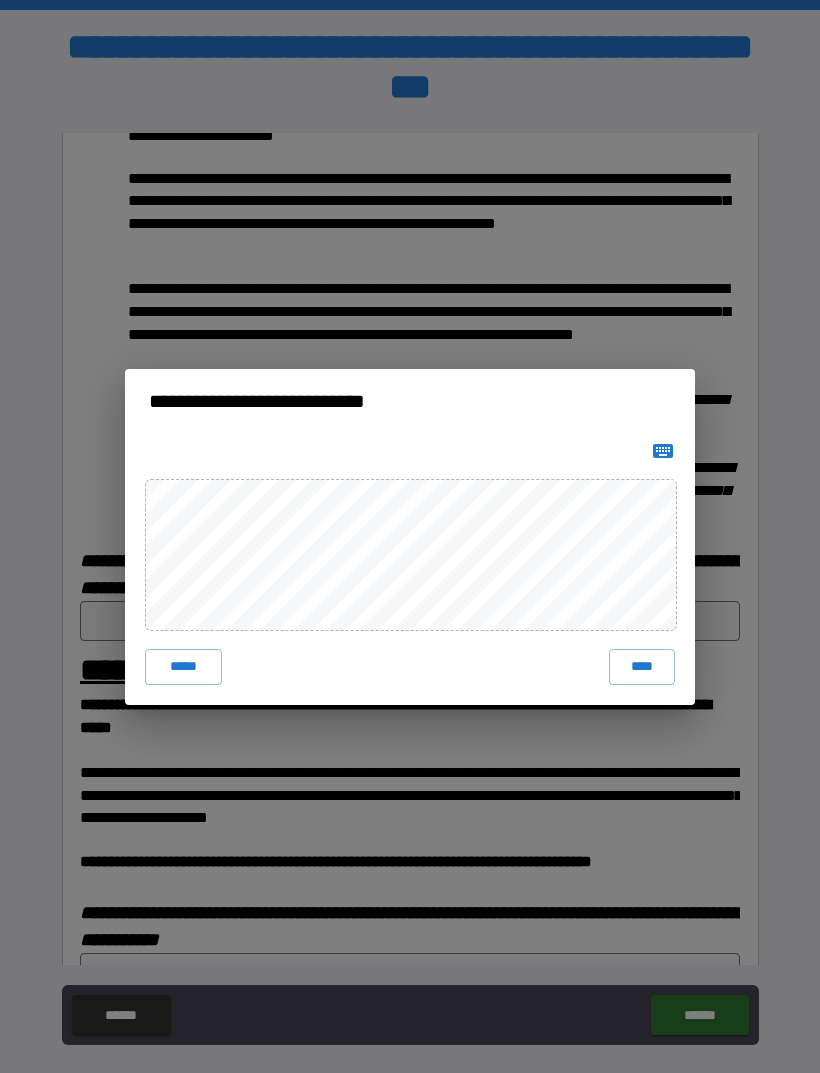 click on "*****" at bounding box center (183, 667) 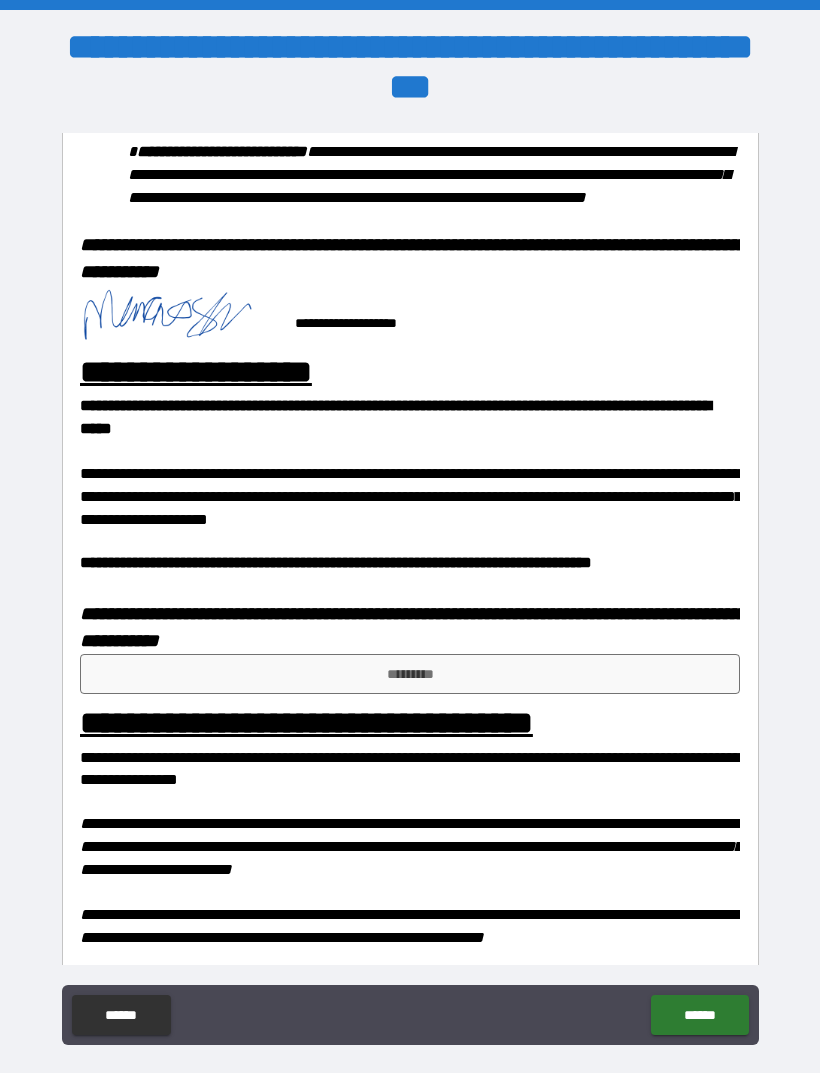 scroll, scrollTop: 1267, scrollLeft: 0, axis: vertical 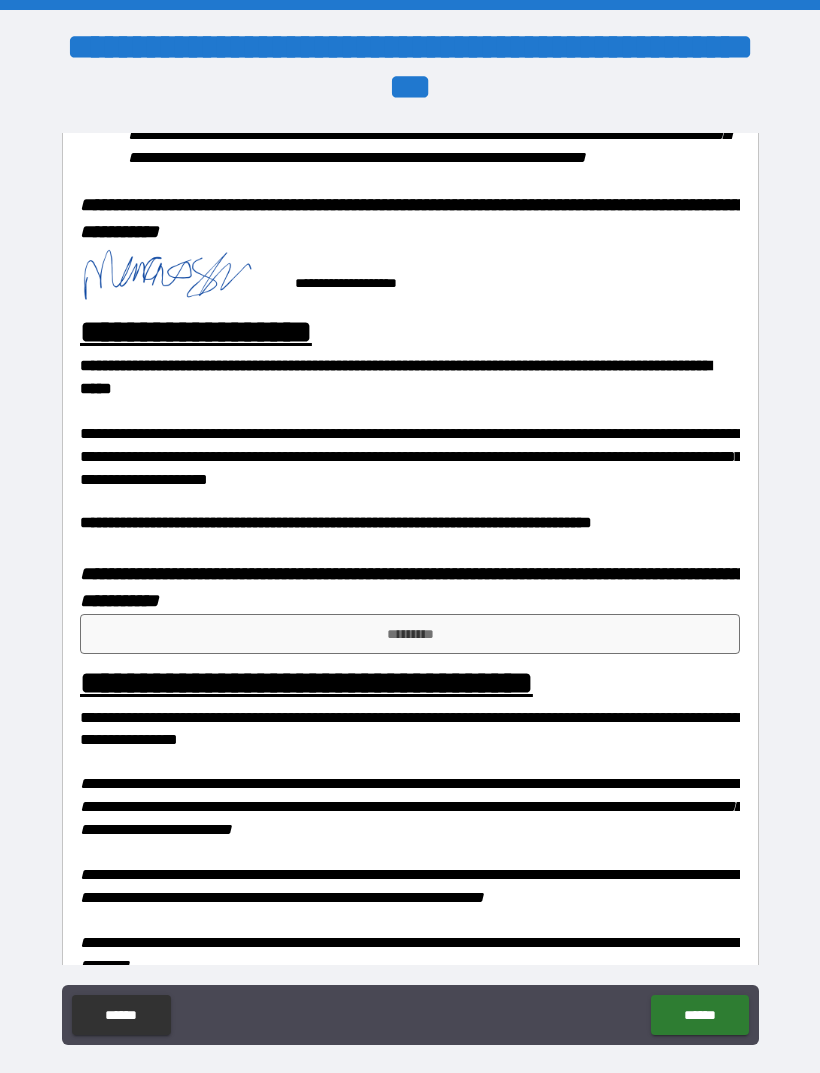 click on "*********" at bounding box center [410, 634] 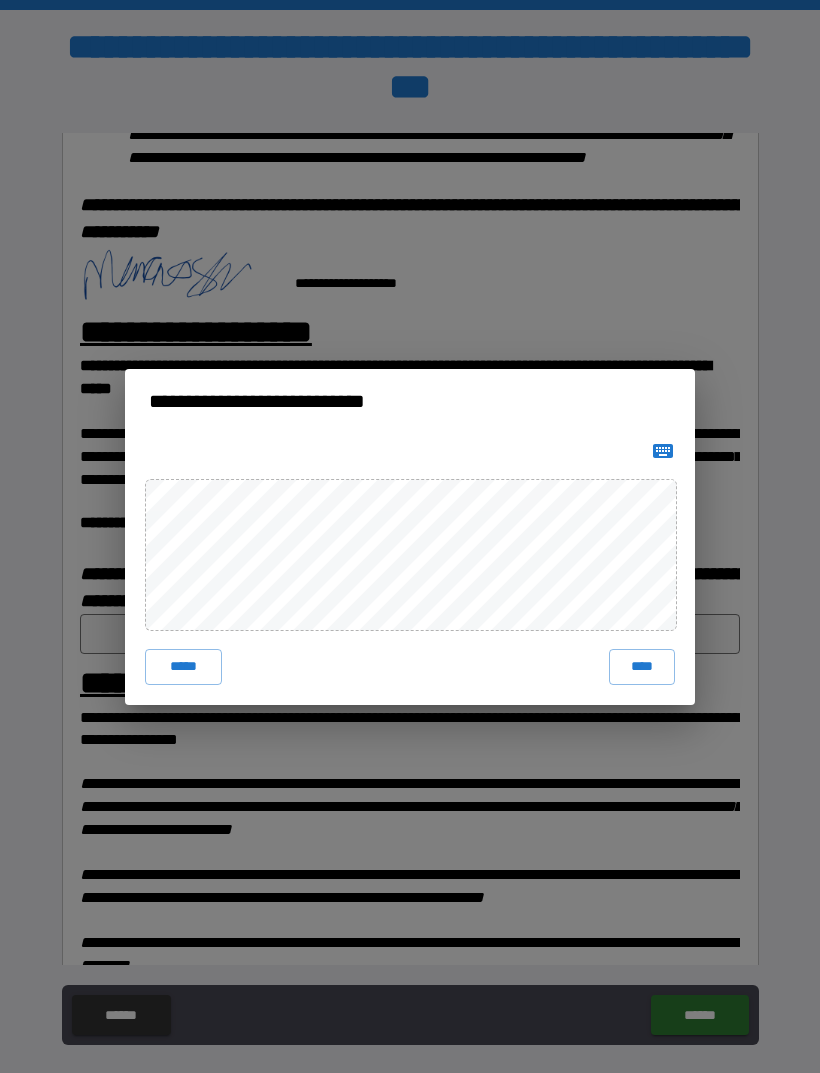 click on "****" at bounding box center [642, 667] 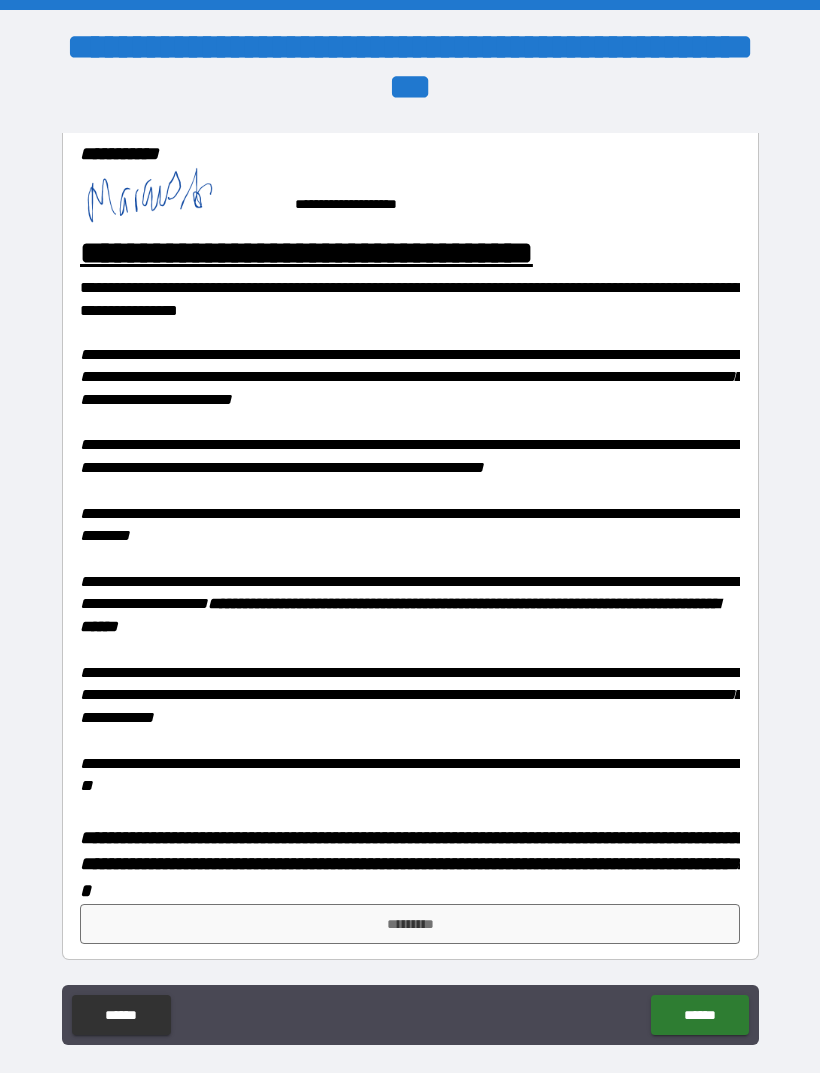 scroll, scrollTop: 1722, scrollLeft: 0, axis: vertical 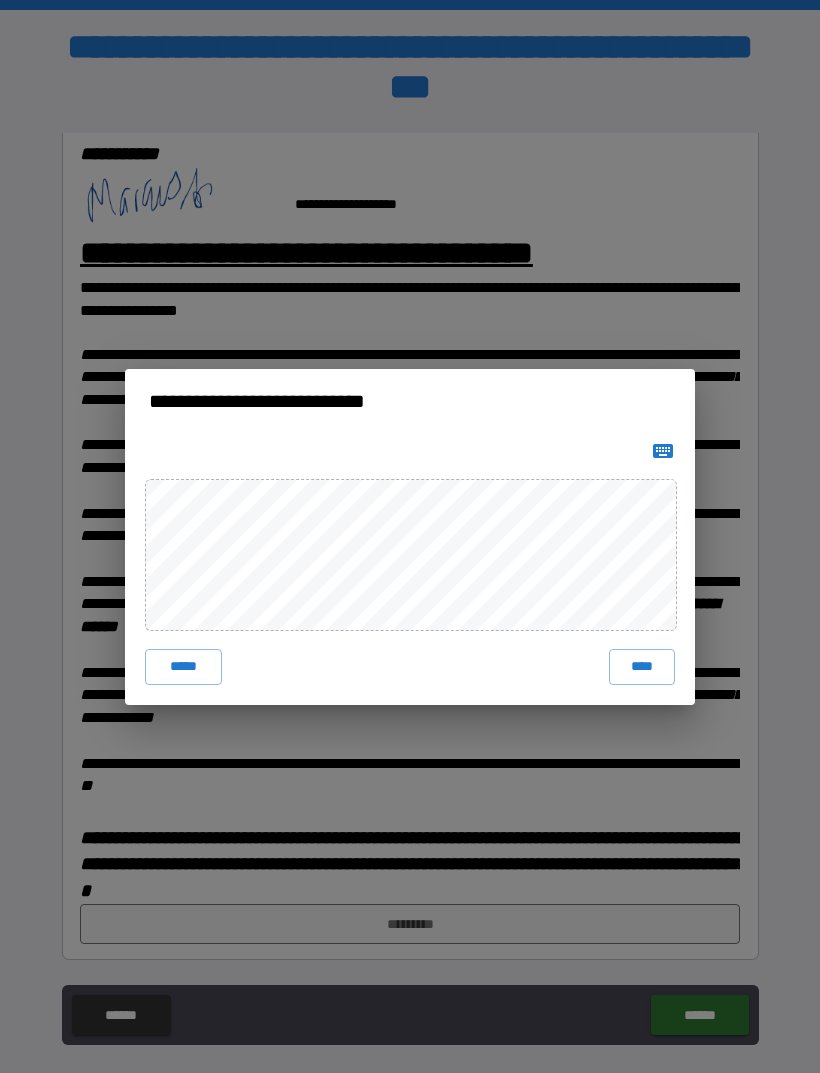 click on "****" at bounding box center (642, 667) 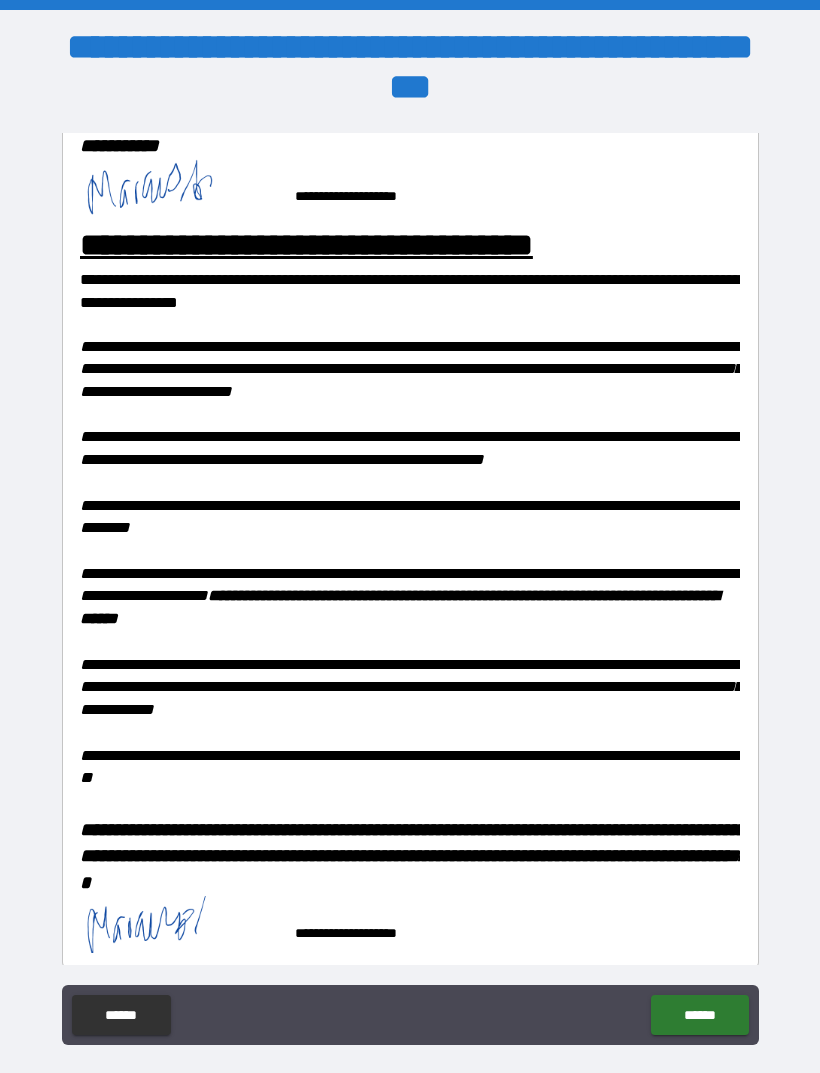 scroll, scrollTop: 1712, scrollLeft: 0, axis: vertical 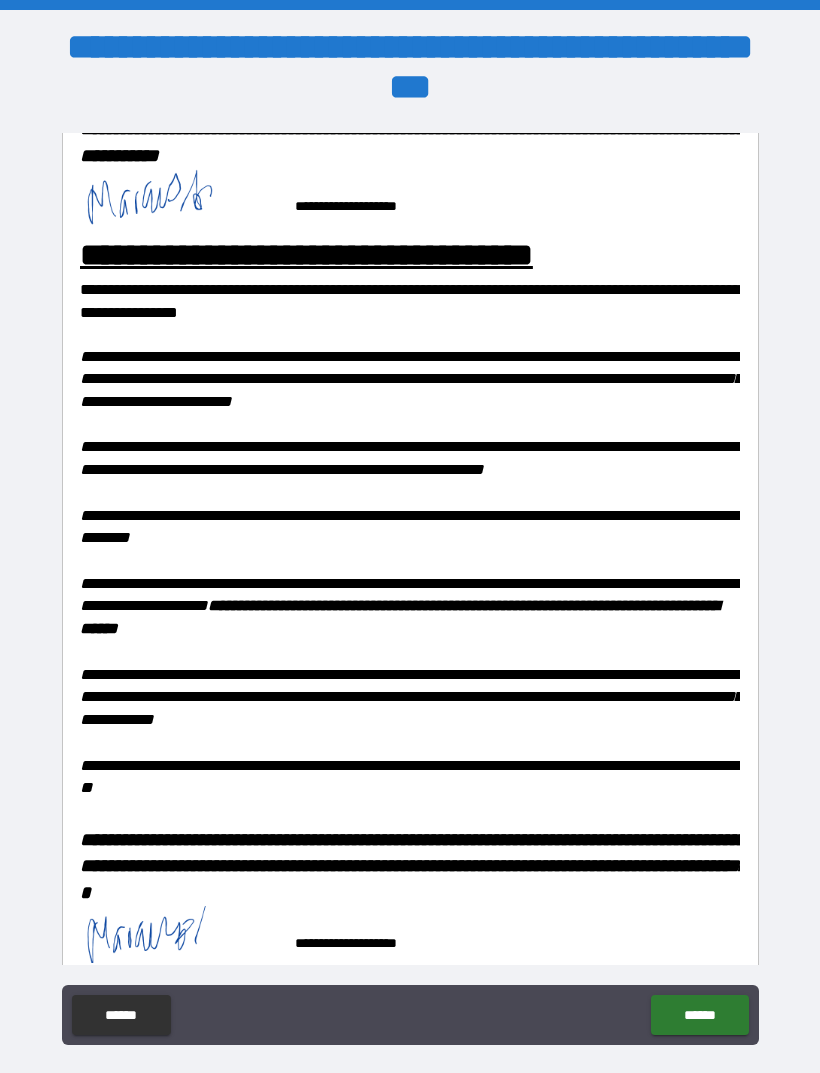 click on "******" at bounding box center (699, 1015) 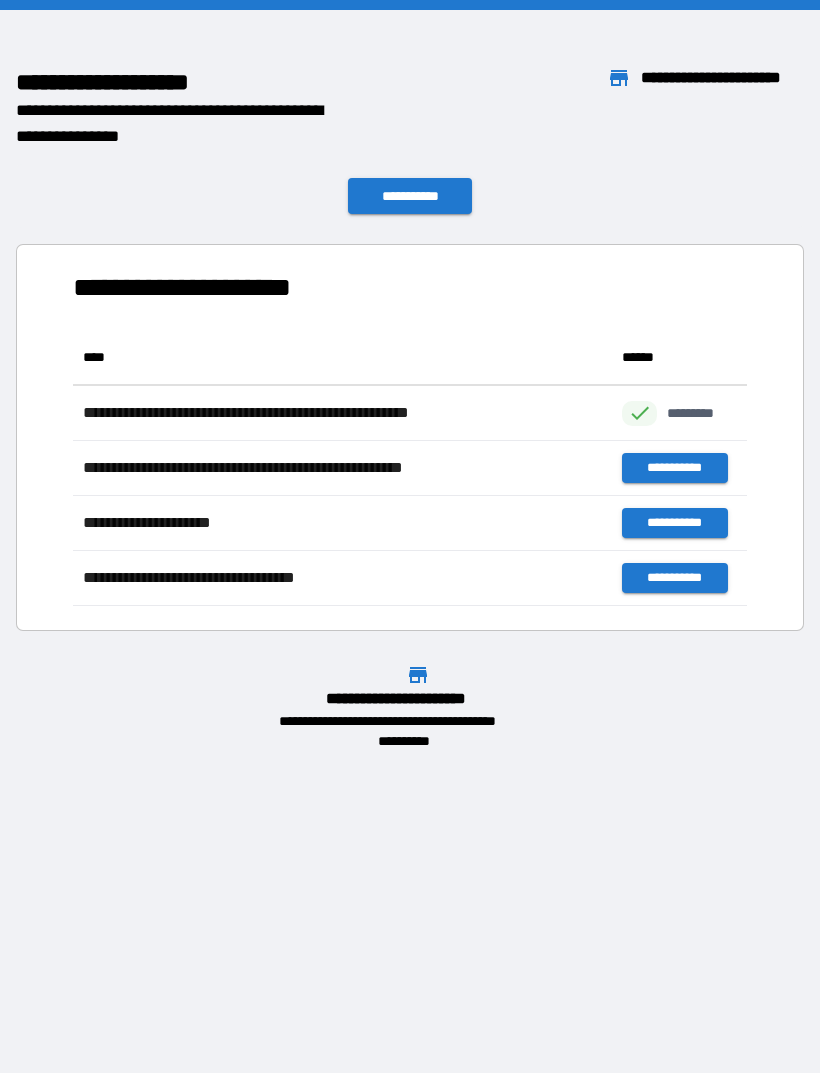 scroll, scrollTop: 1, scrollLeft: 1, axis: both 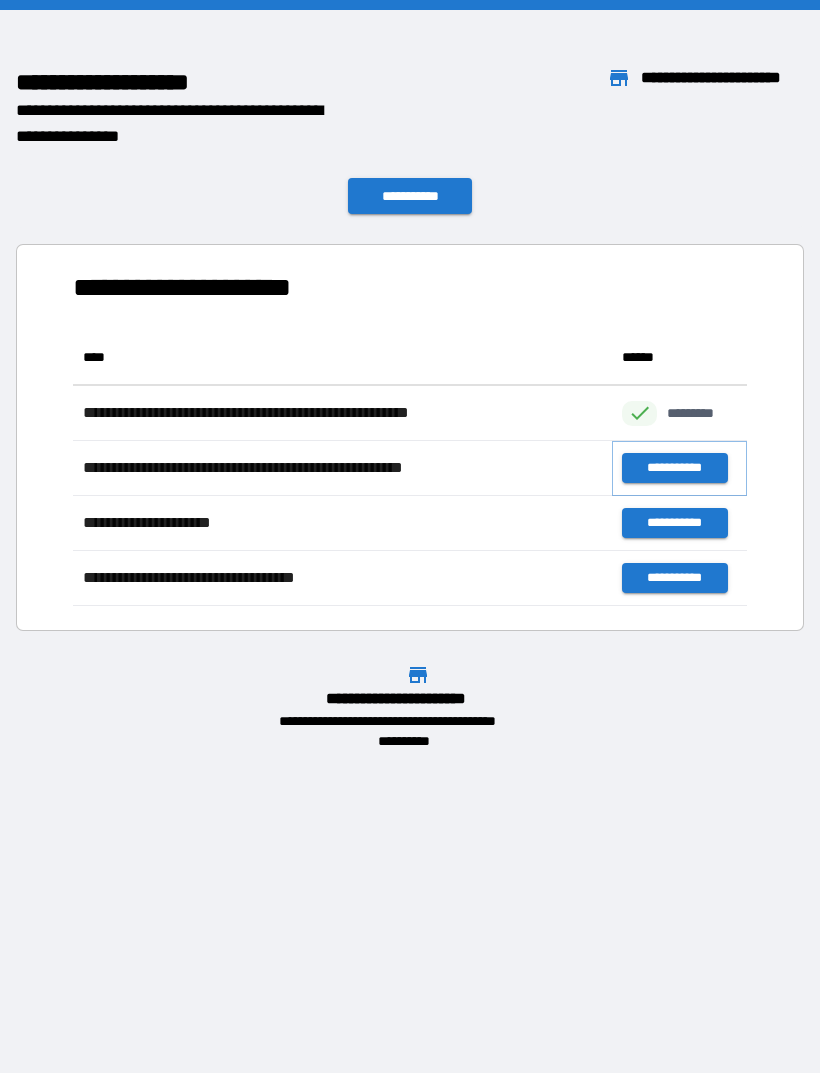 click on "**********" at bounding box center (674, 468) 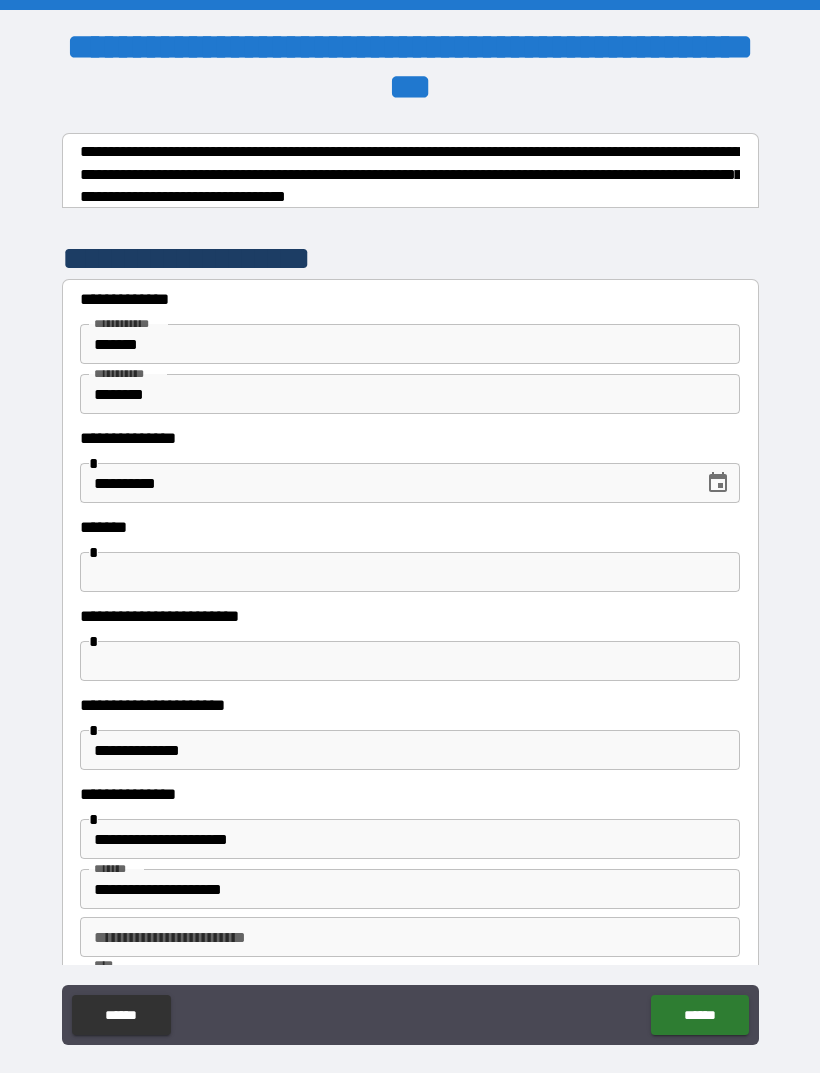 click at bounding box center [410, 572] 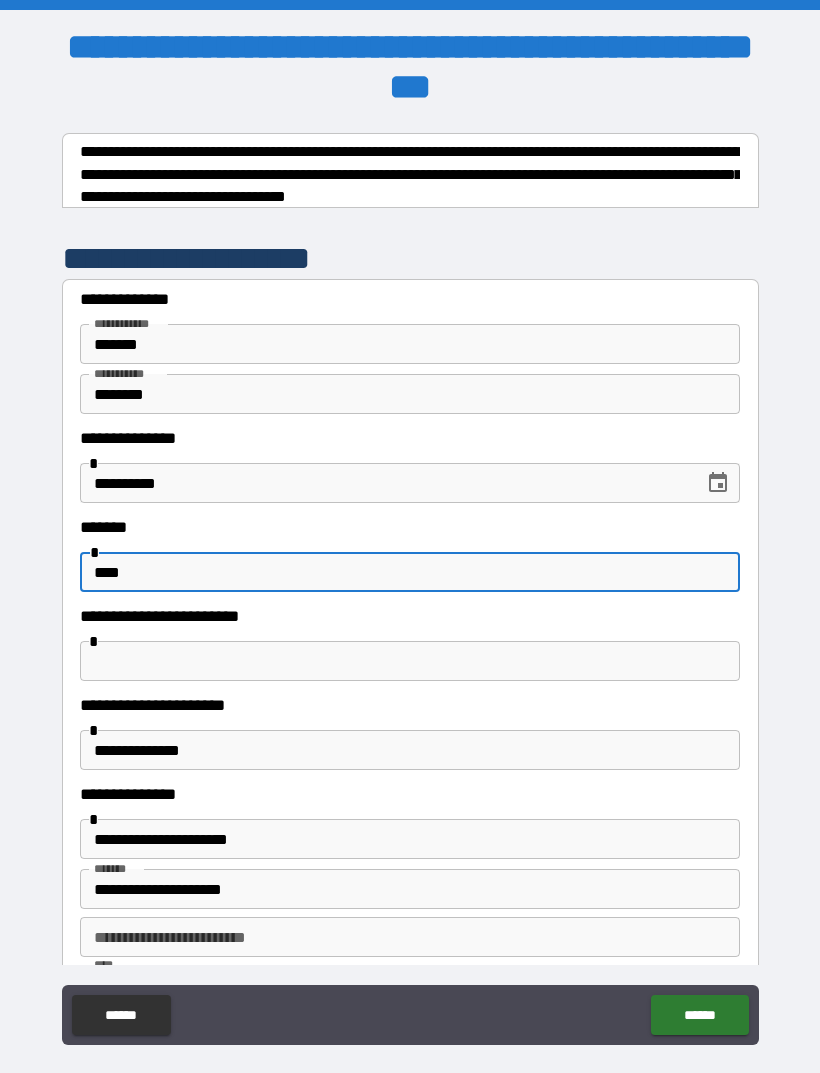 type on "****" 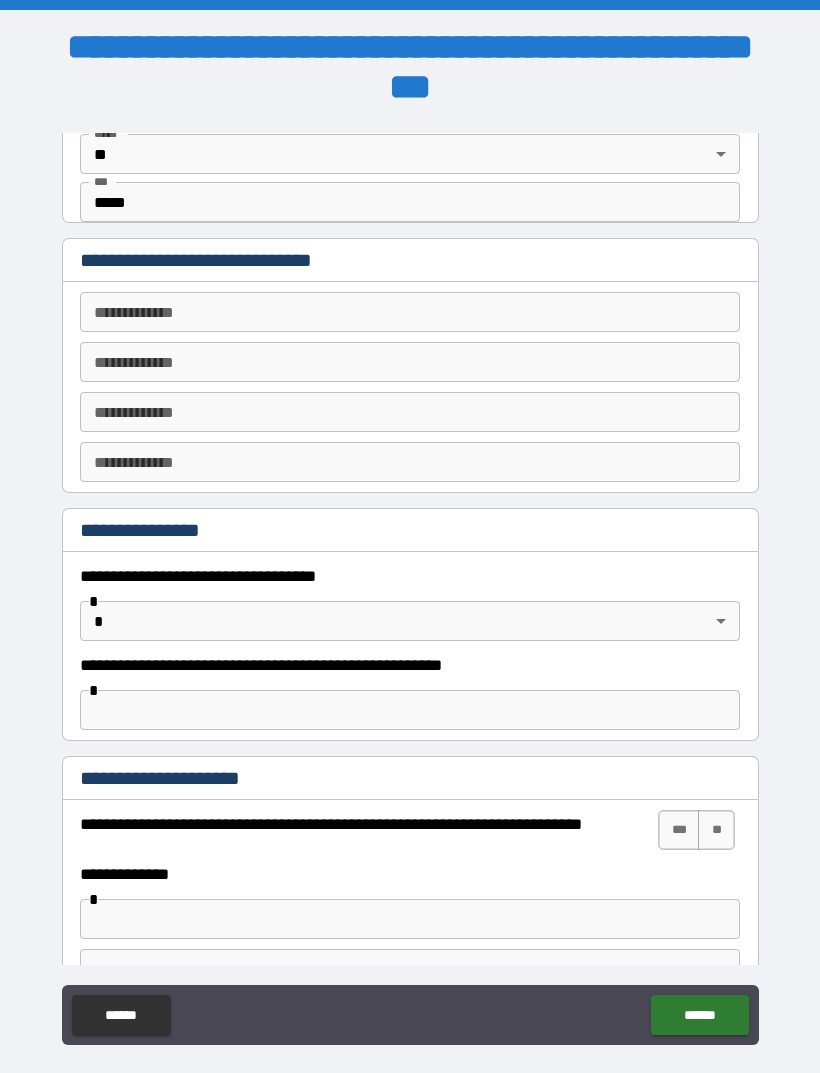 scroll, scrollTop: 880, scrollLeft: 0, axis: vertical 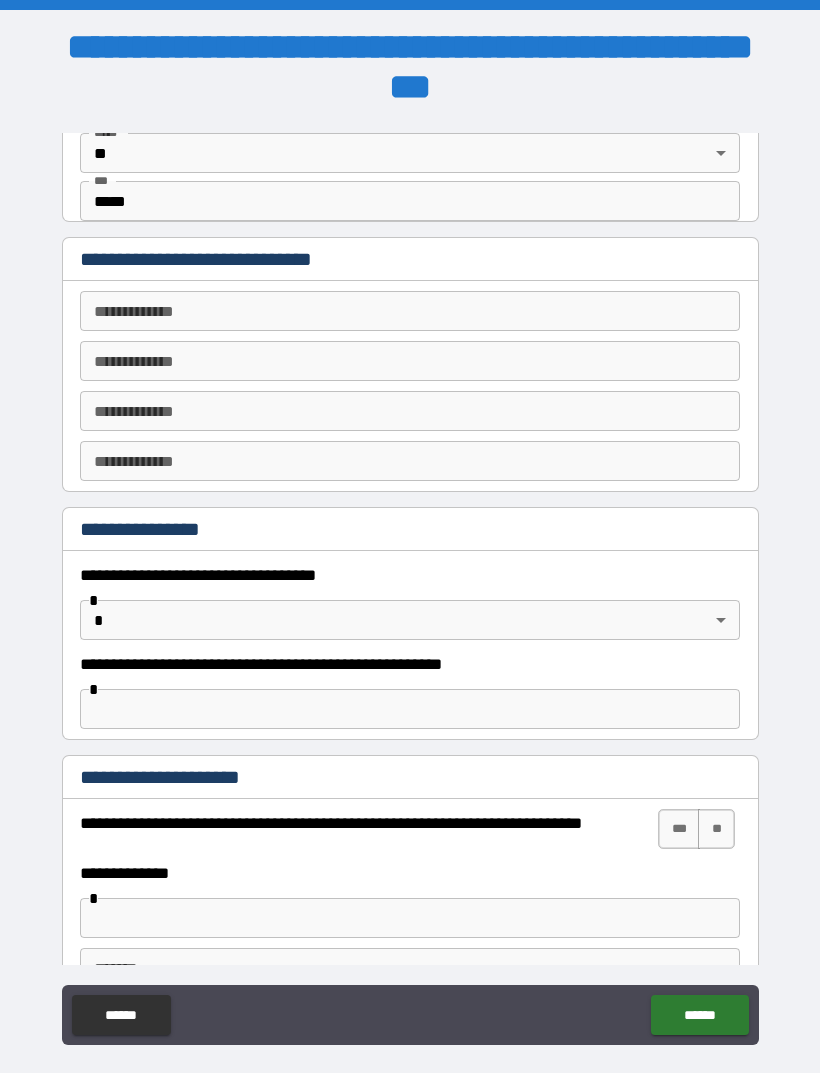 type on "**********" 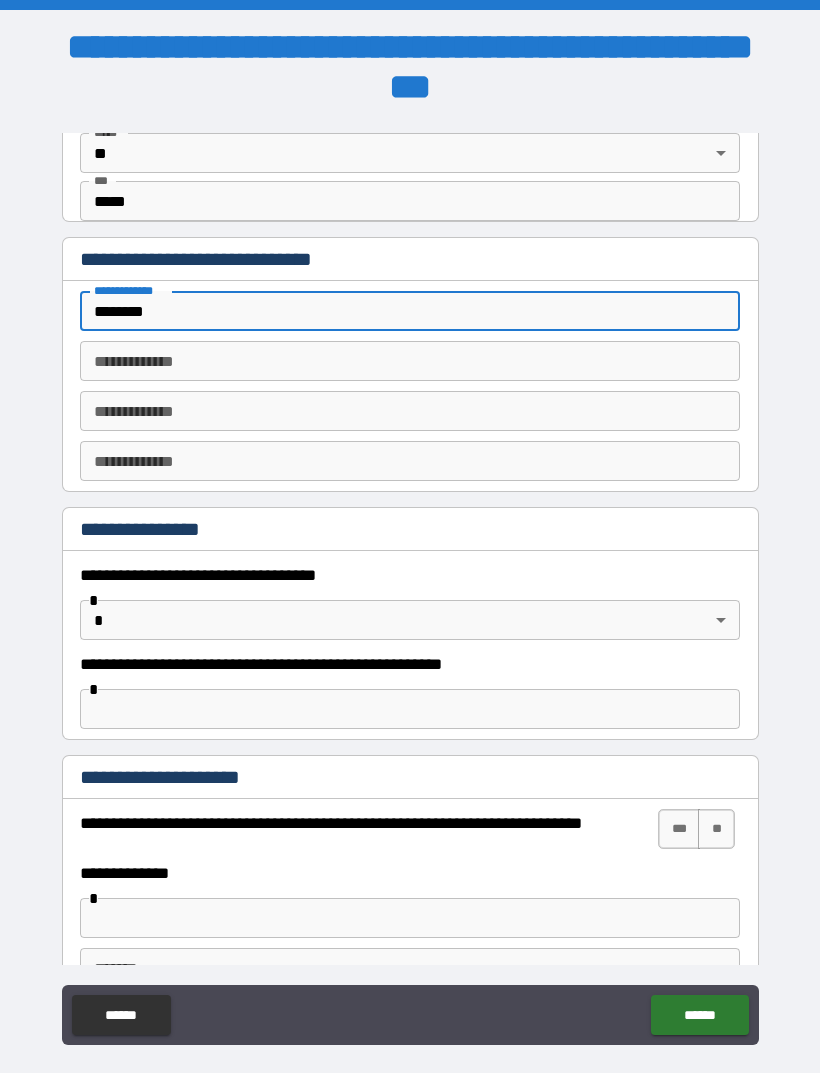 type on "*******" 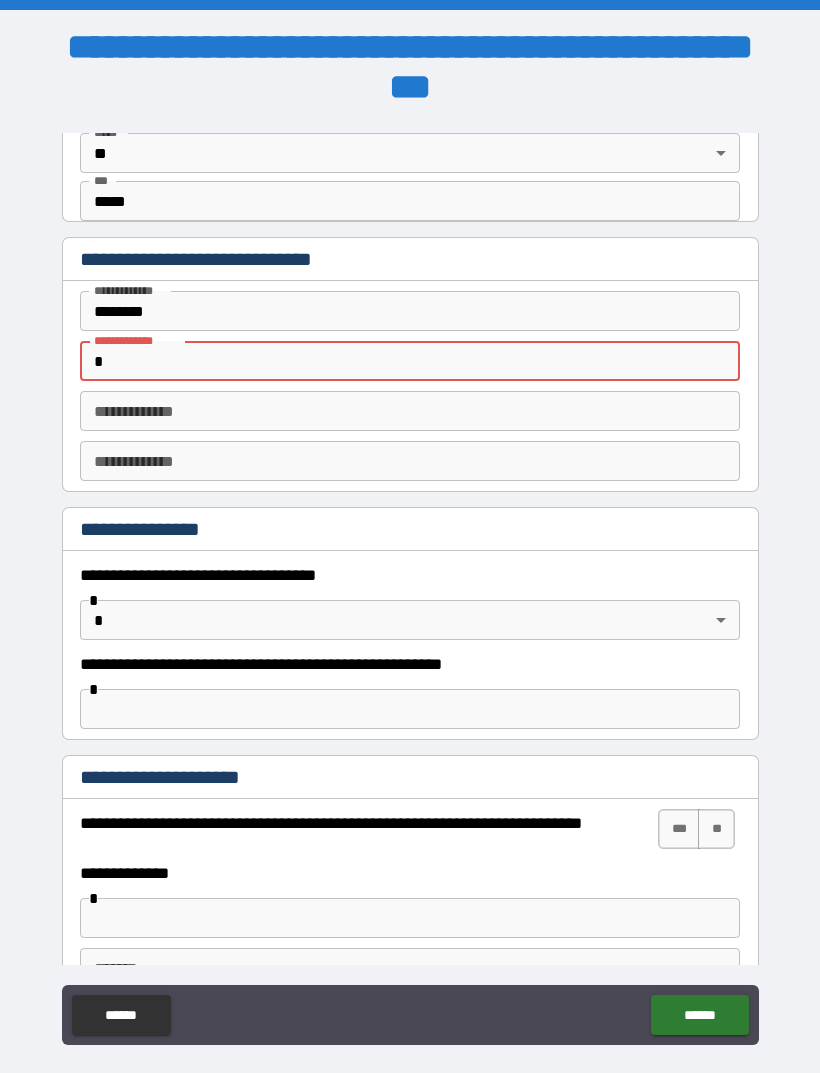 click on "*******" at bounding box center [410, 311] 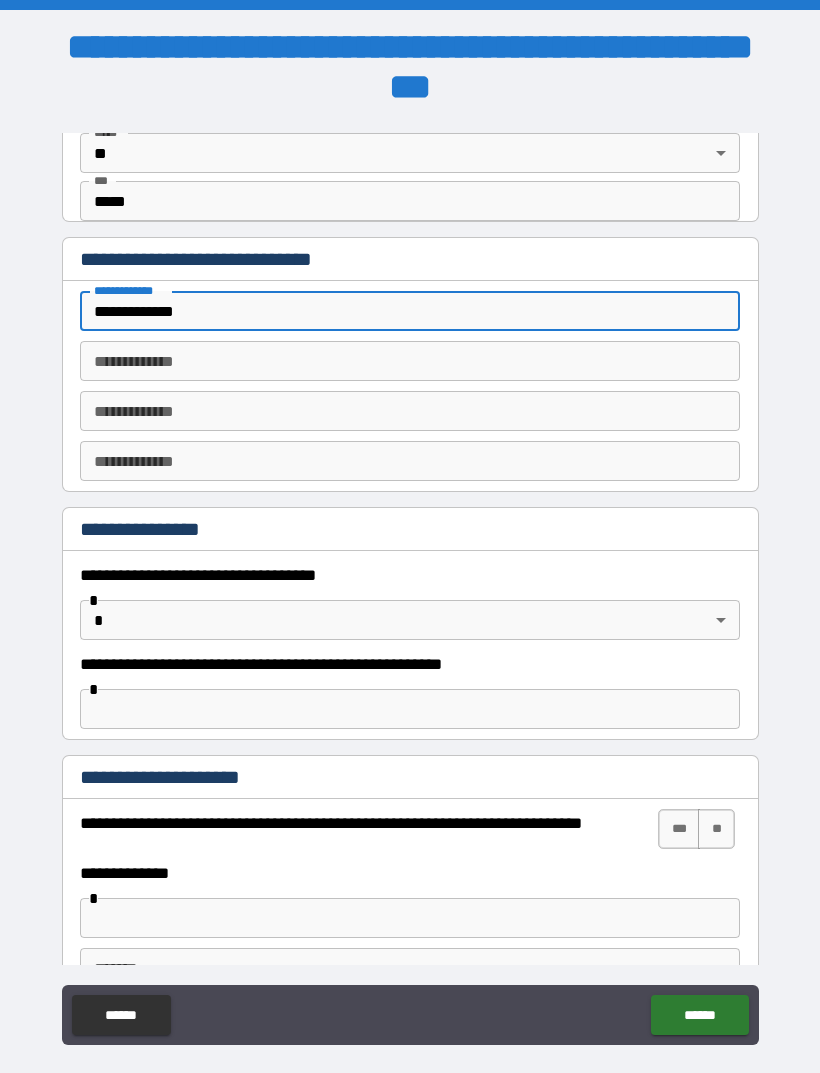 type on "**********" 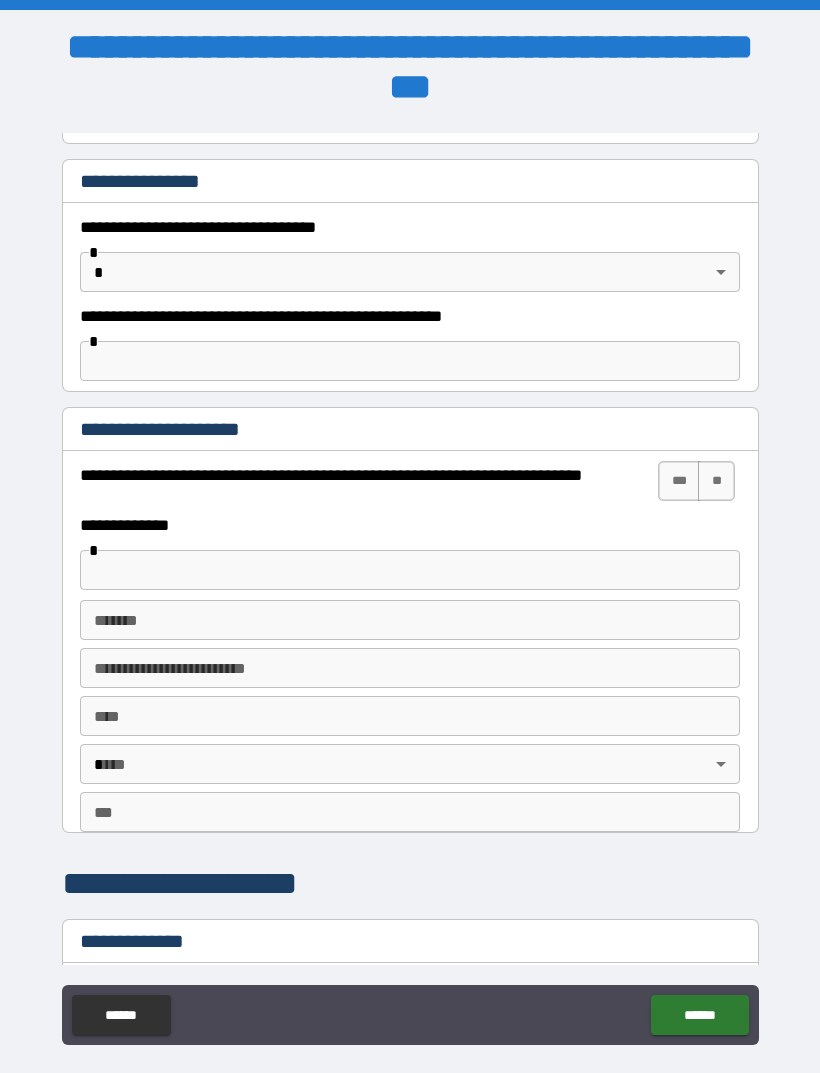 scroll, scrollTop: 1225, scrollLeft: 0, axis: vertical 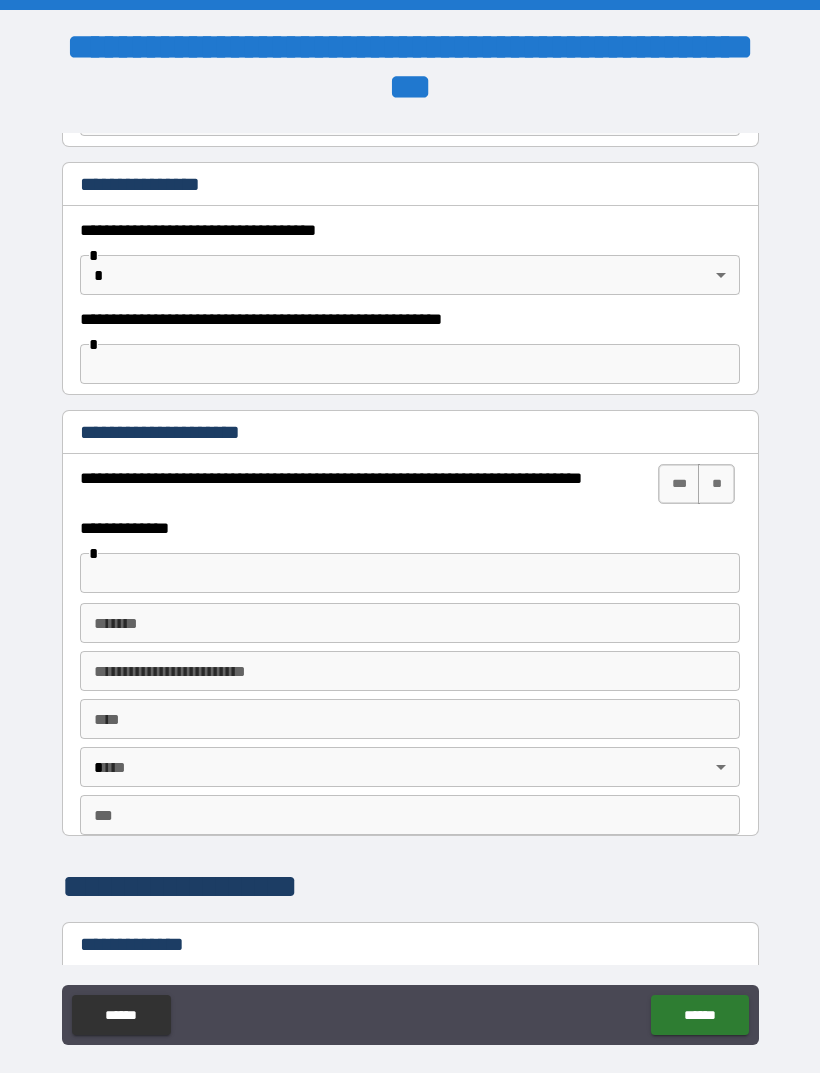 type on "**********" 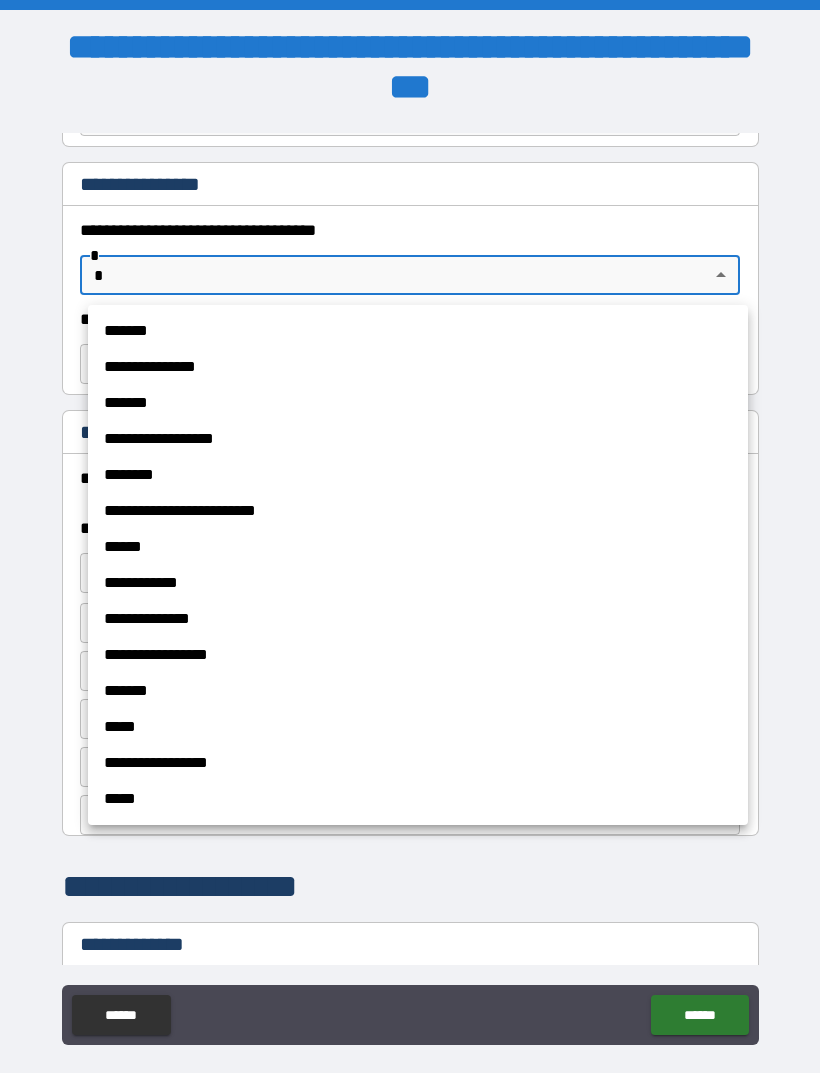 click on "*******" at bounding box center [418, 331] 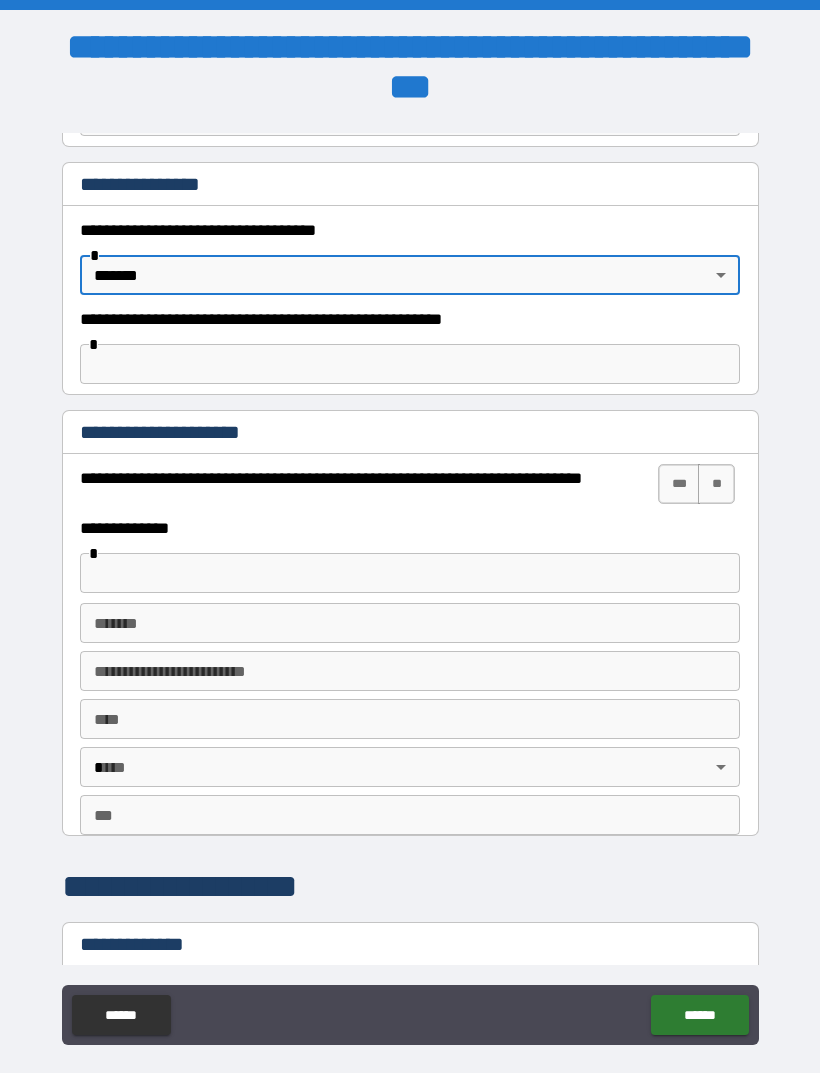 click at bounding box center [410, 364] 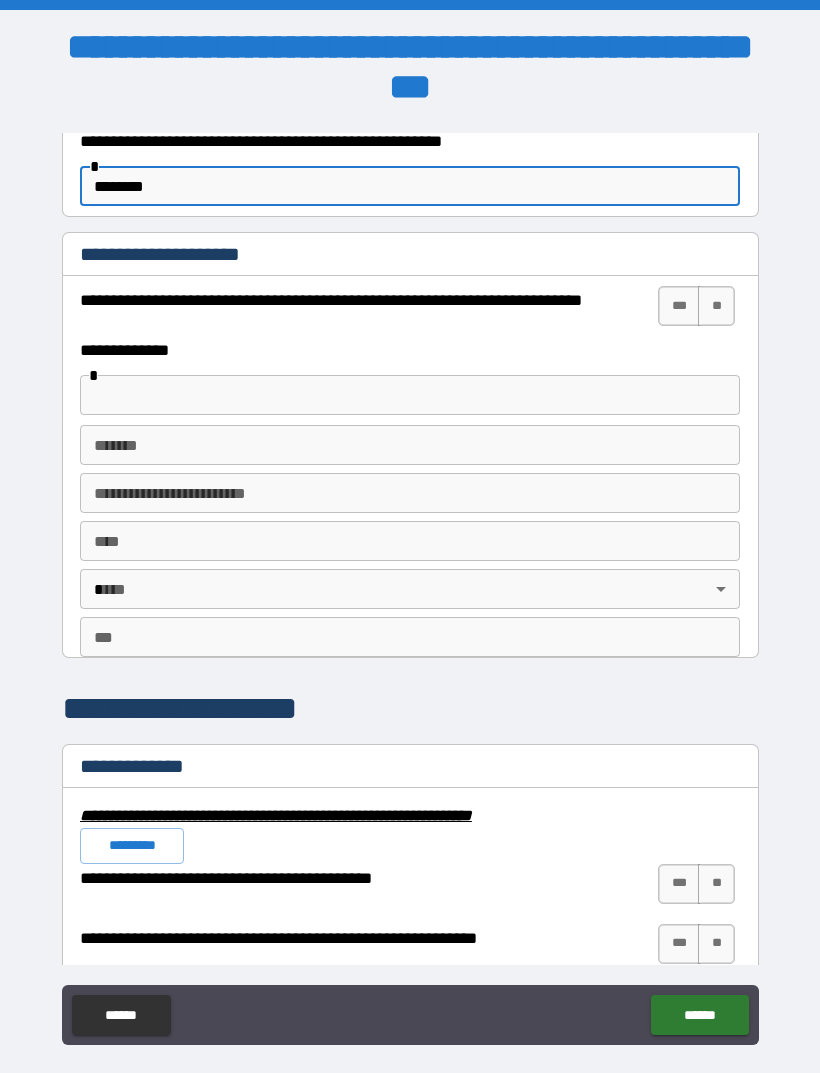scroll, scrollTop: 1463, scrollLeft: 0, axis: vertical 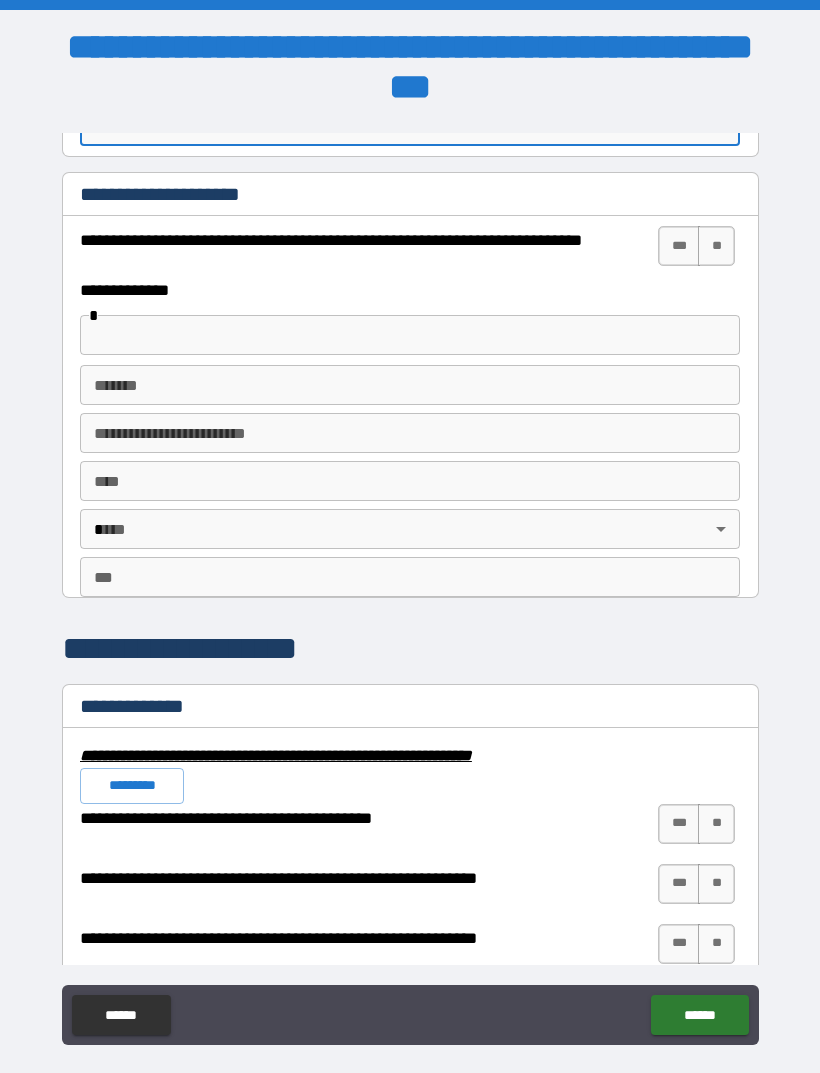 type on "********" 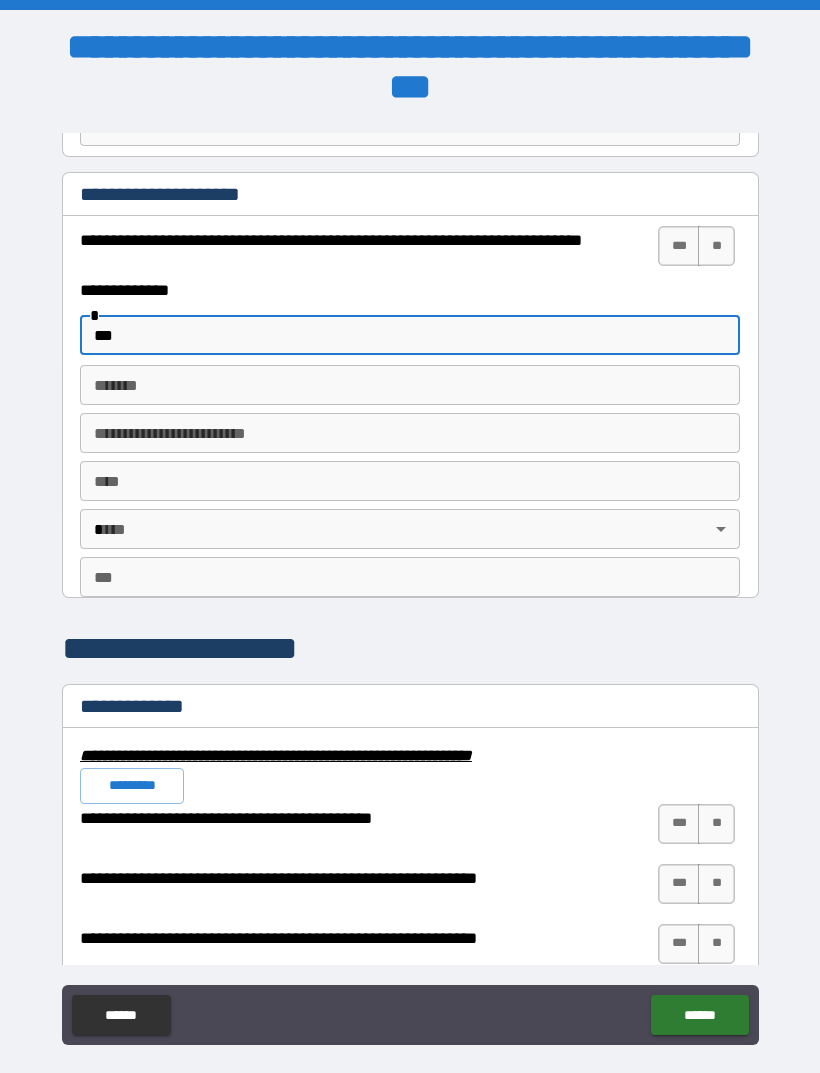 click on "*******" at bounding box center (410, 385) 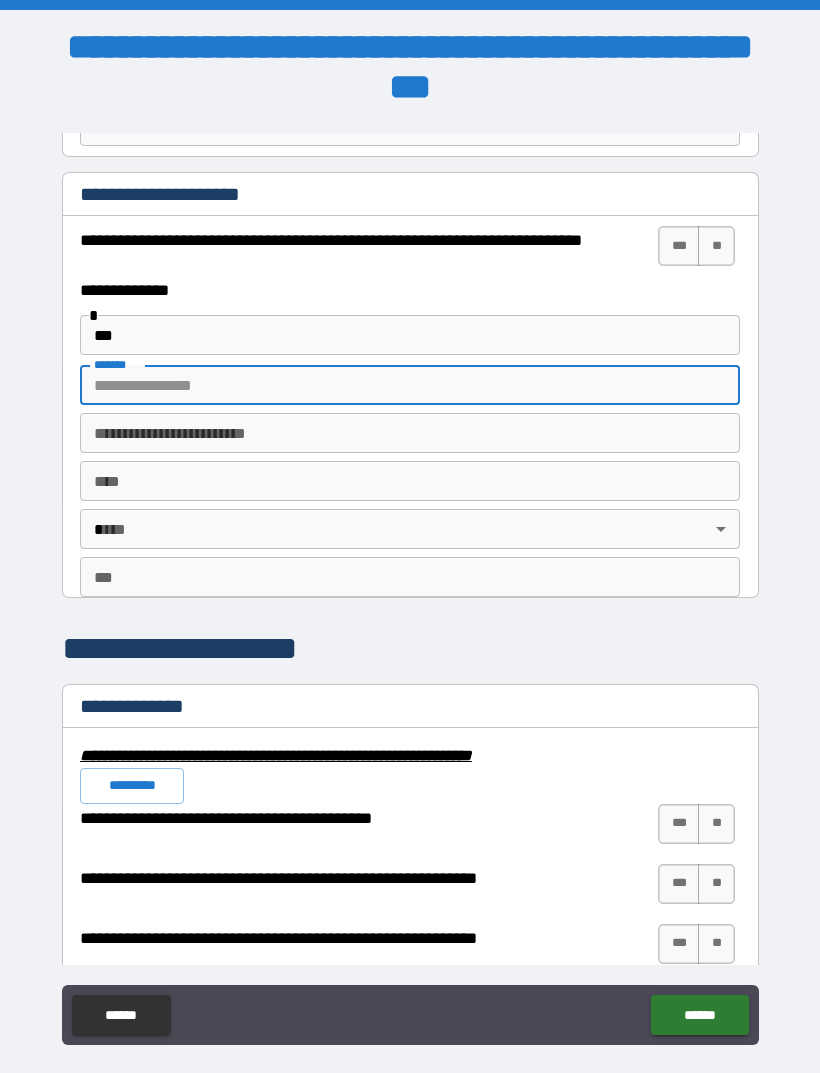 click on "***" at bounding box center [410, 335] 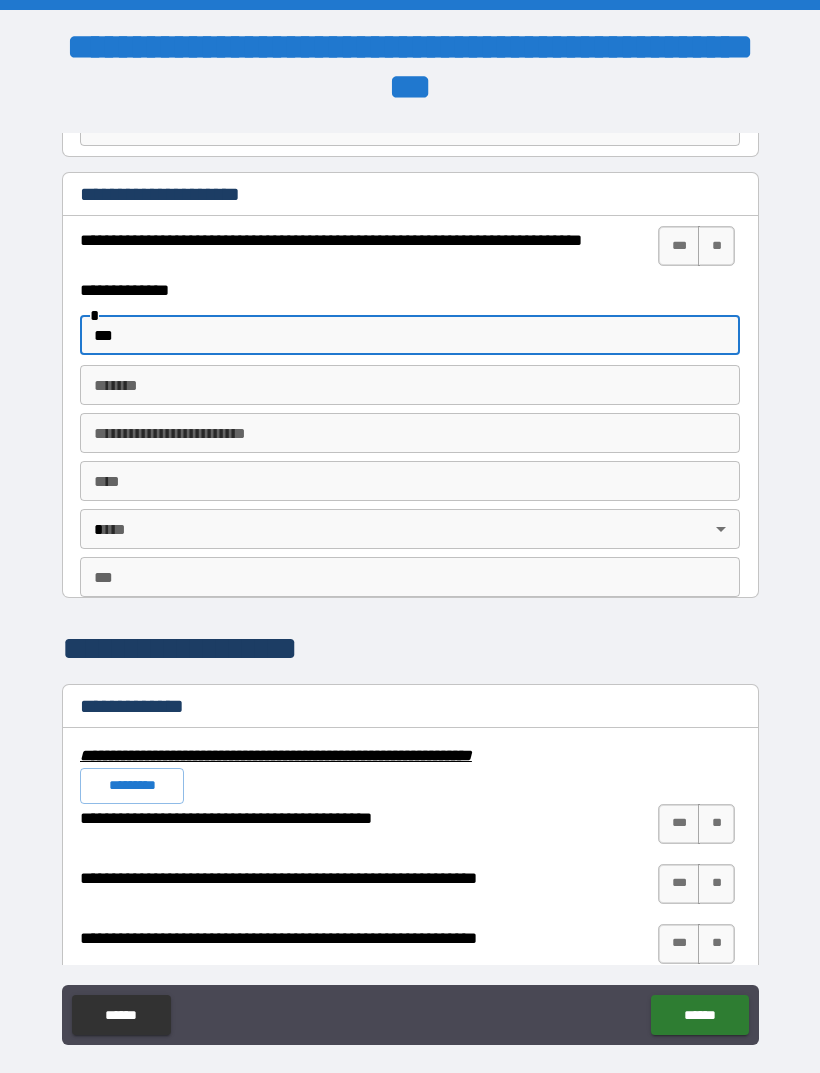 type on "***" 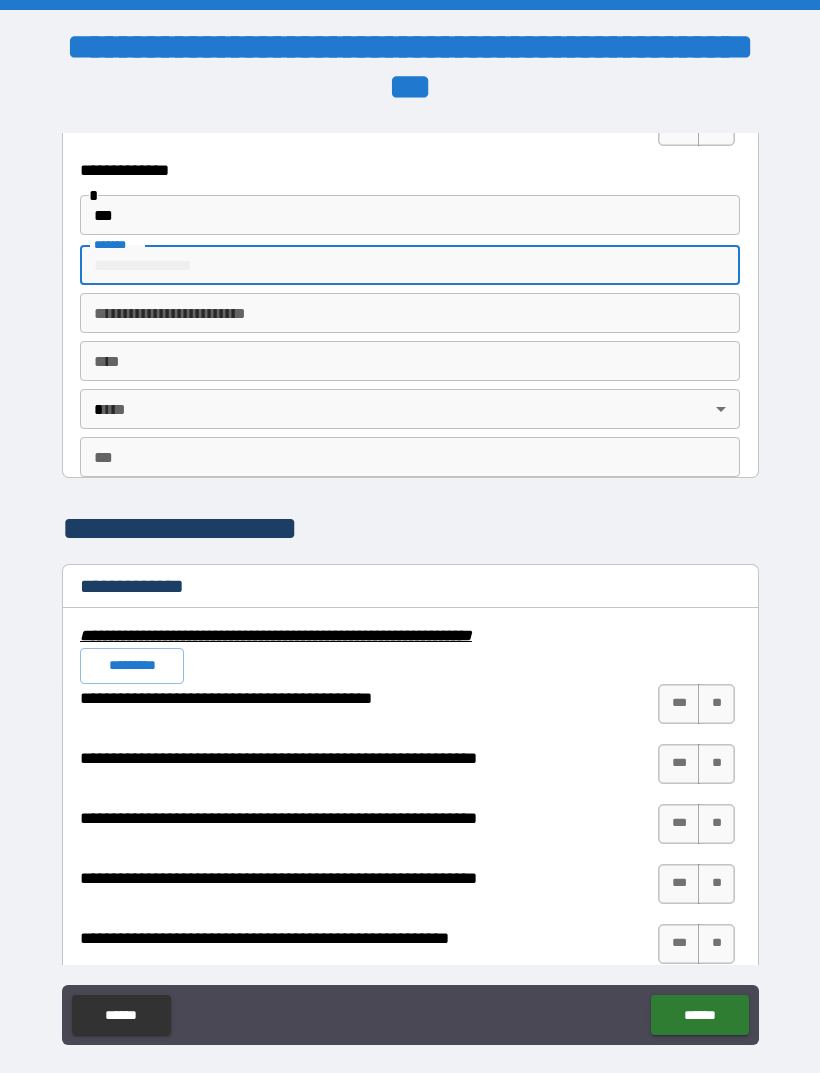 scroll, scrollTop: 1585, scrollLeft: 0, axis: vertical 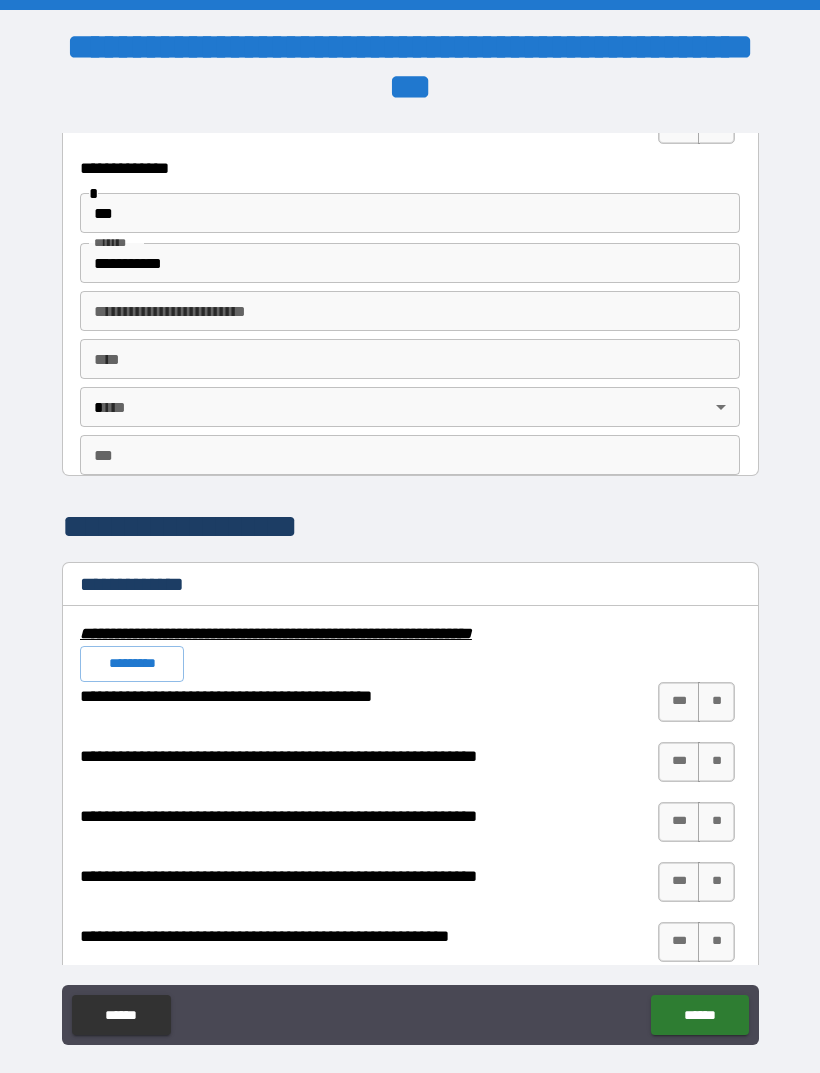 type on "**********" 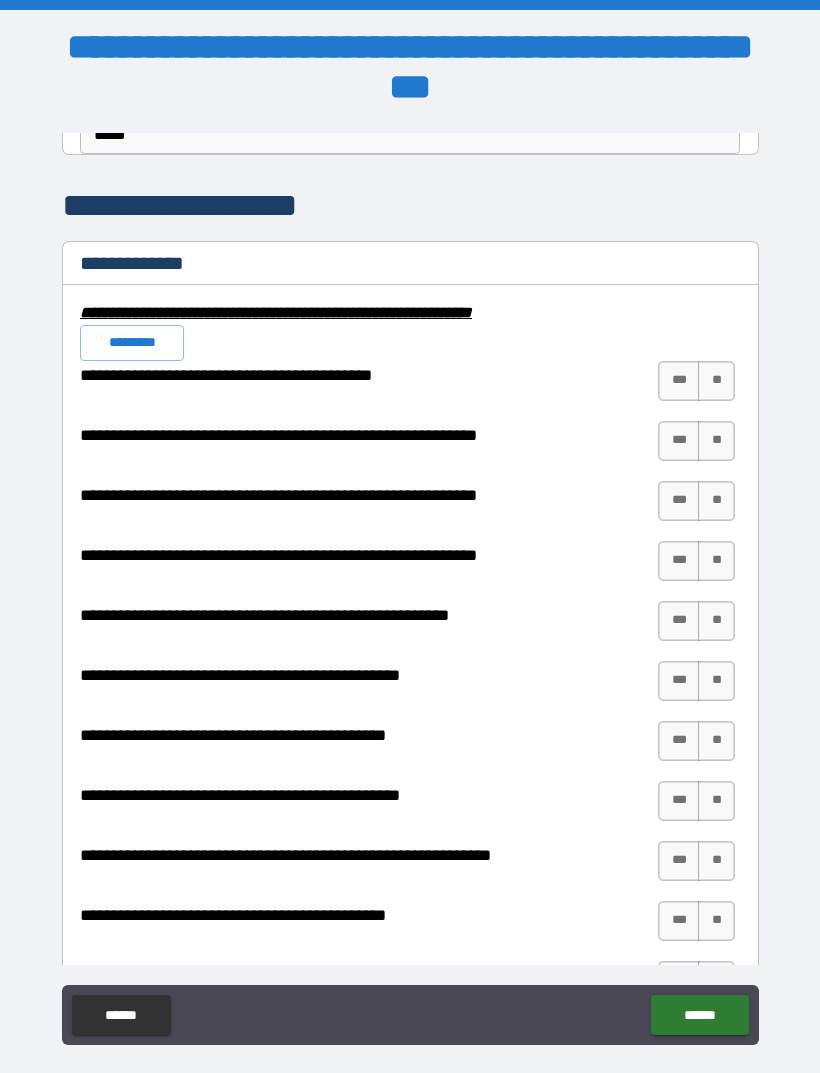 scroll, scrollTop: 1910, scrollLeft: 0, axis: vertical 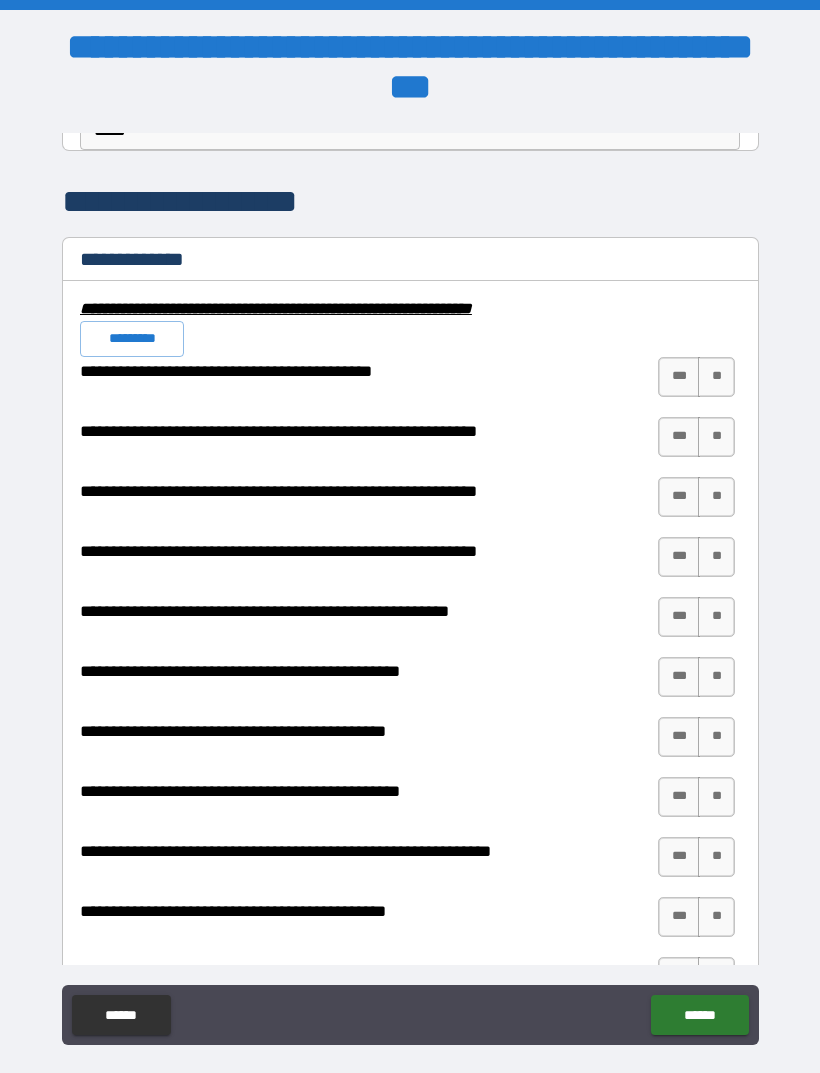 click on "**********" at bounding box center [410, 442] 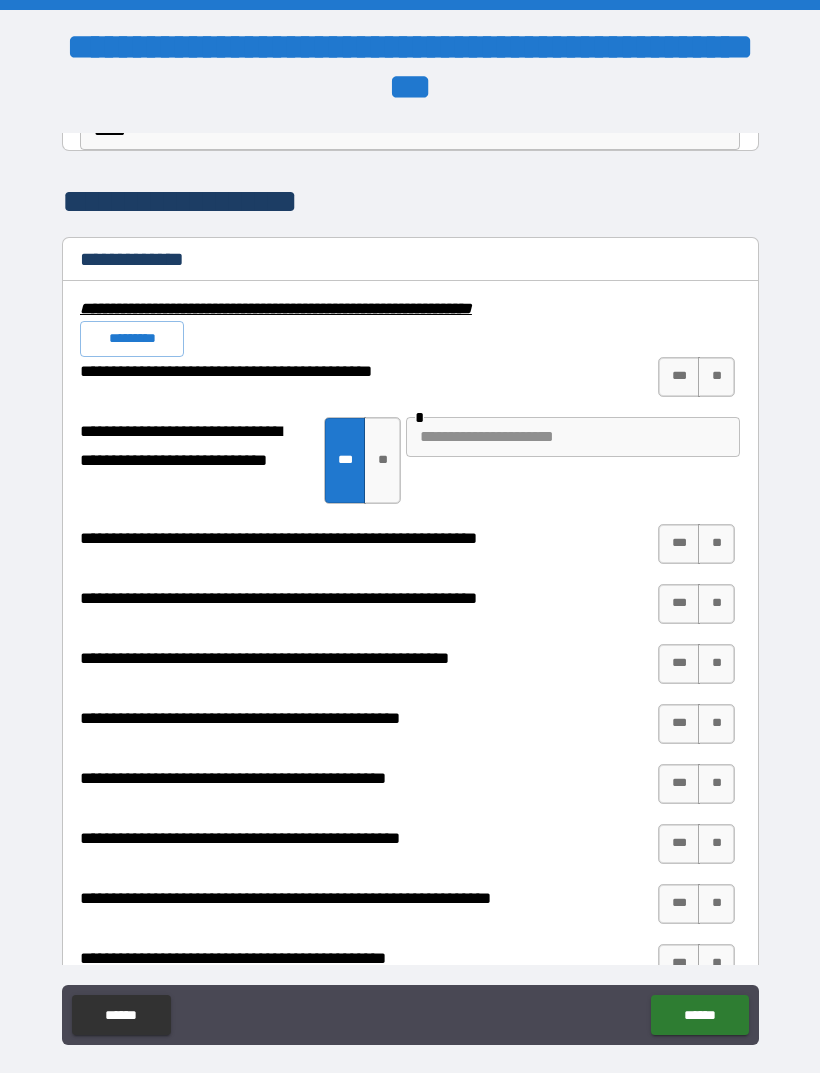 click at bounding box center (573, 437) 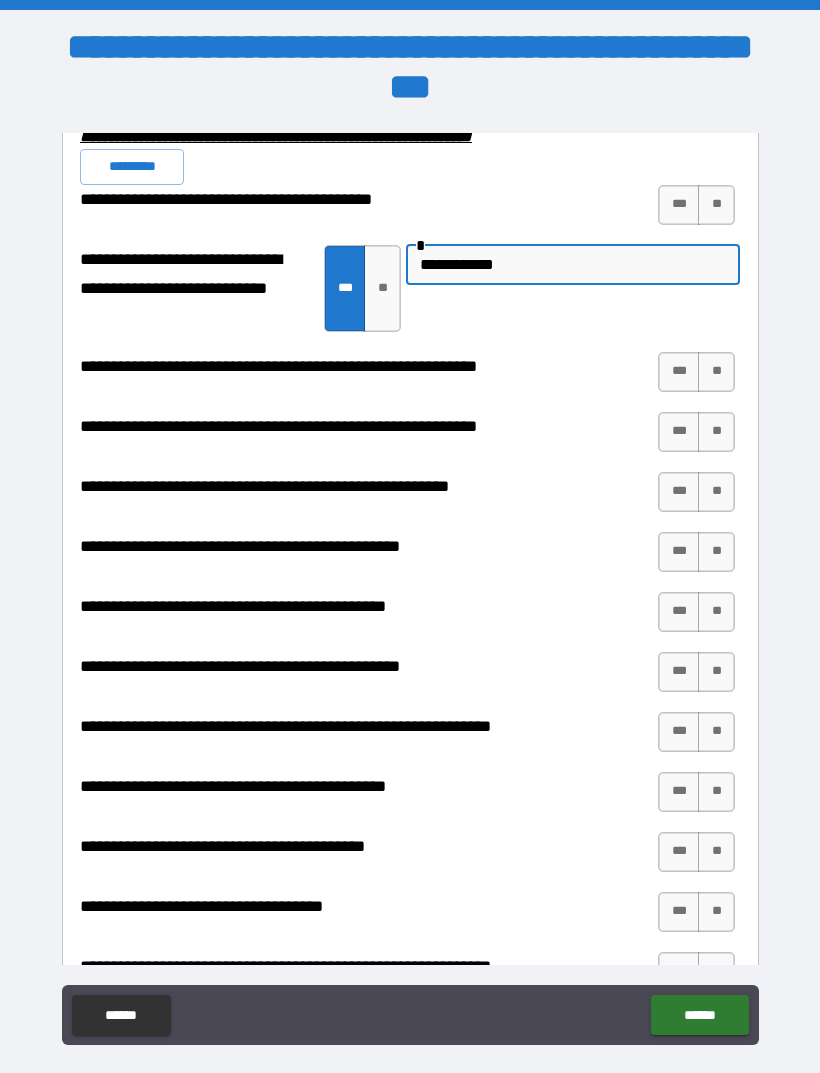 scroll, scrollTop: 2090, scrollLeft: 0, axis: vertical 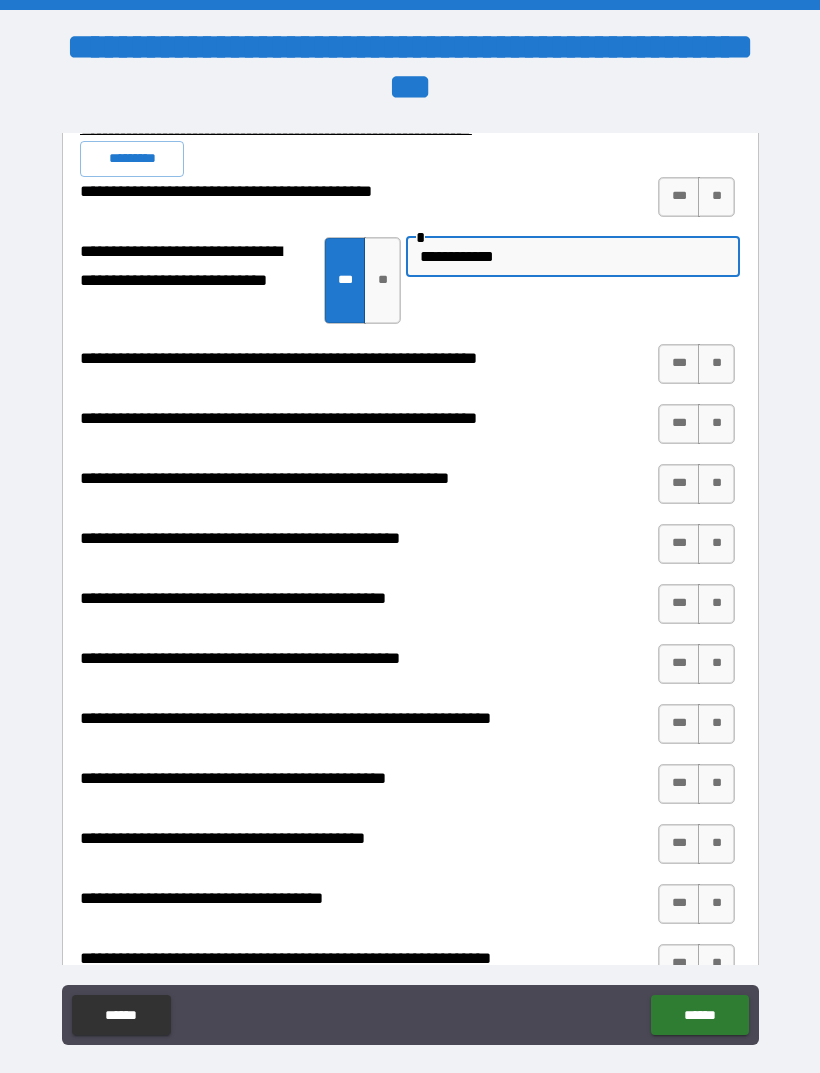 type on "**********" 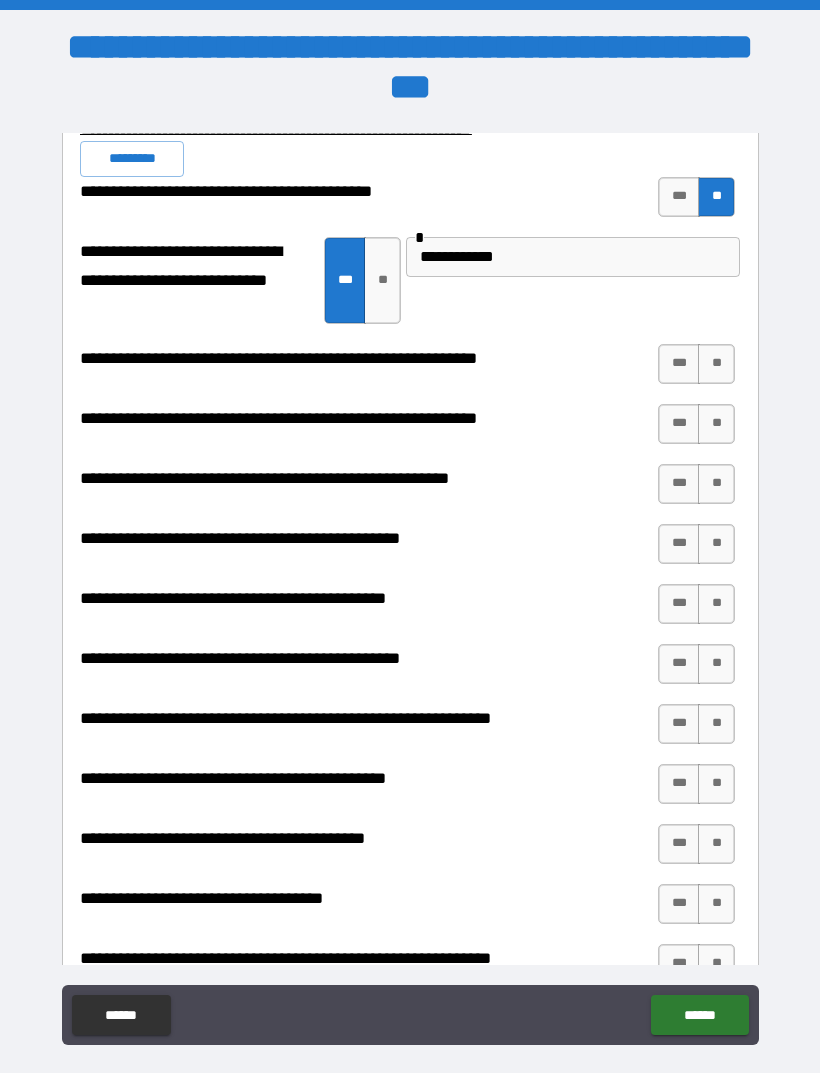 click on "**" at bounding box center [716, 364] 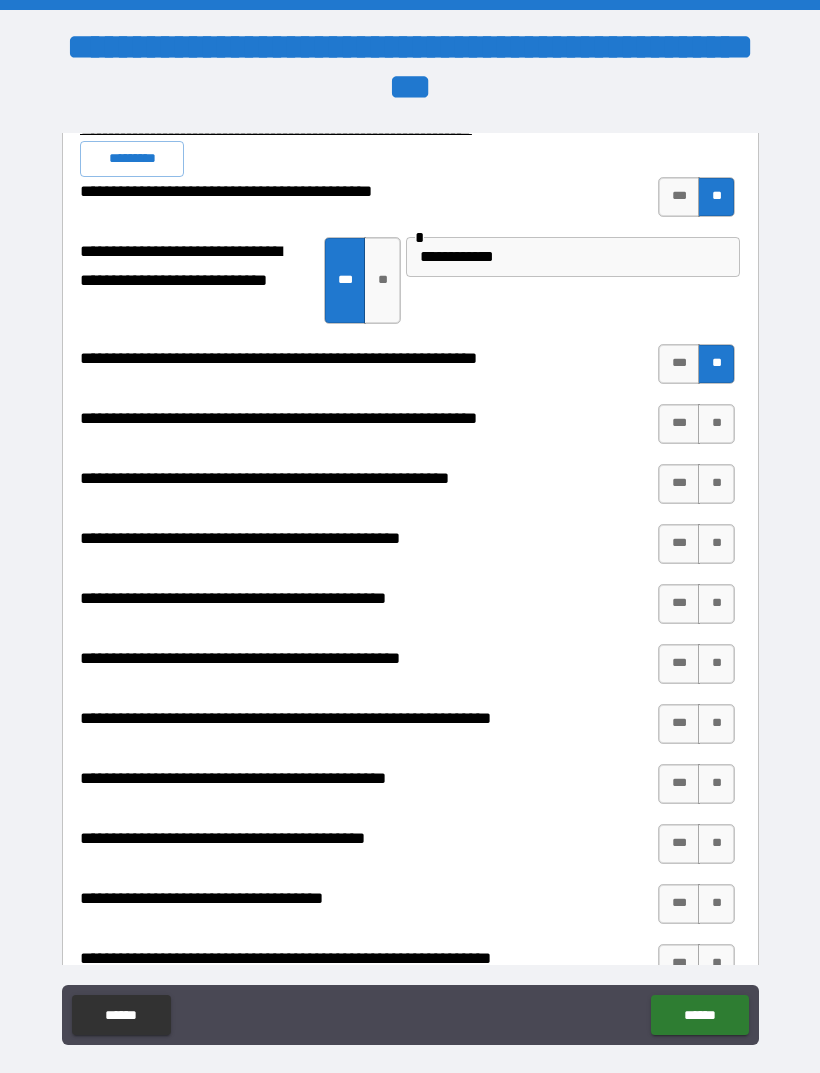 click on "**" at bounding box center (716, 424) 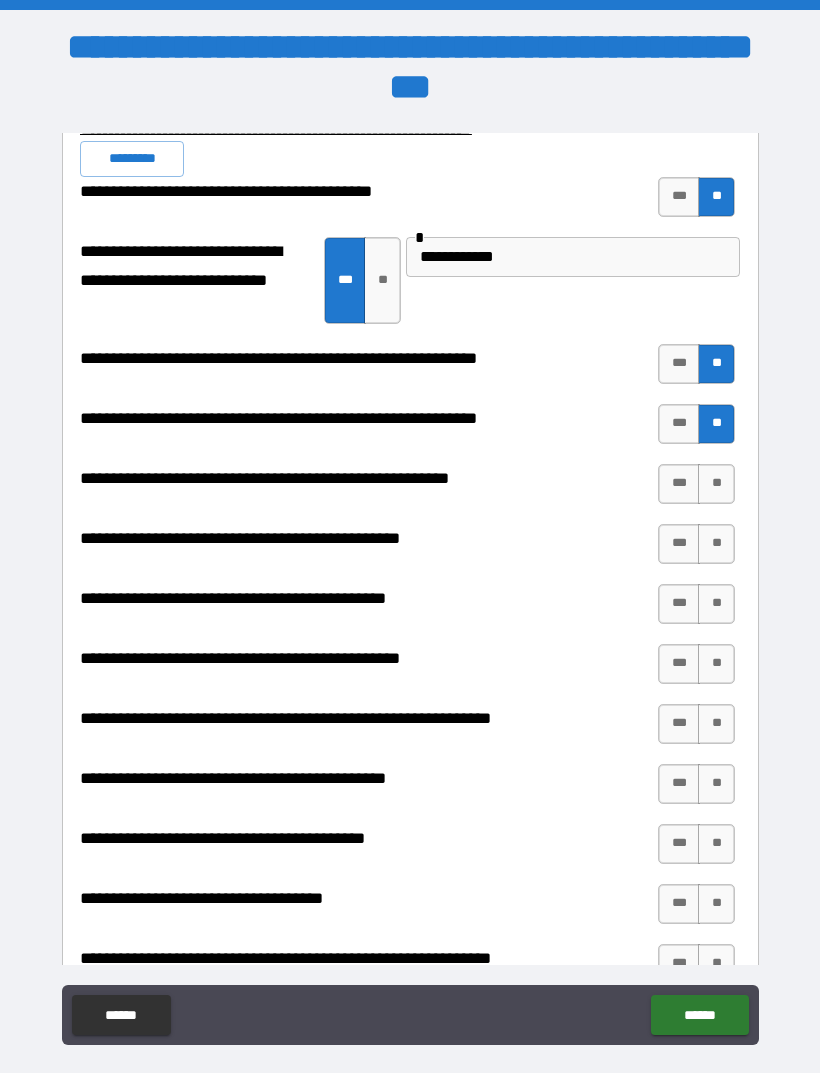 click on "**" at bounding box center [716, 484] 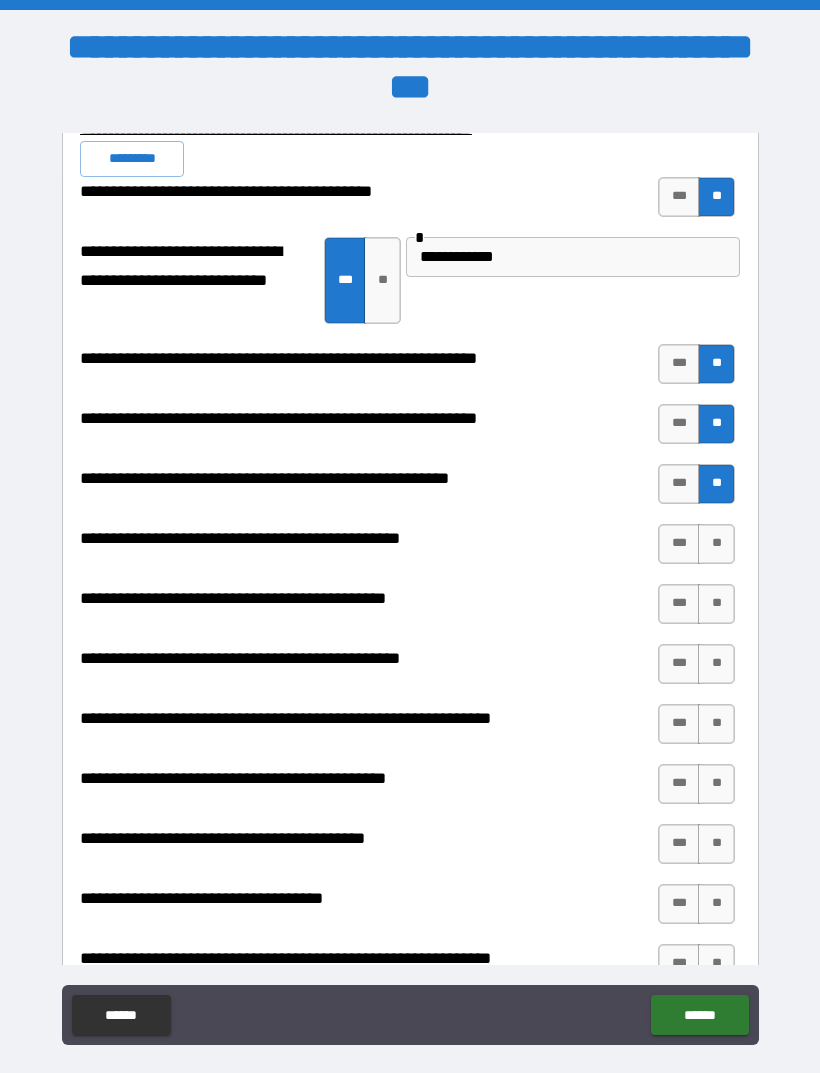 click on "**" at bounding box center [716, 544] 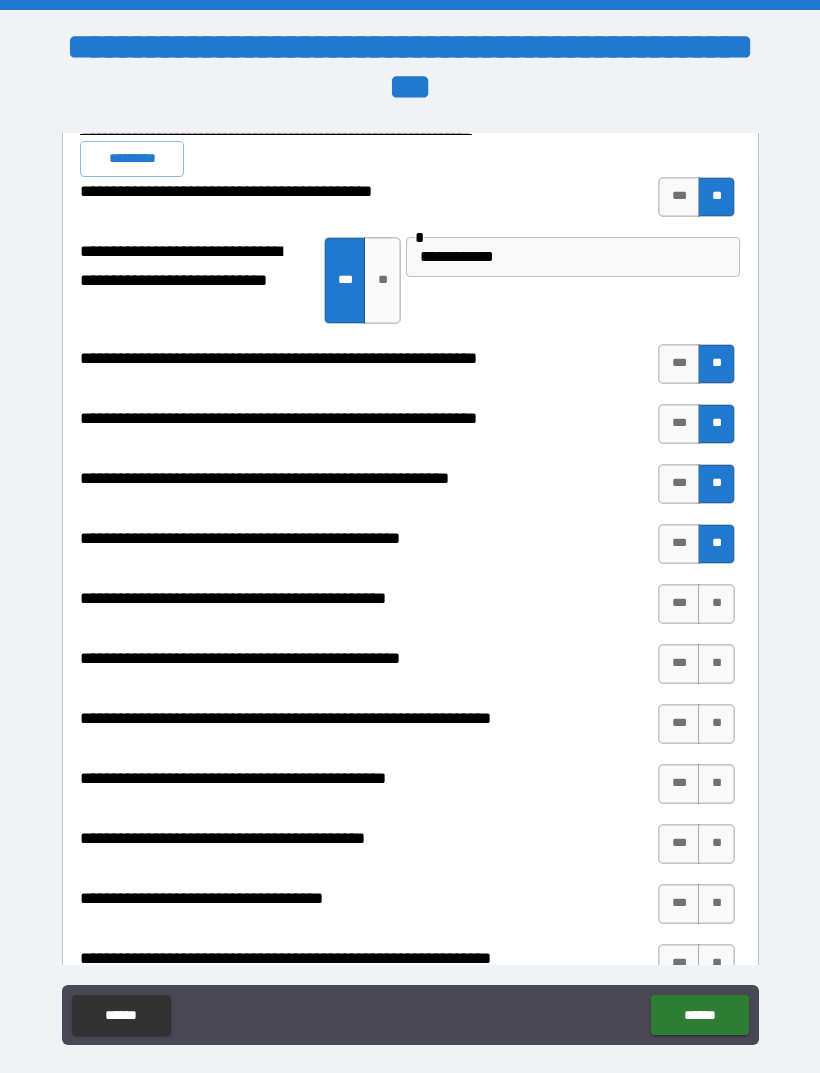 click on "**" at bounding box center (716, 604) 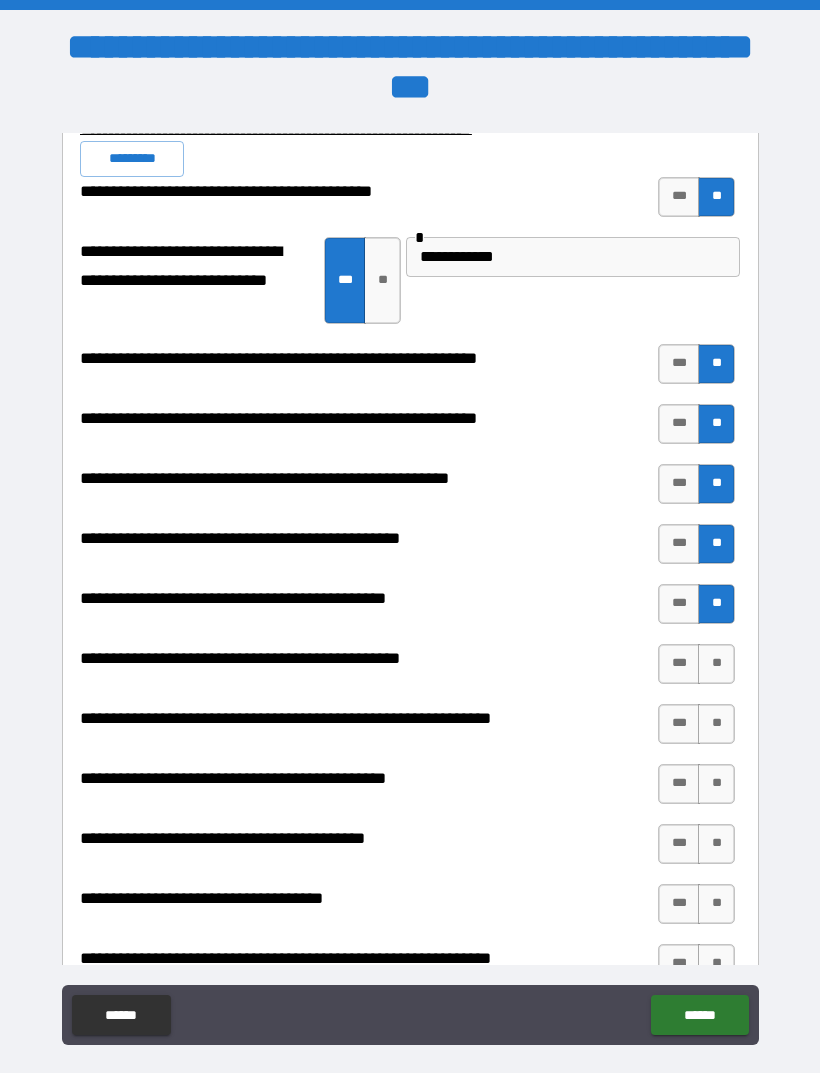 click on "**" at bounding box center (716, 664) 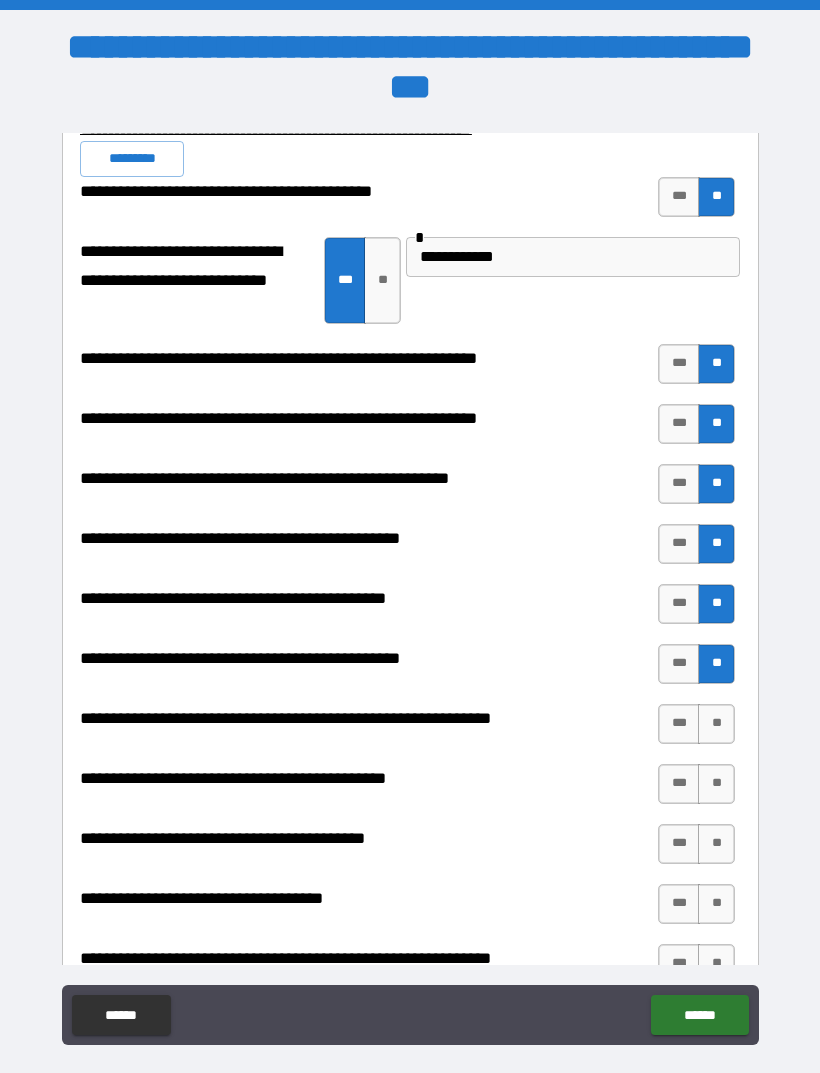 click on "**" at bounding box center (716, 724) 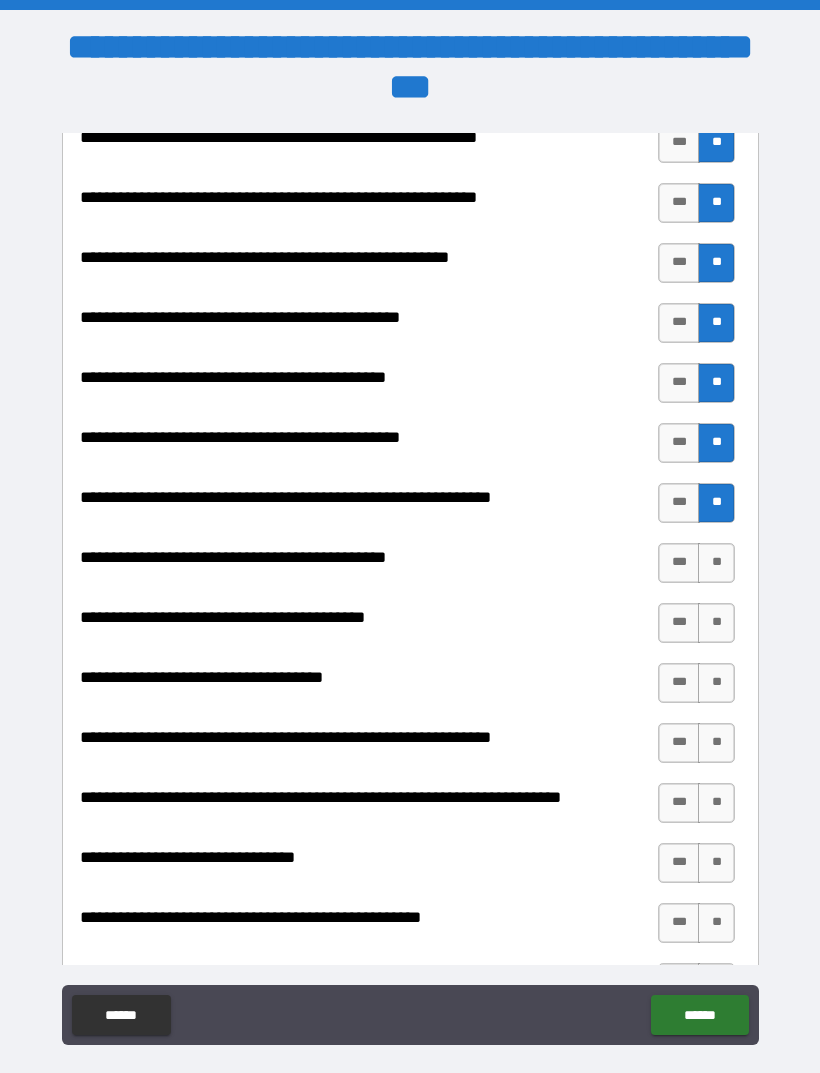 scroll, scrollTop: 2317, scrollLeft: 0, axis: vertical 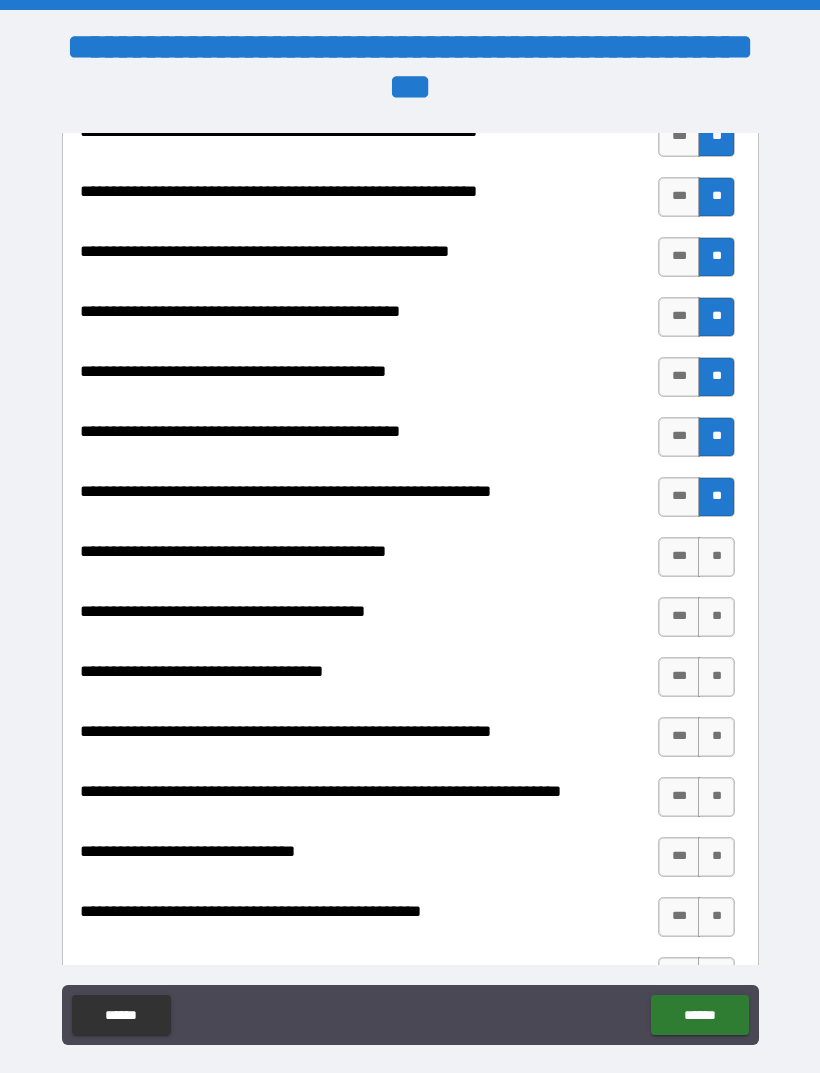 click on "**" at bounding box center [716, 557] 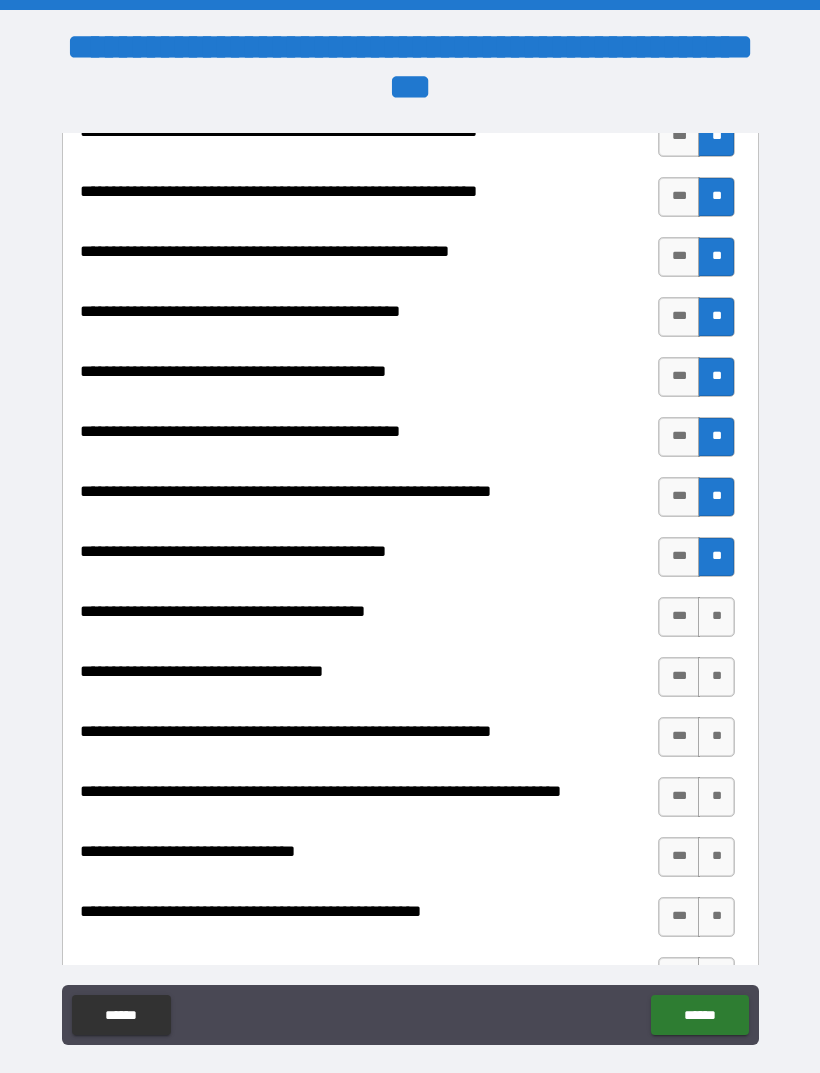 click on "**" at bounding box center [716, 617] 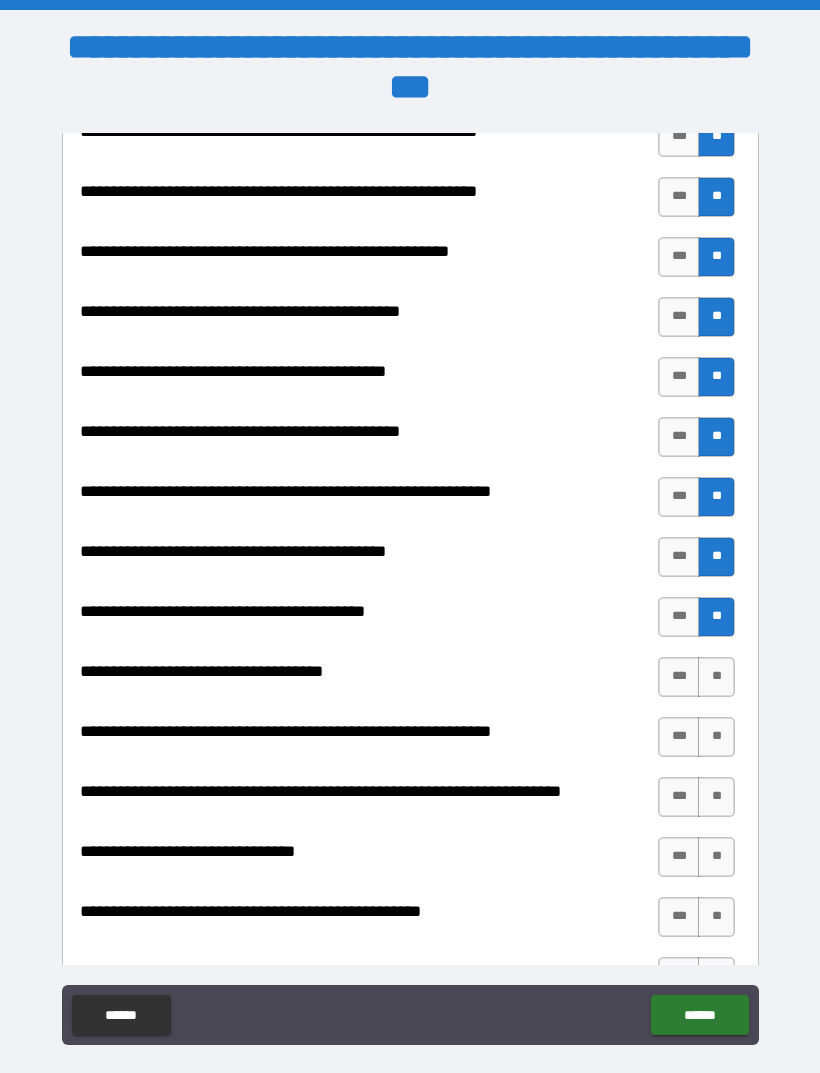 click on "**" at bounding box center (716, 677) 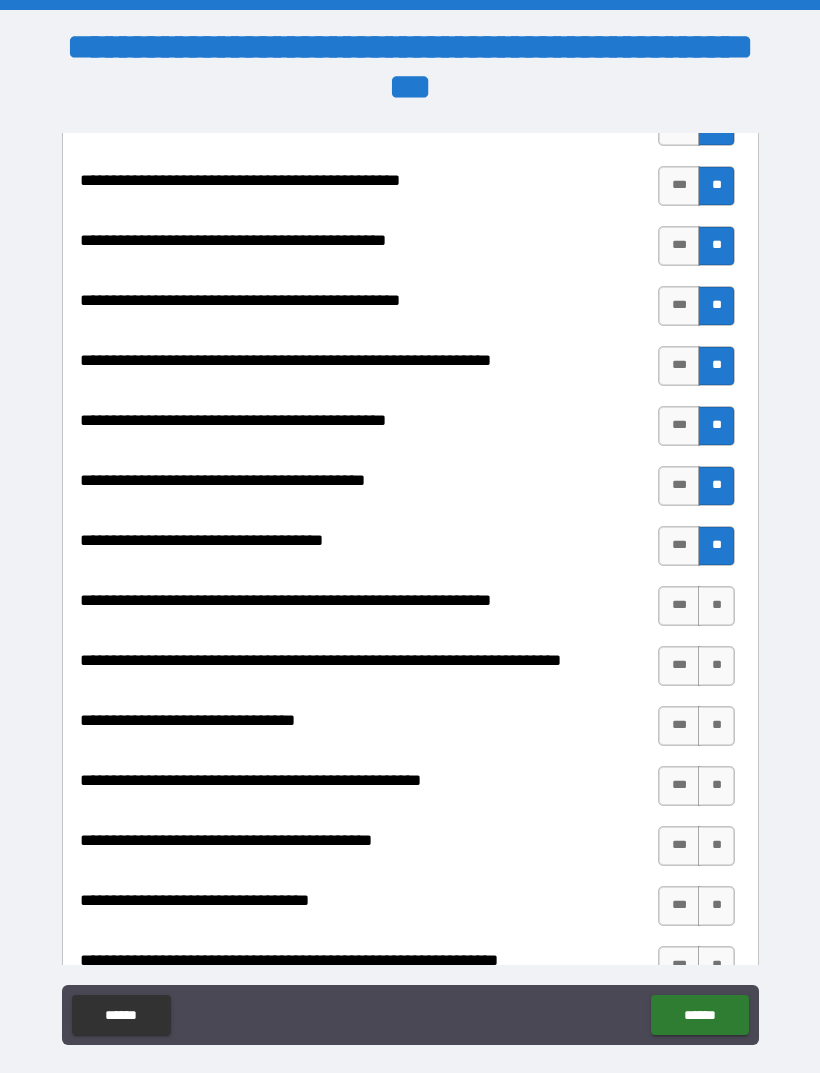 scroll, scrollTop: 2460, scrollLeft: 0, axis: vertical 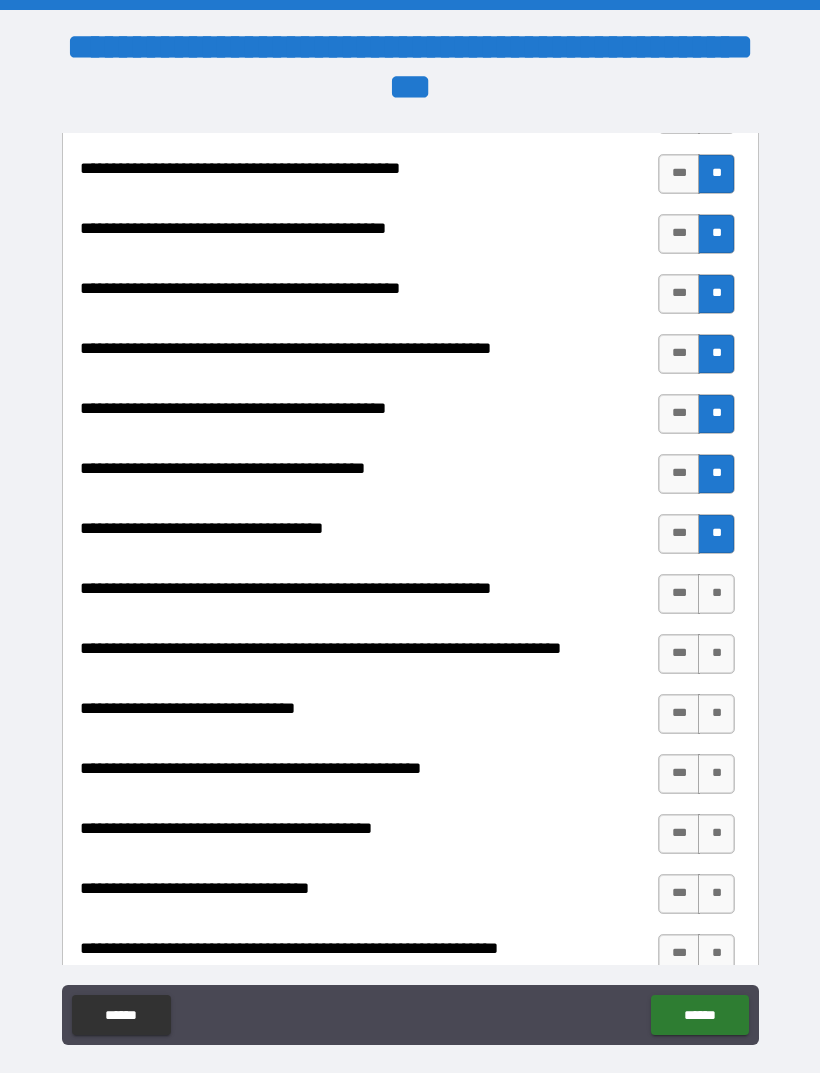 click on "**" at bounding box center (716, 594) 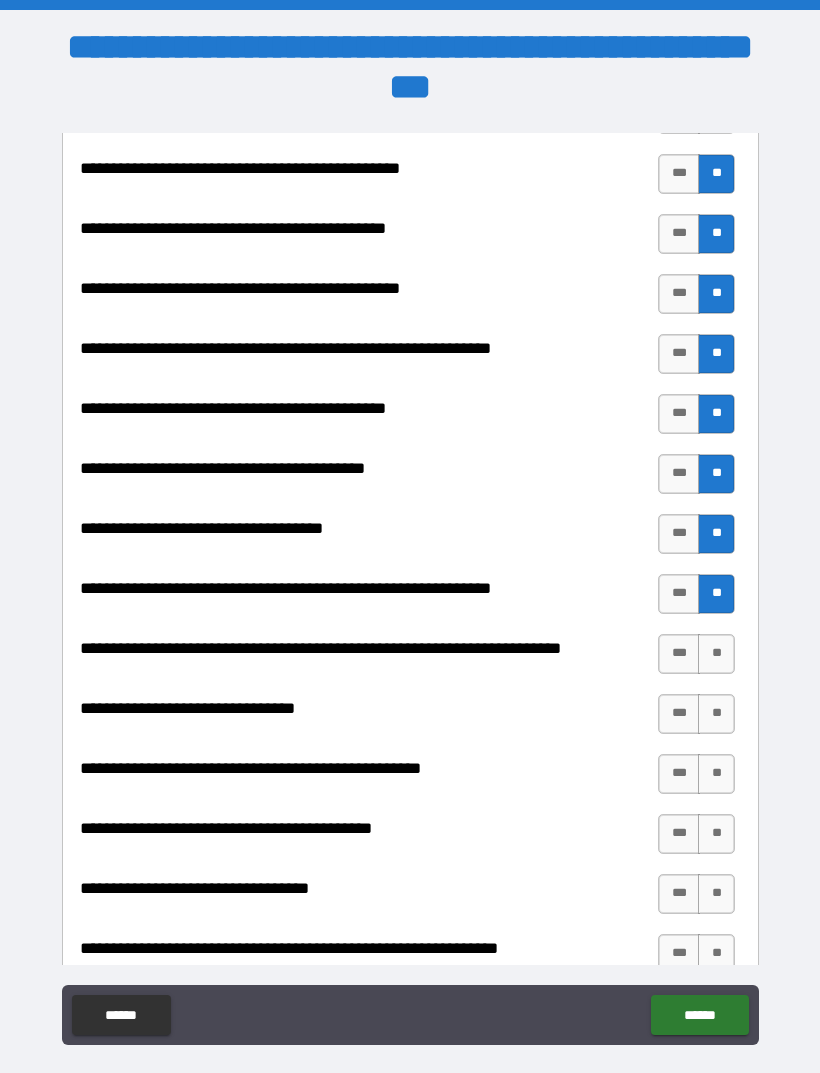 click on "**" at bounding box center (716, 654) 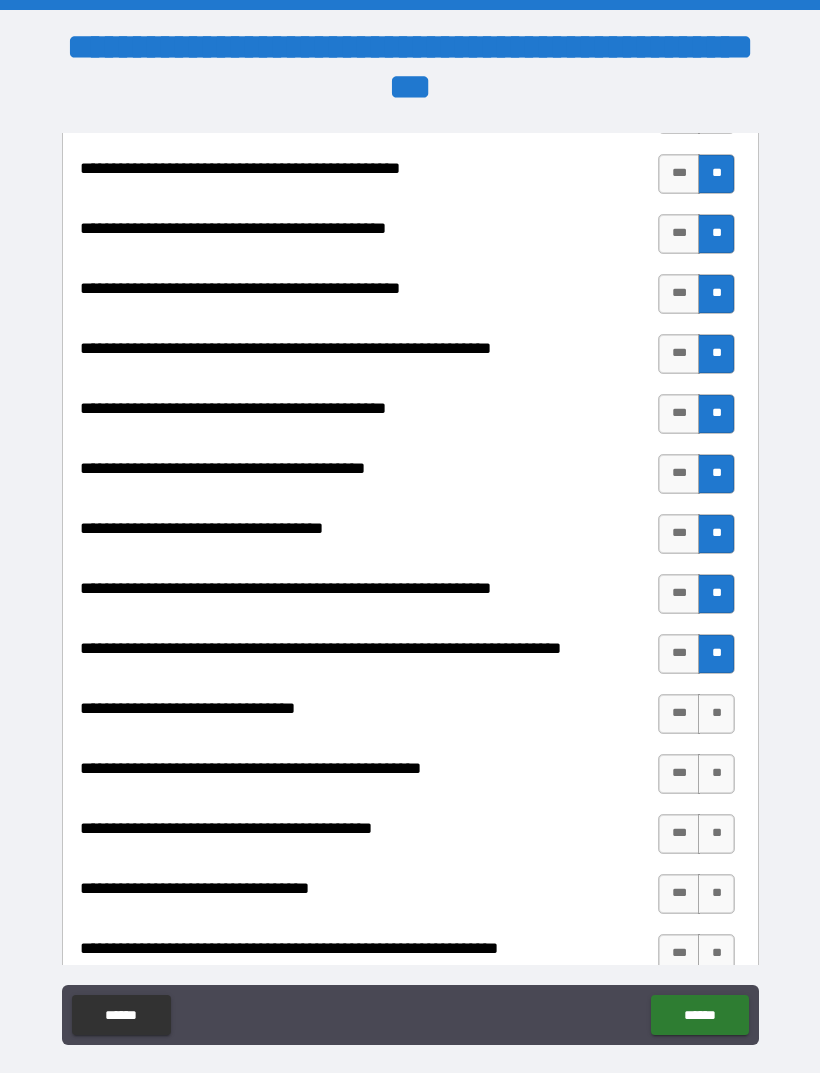 click on "**" at bounding box center (716, 714) 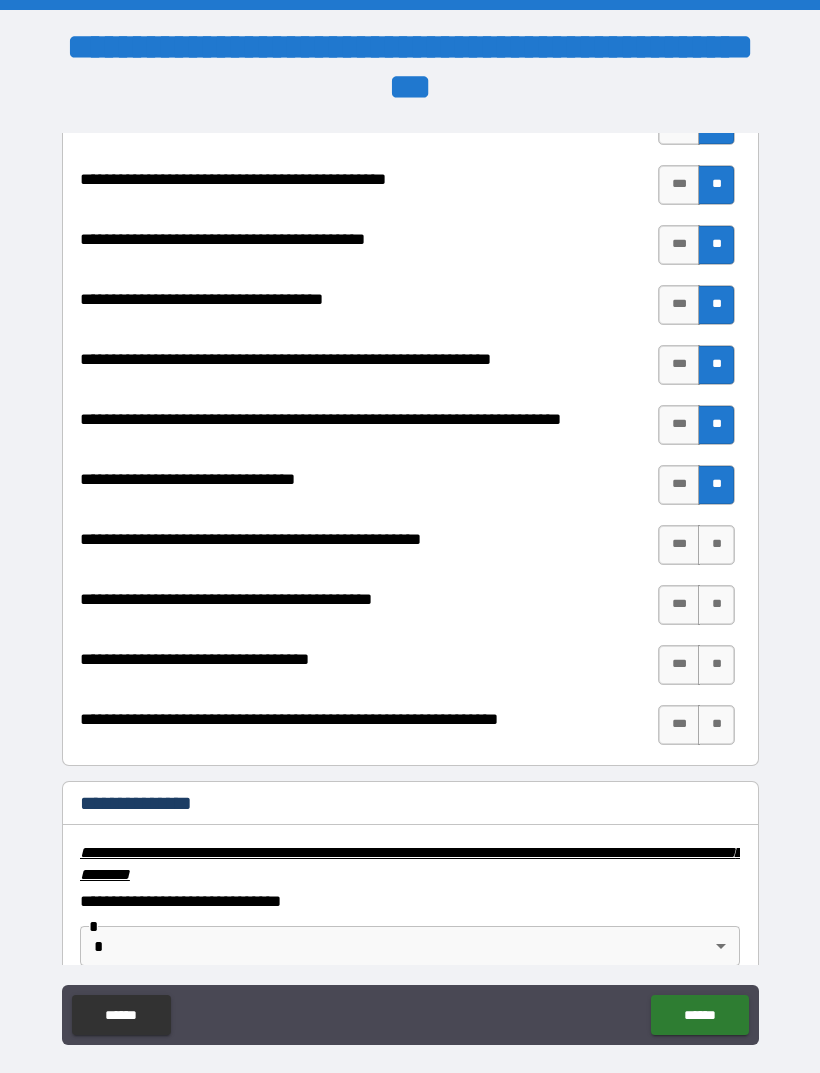 scroll, scrollTop: 2692, scrollLeft: 0, axis: vertical 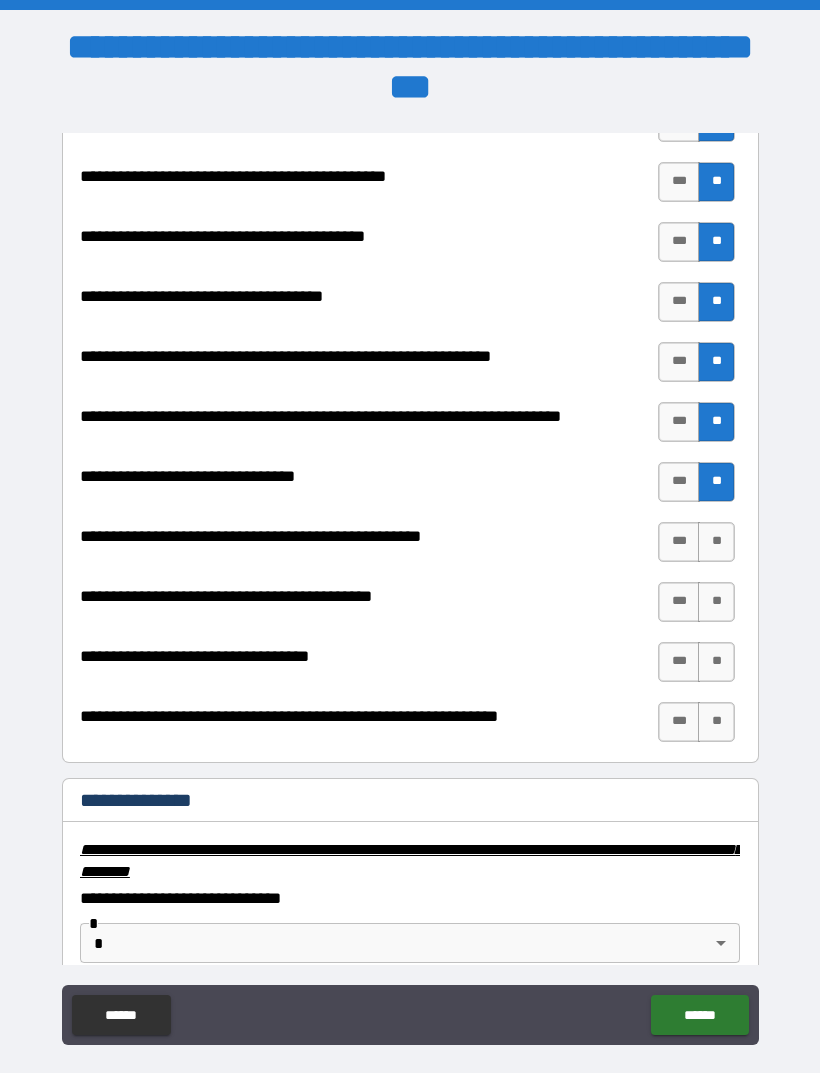 click on "**" at bounding box center (716, 542) 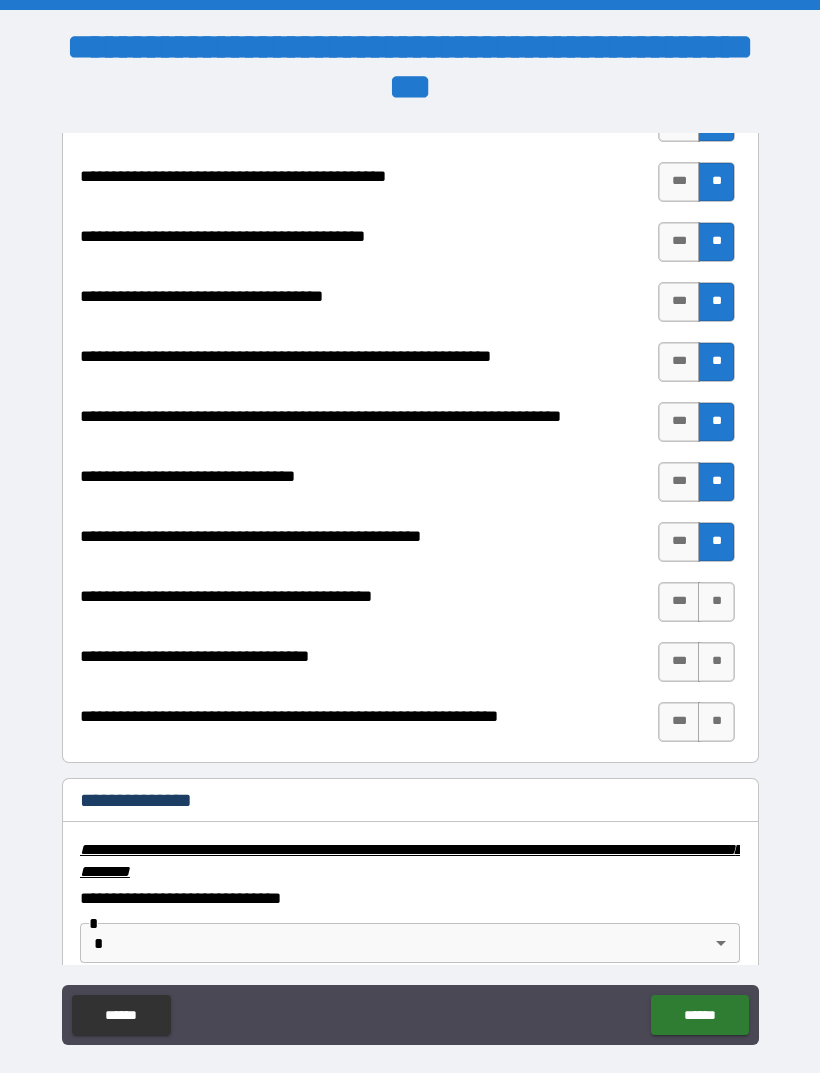 click on "**" at bounding box center [716, 602] 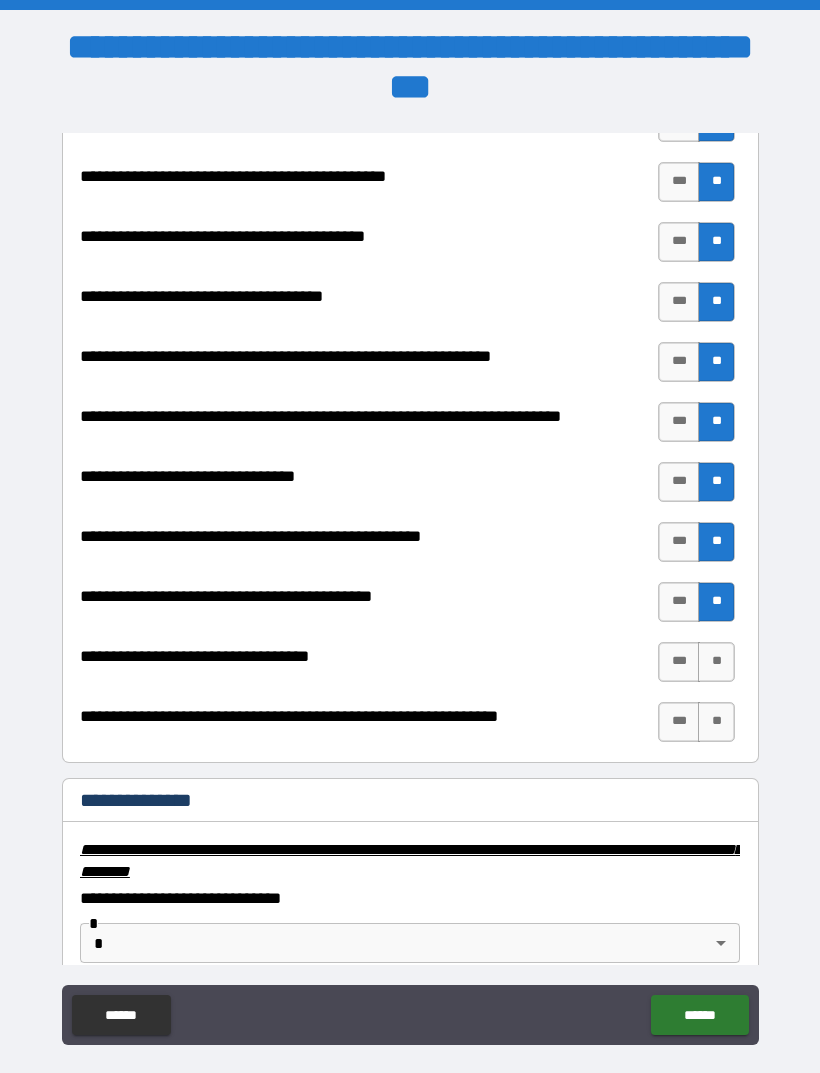 click on "**" at bounding box center [716, 662] 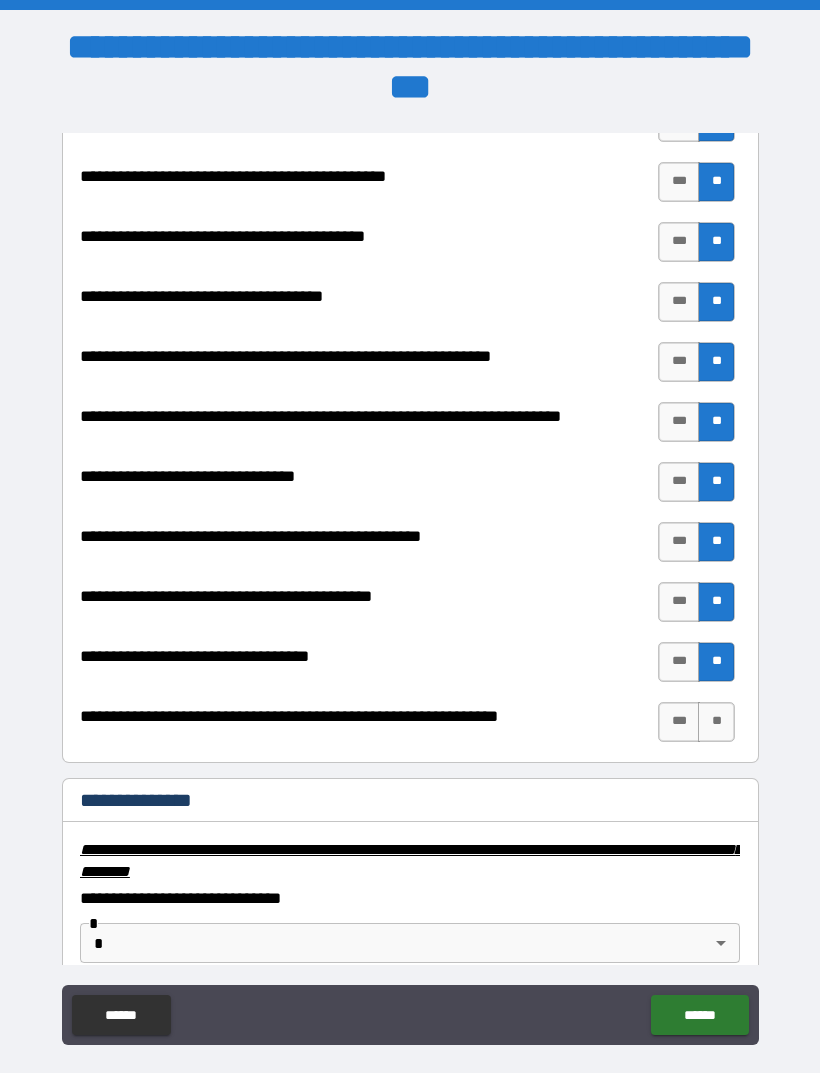 click on "**" at bounding box center (716, 722) 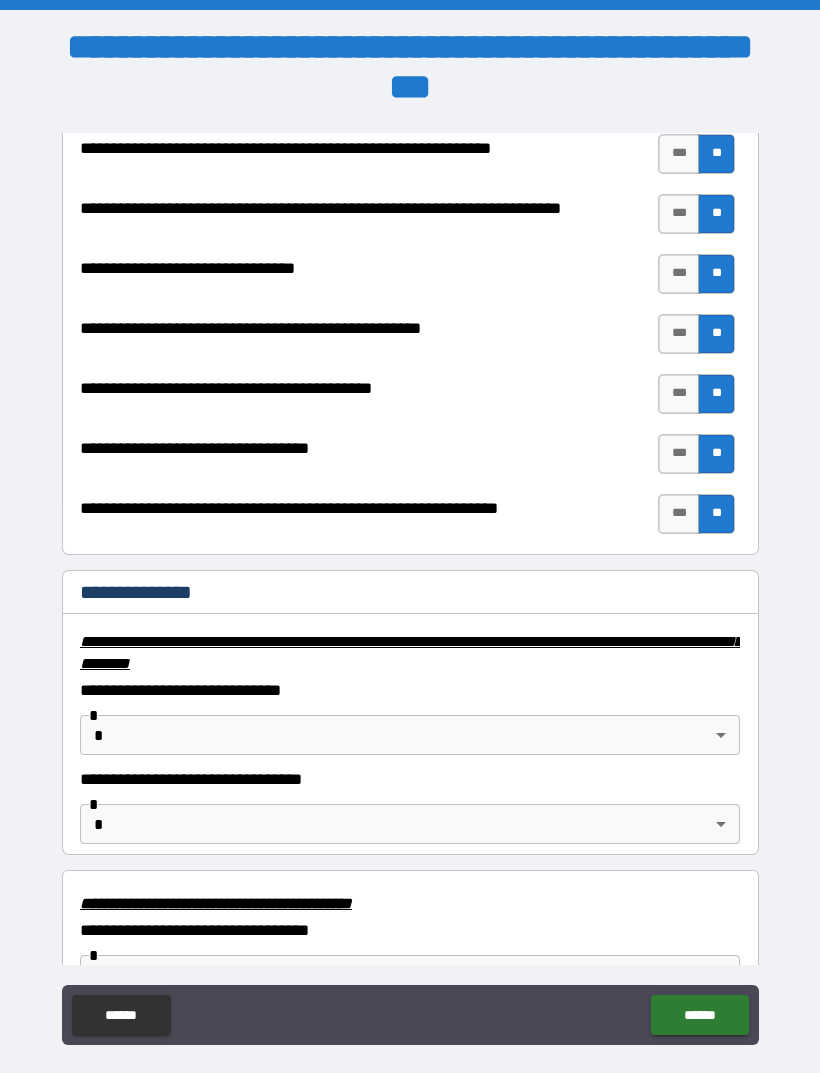 scroll, scrollTop: 2997, scrollLeft: 0, axis: vertical 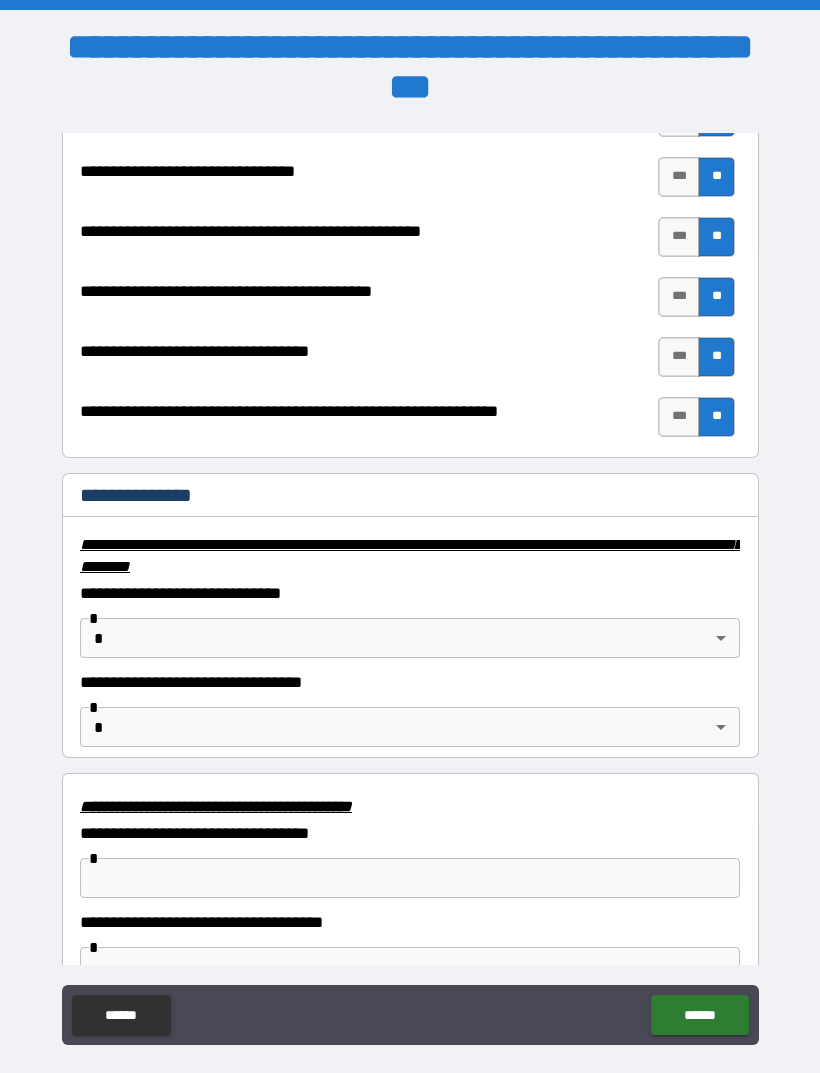 click on "**********" at bounding box center [410, 568] 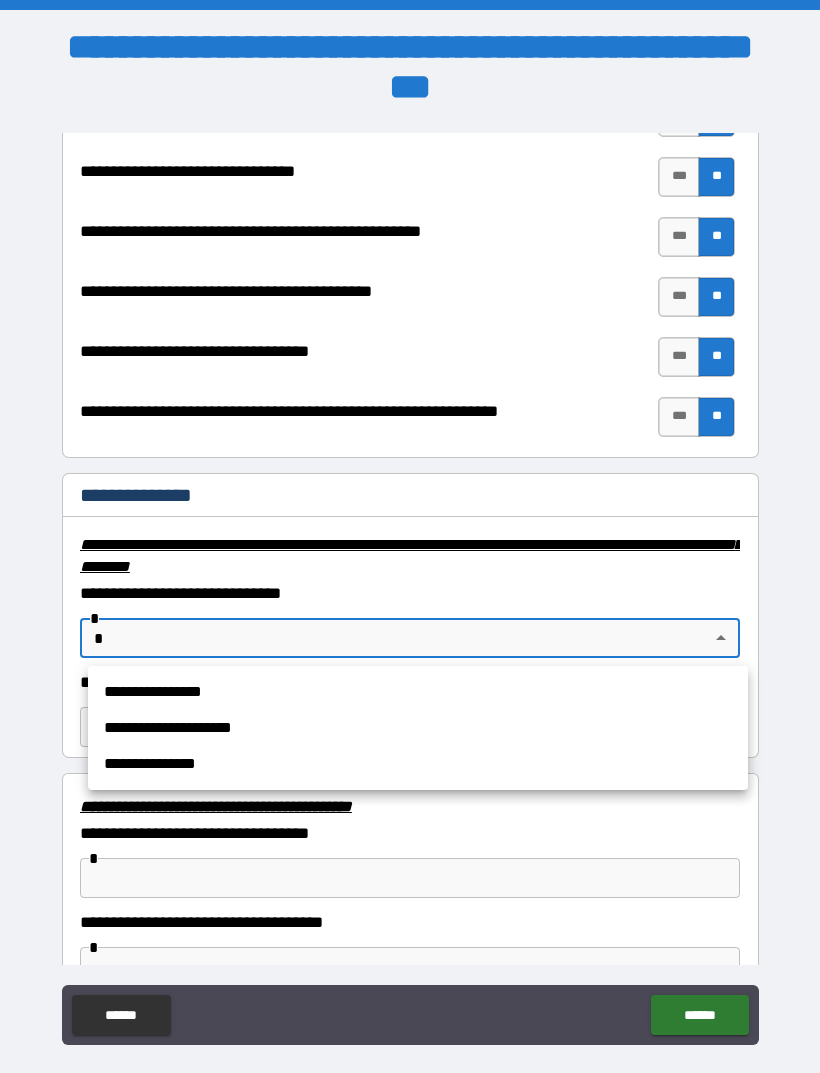 click on "**********" at bounding box center [418, 692] 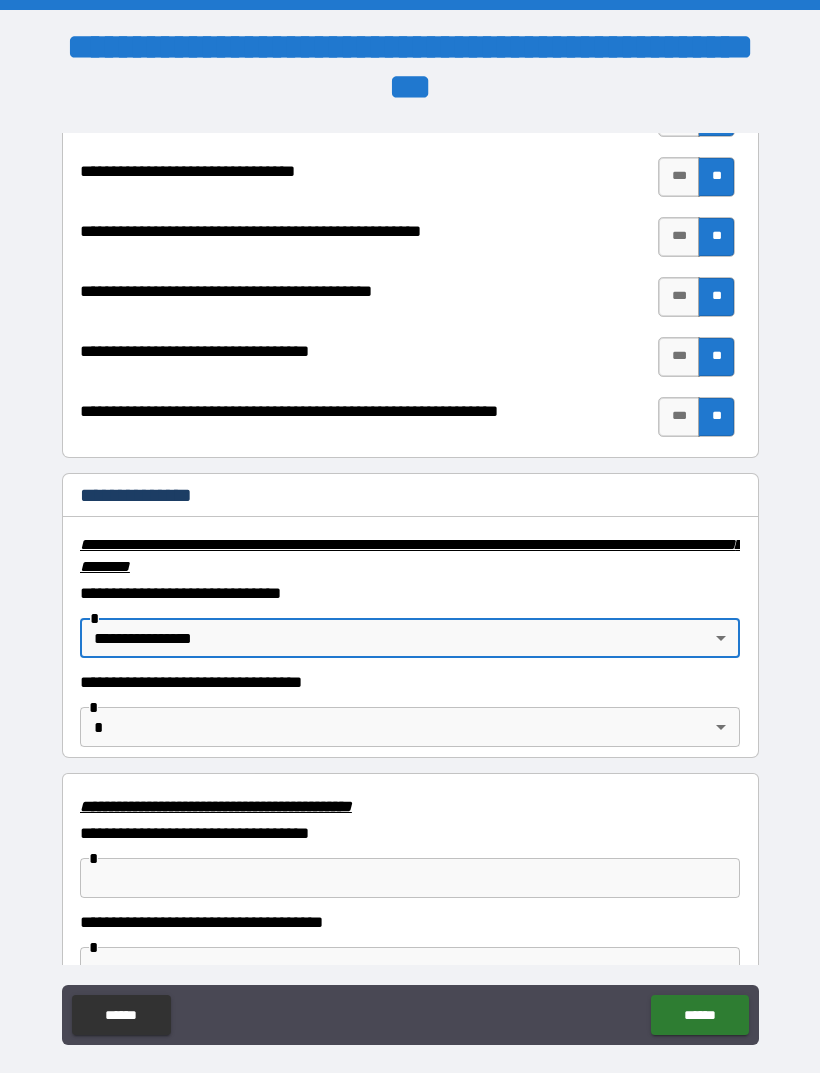 click on "**********" at bounding box center (410, 568) 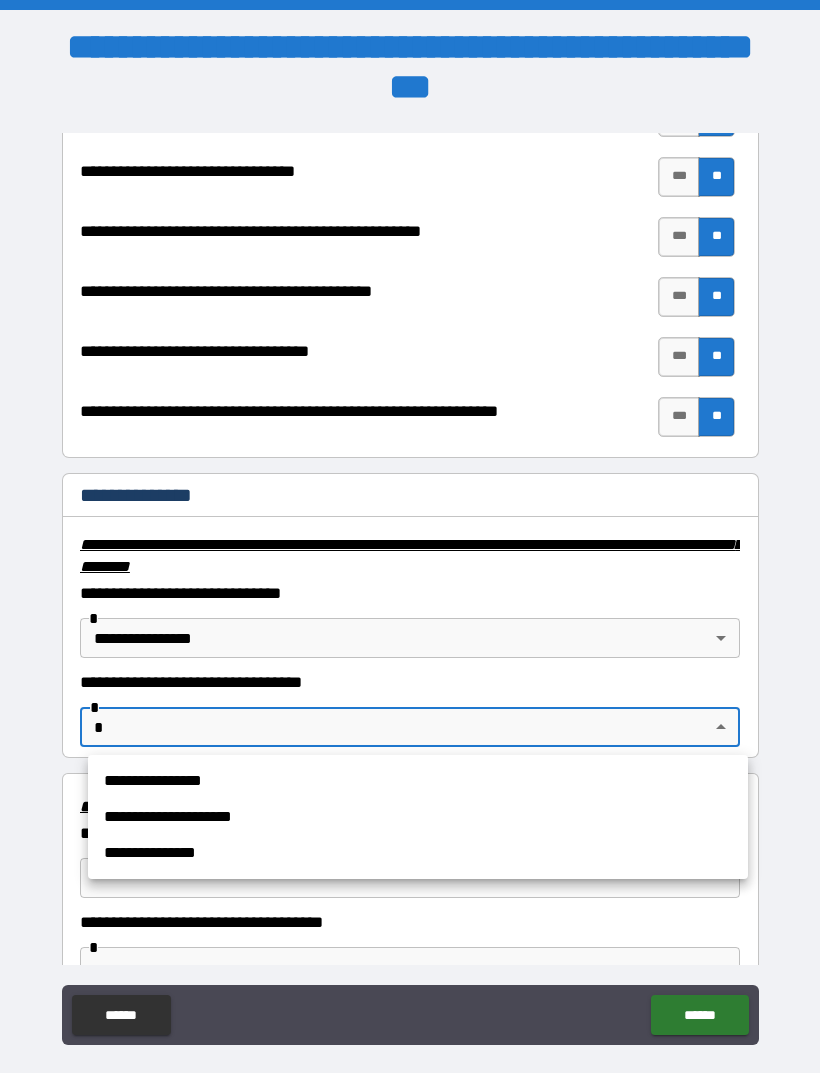 click on "**********" at bounding box center [418, 781] 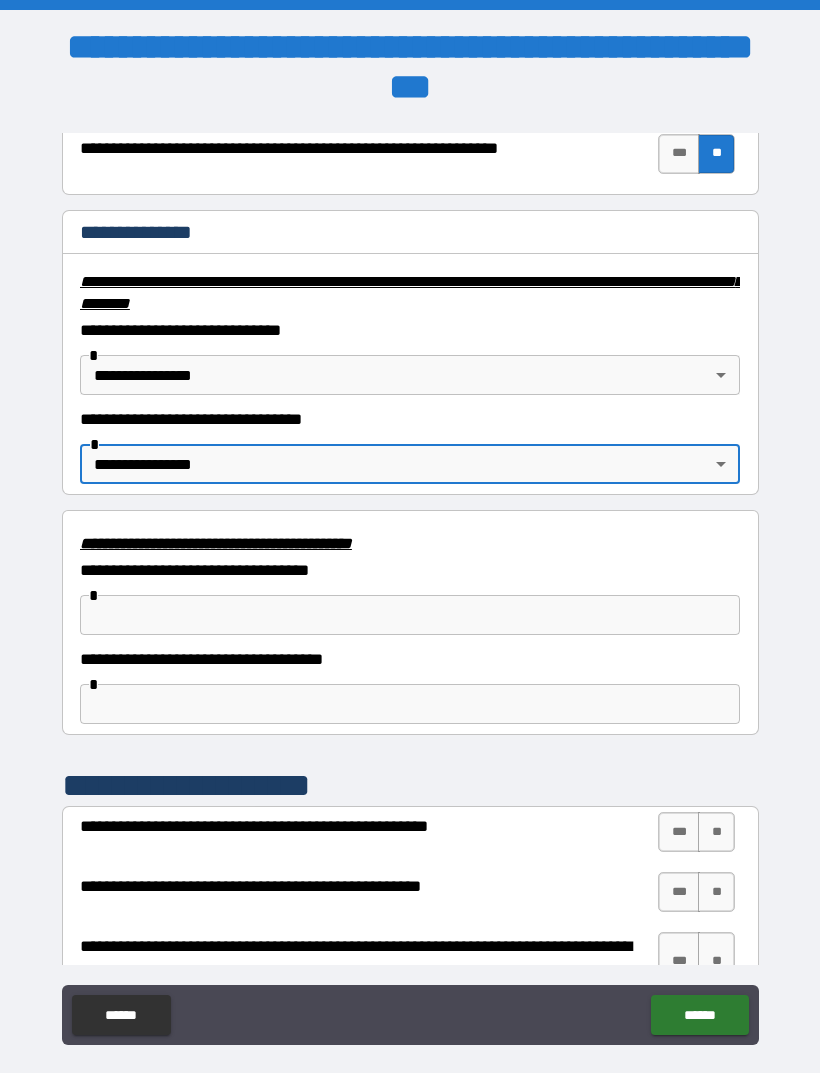 scroll, scrollTop: 3273, scrollLeft: 0, axis: vertical 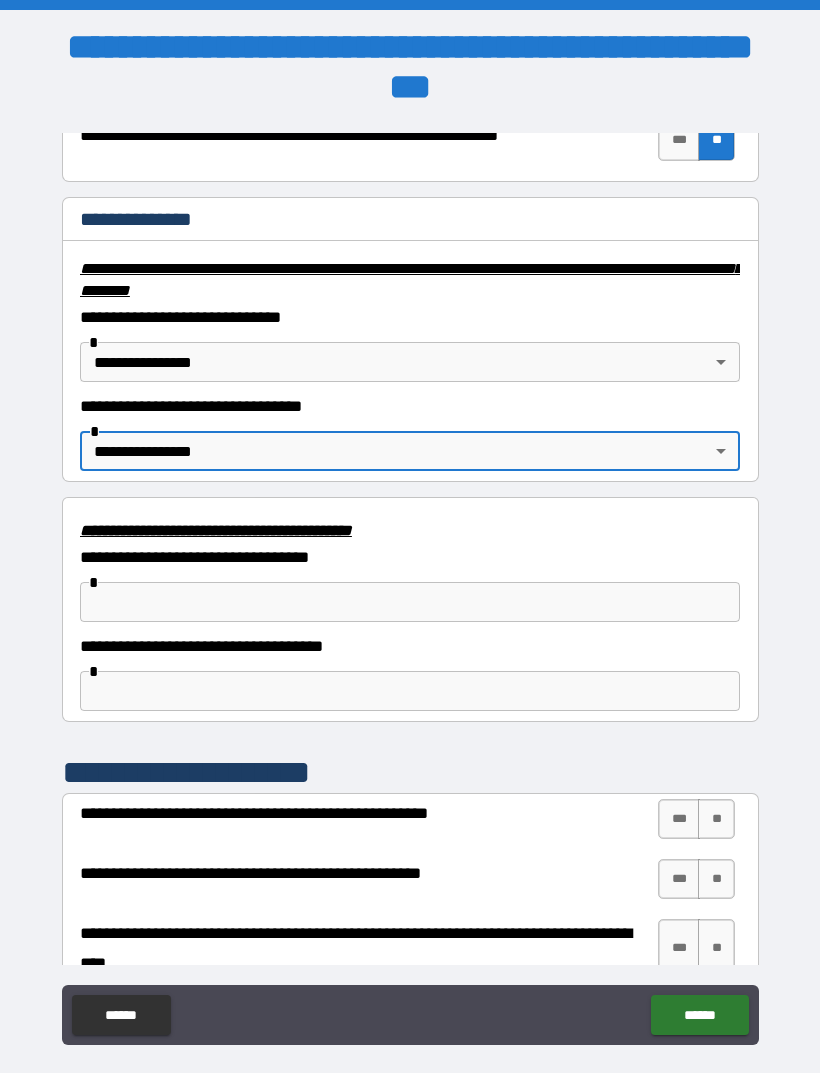 click at bounding box center (410, 602) 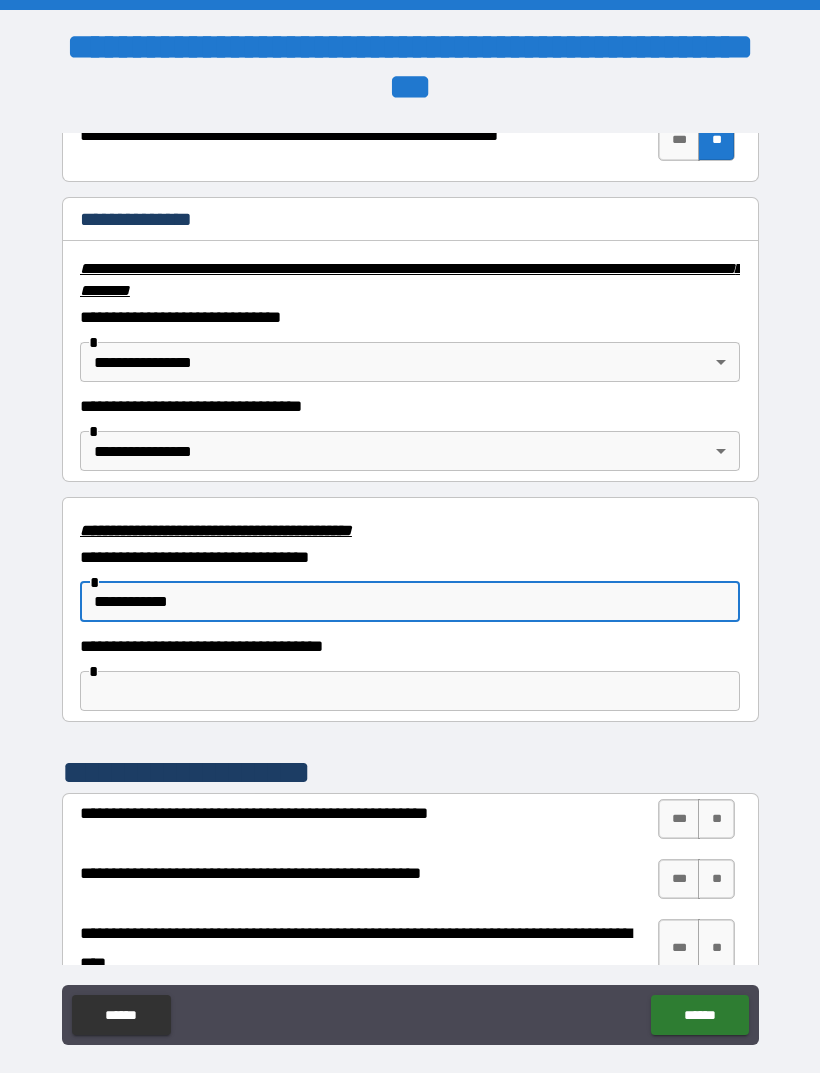 type on "**********" 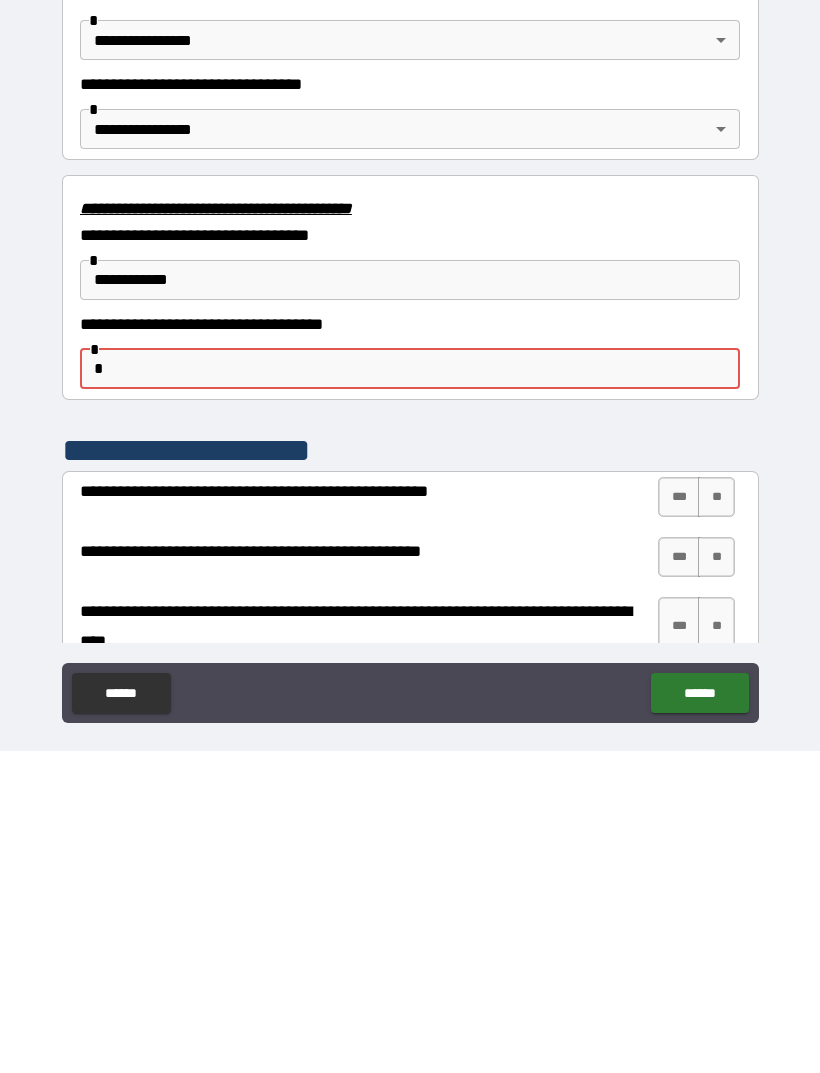 click on "***" at bounding box center [679, 819] 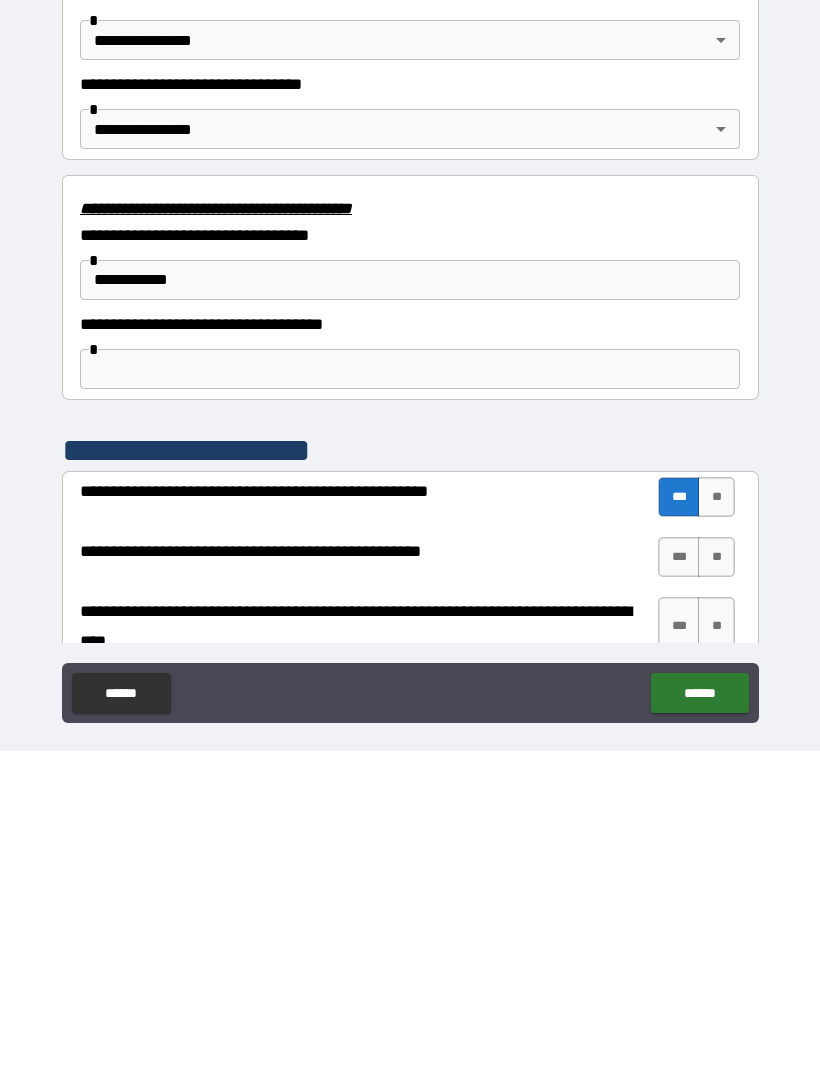 scroll, scrollTop: 64, scrollLeft: 0, axis: vertical 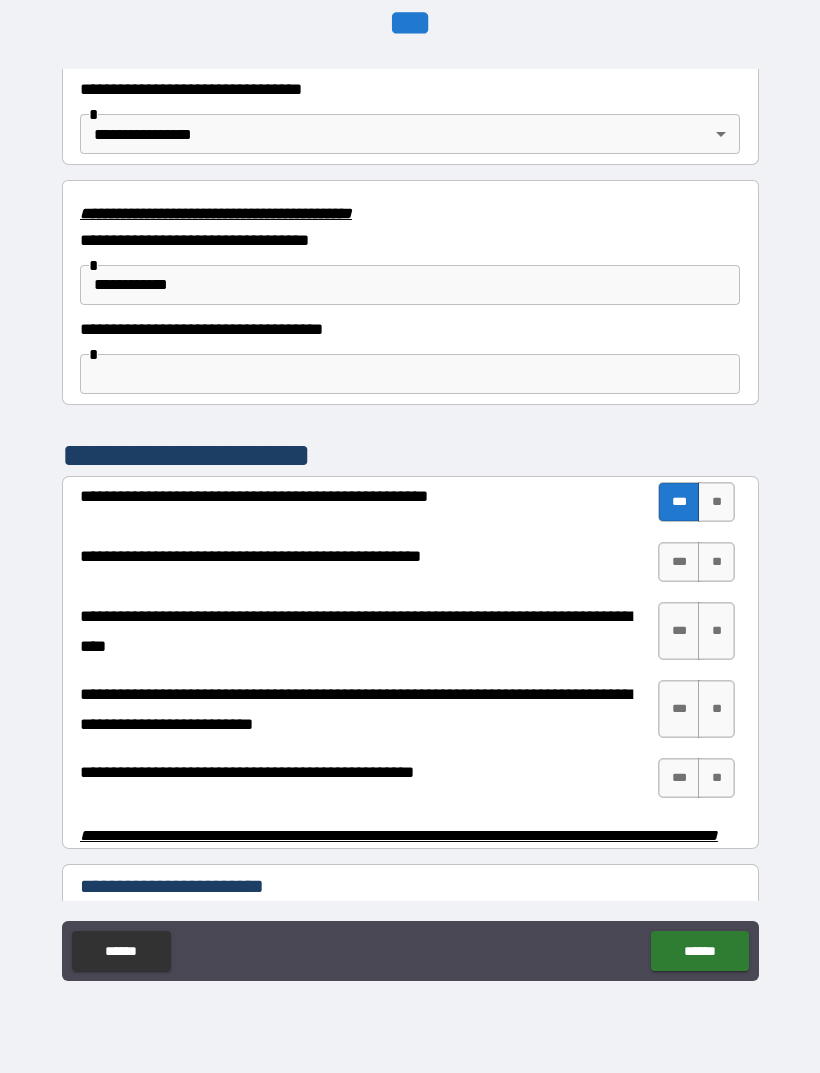 click on "**" at bounding box center [716, 502] 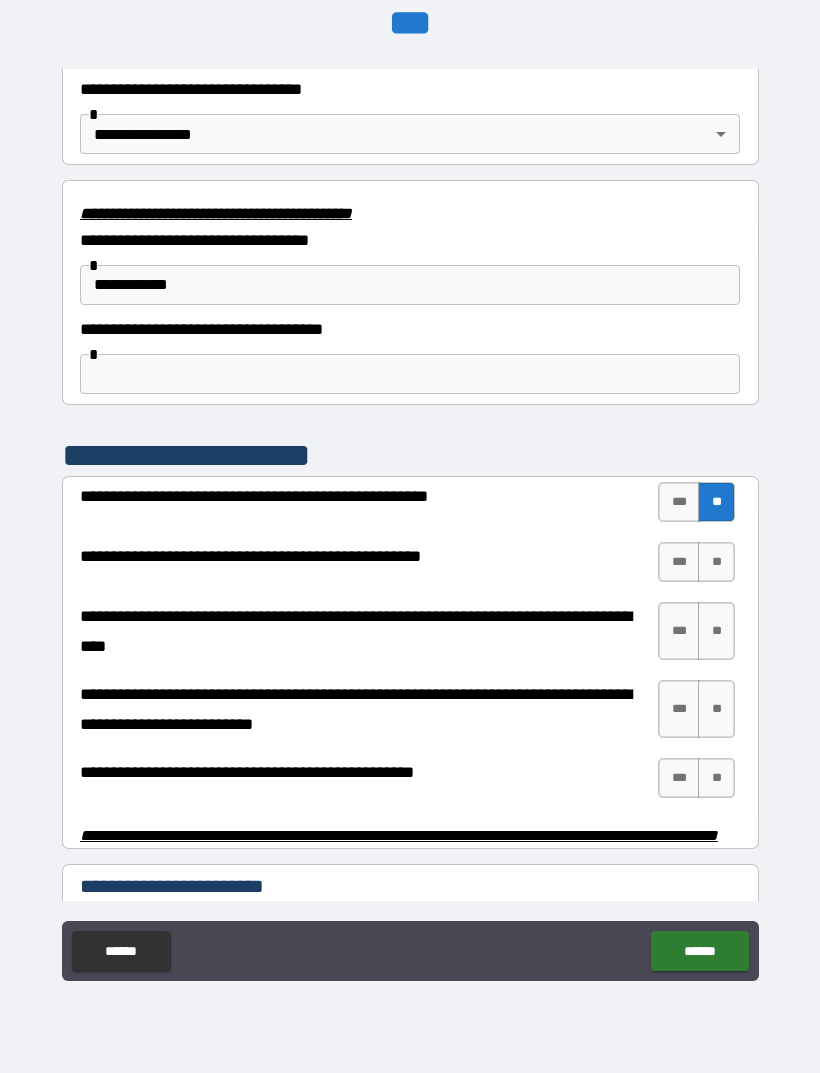 click on "***" at bounding box center [679, 562] 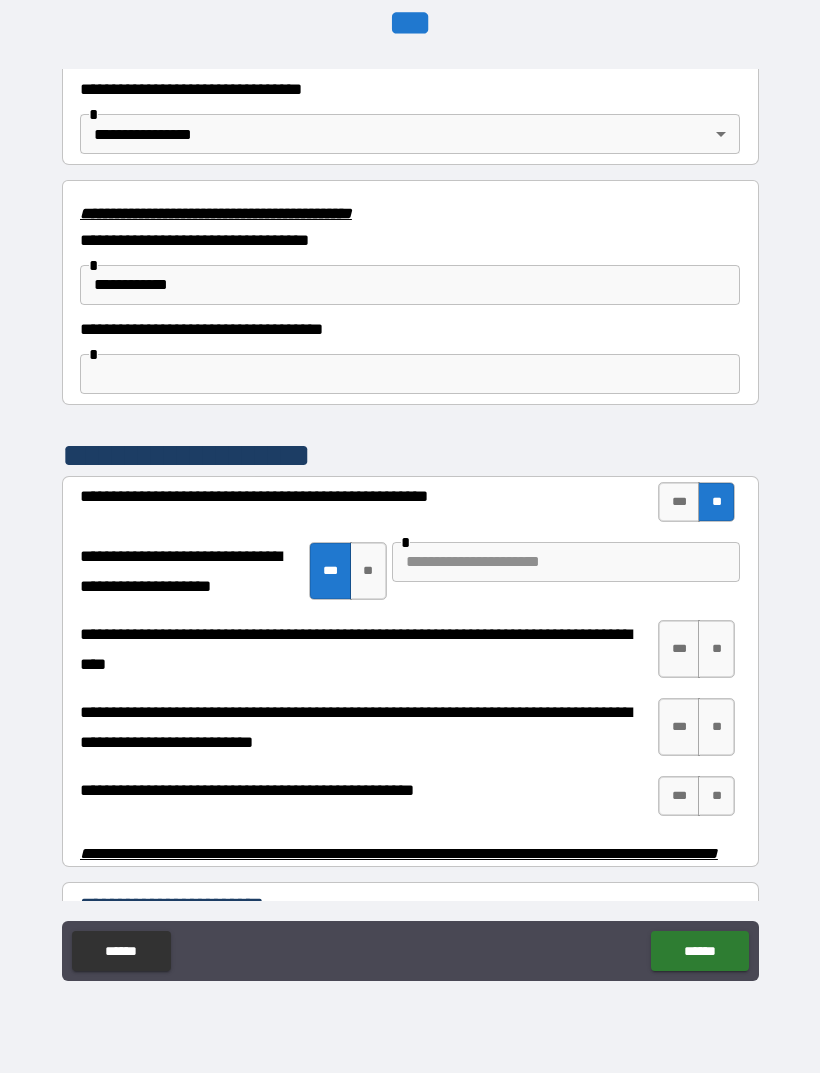 click at bounding box center [566, 562] 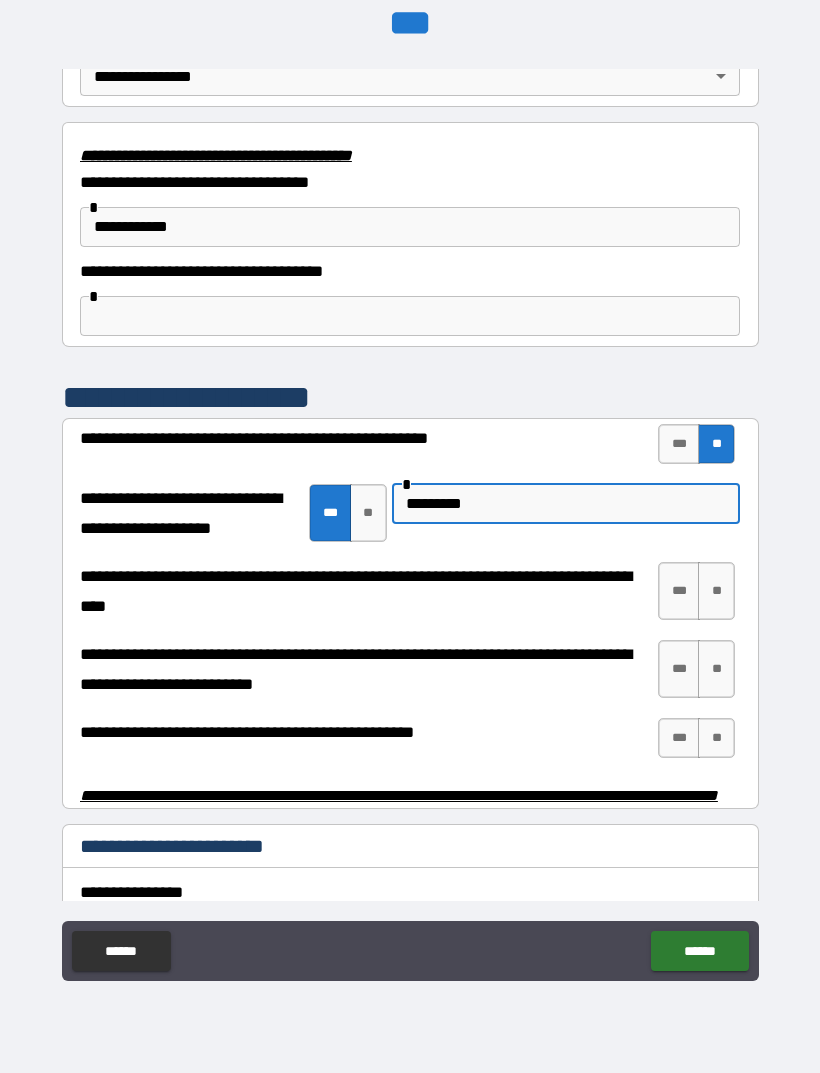 scroll, scrollTop: 3575, scrollLeft: 0, axis: vertical 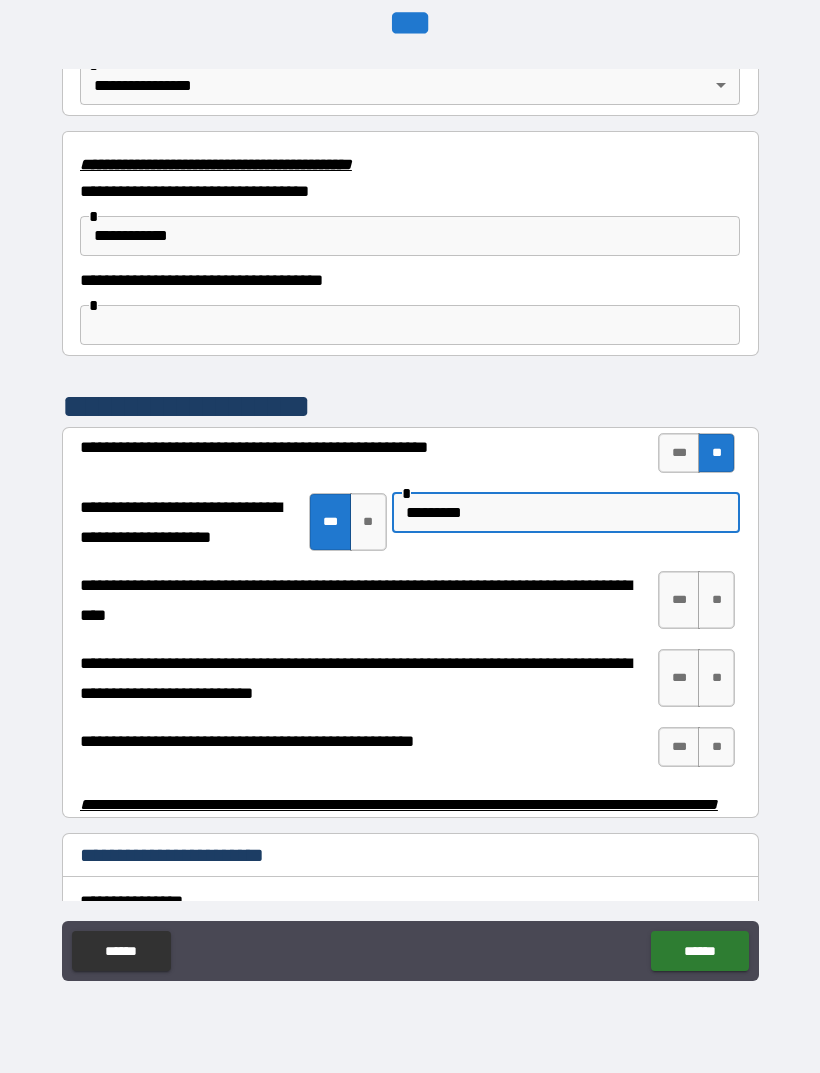 type on "*********" 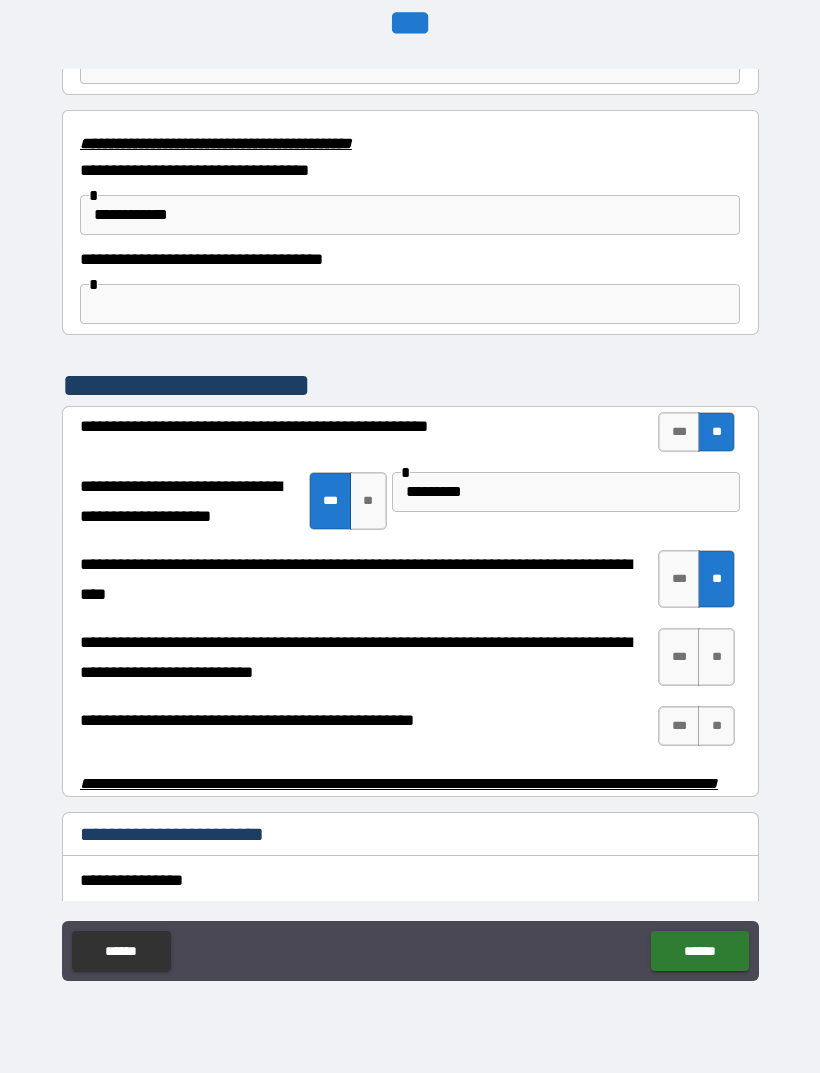 scroll, scrollTop: 3606, scrollLeft: 0, axis: vertical 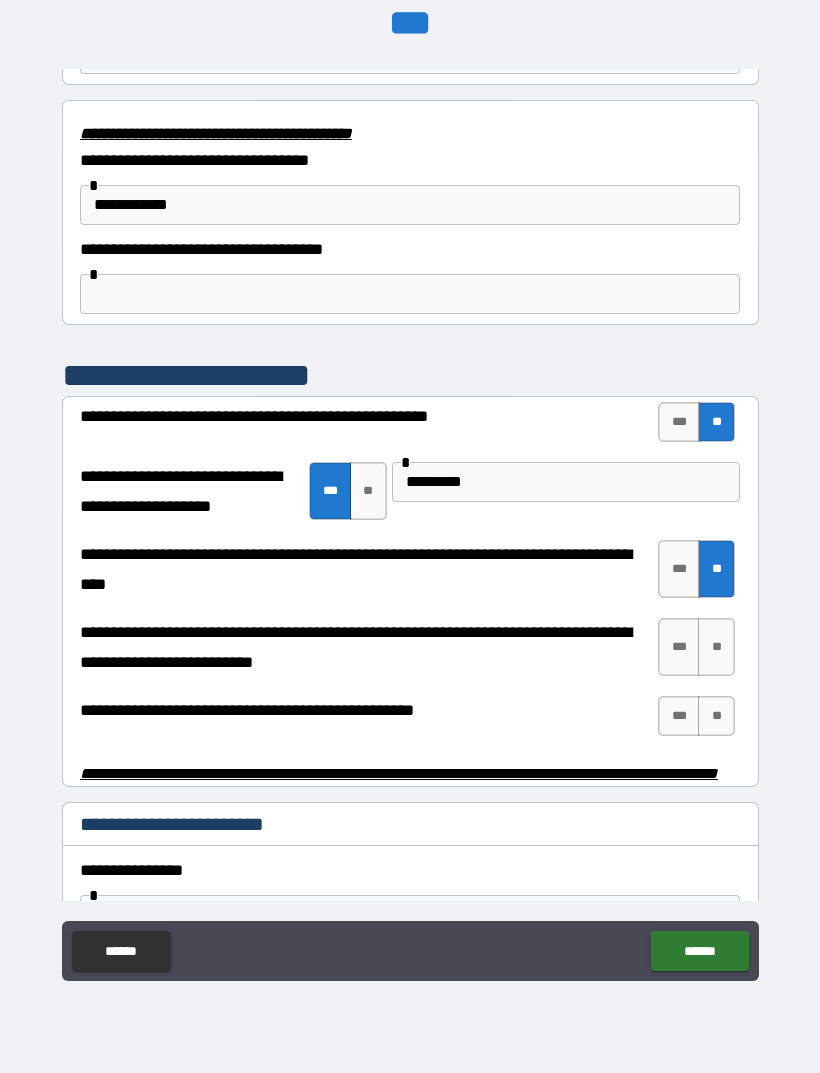 click on "**" at bounding box center [716, 647] 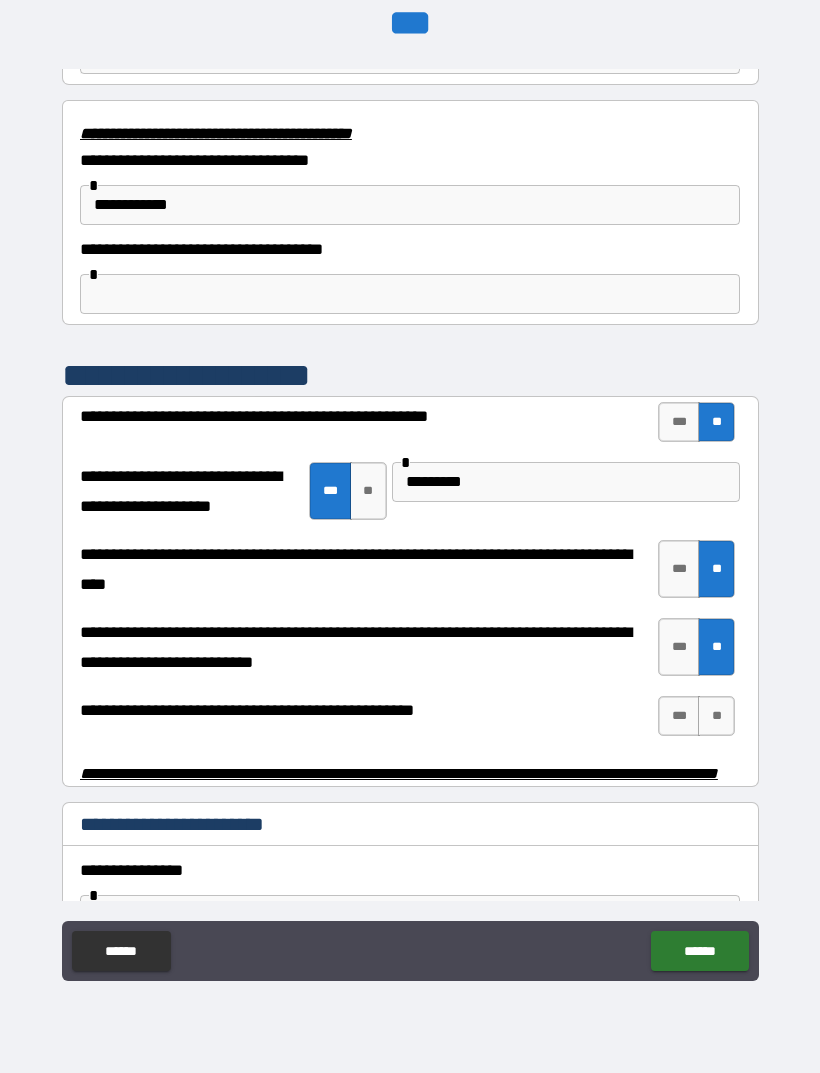 click on "**" at bounding box center (716, 716) 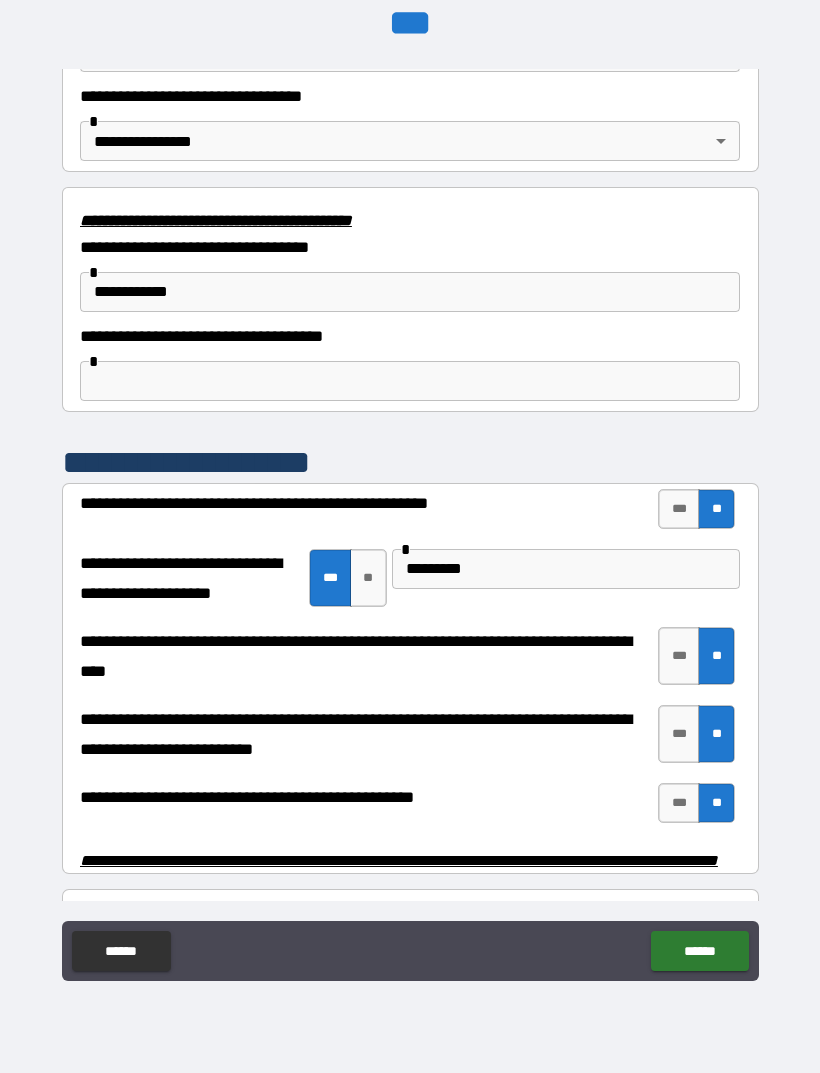 scroll, scrollTop: 3507, scrollLeft: 0, axis: vertical 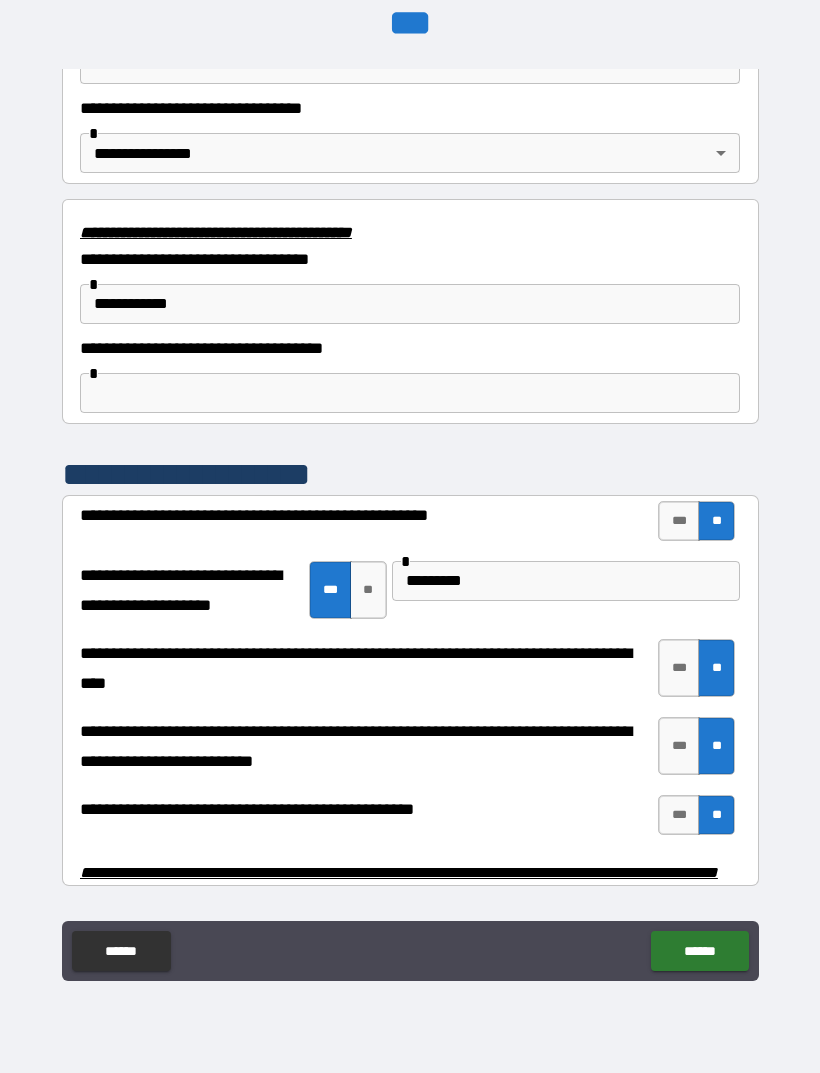 click at bounding box center [410, 393] 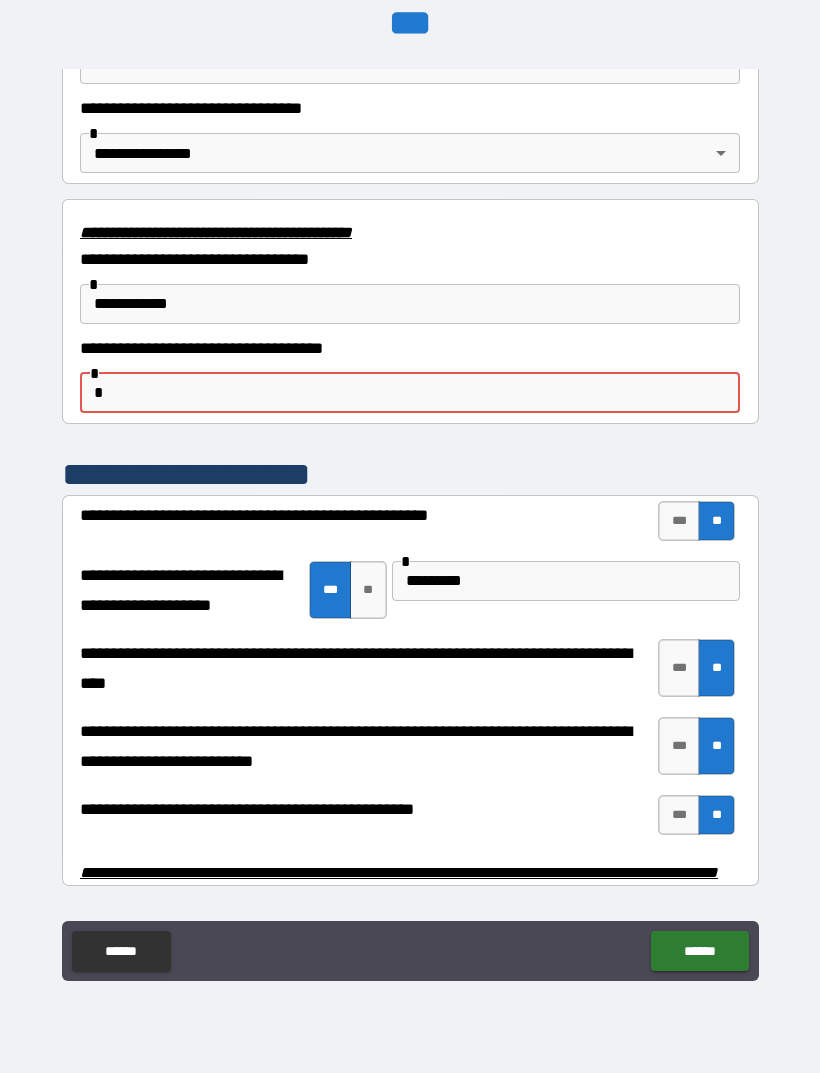 click on "**********" at bounding box center (410, 304) 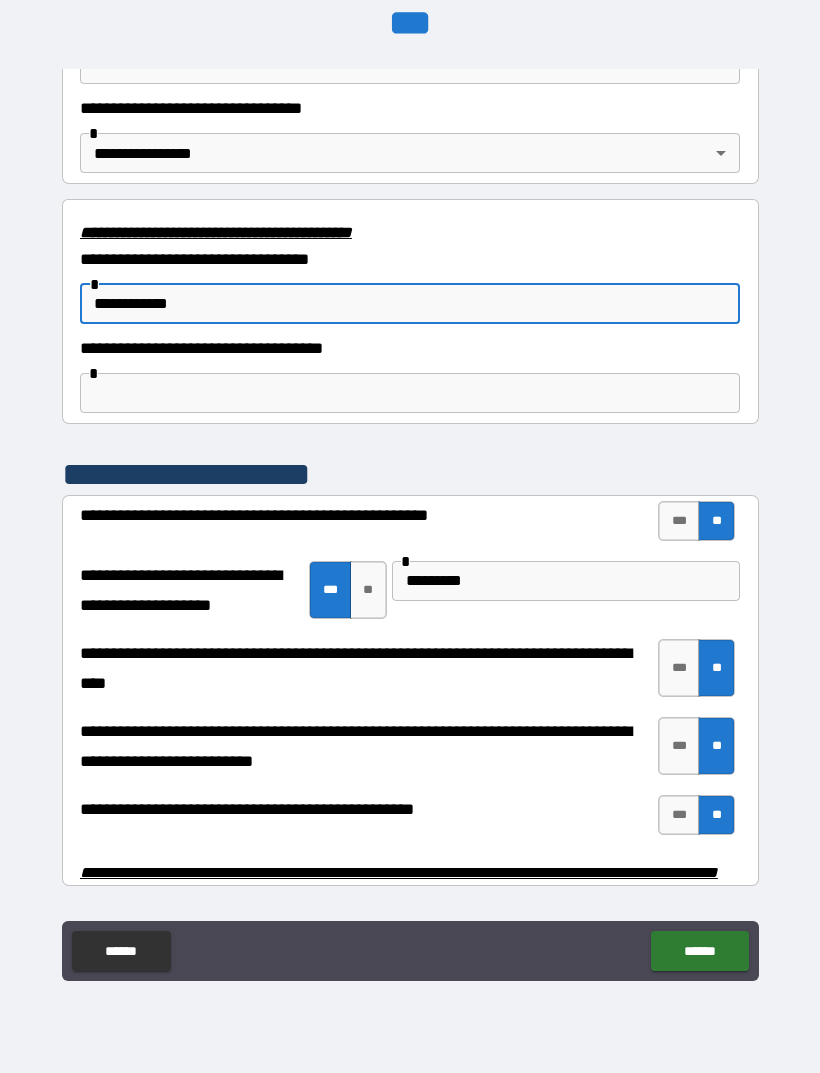 type on "**********" 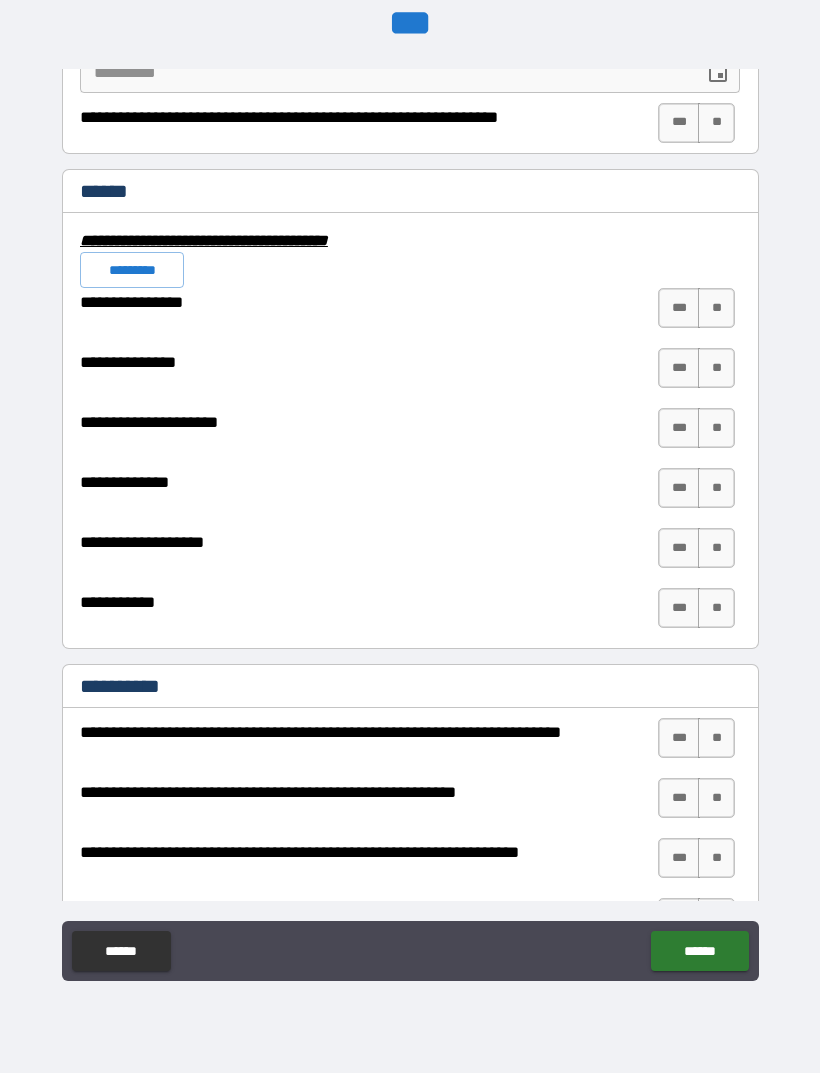scroll, scrollTop: 4666, scrollLeft: 0, axis: vertical 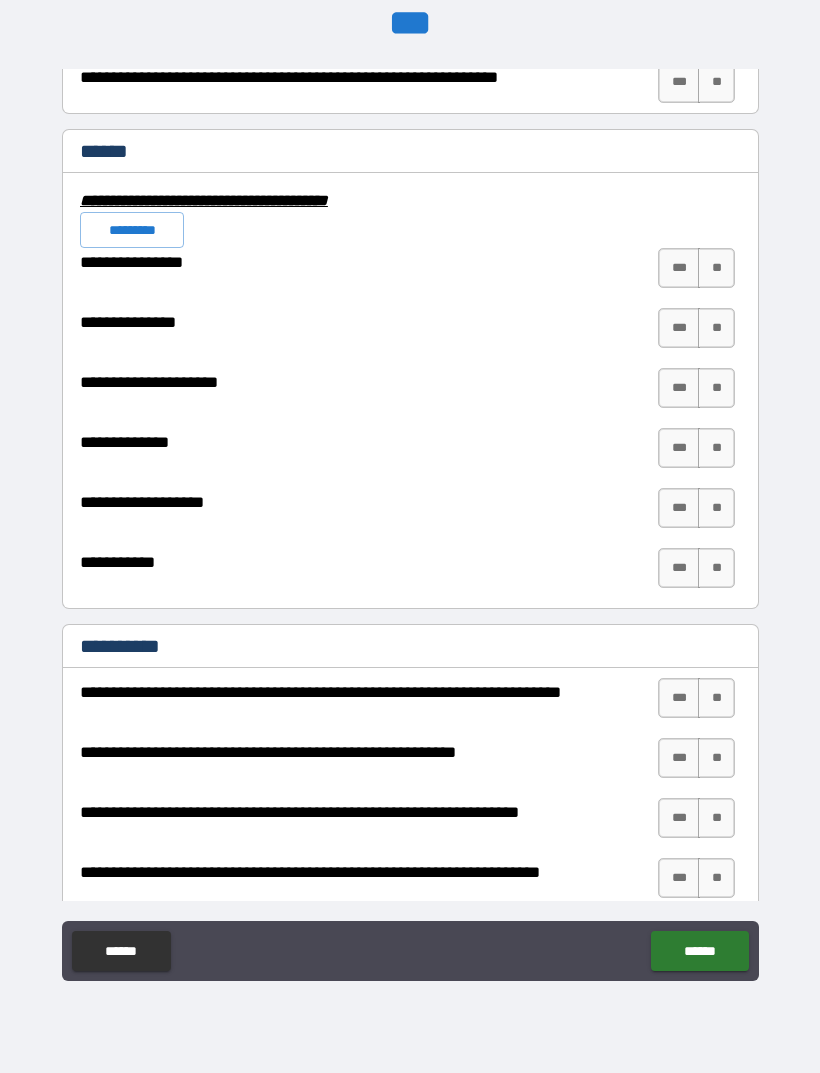 type on "**********" 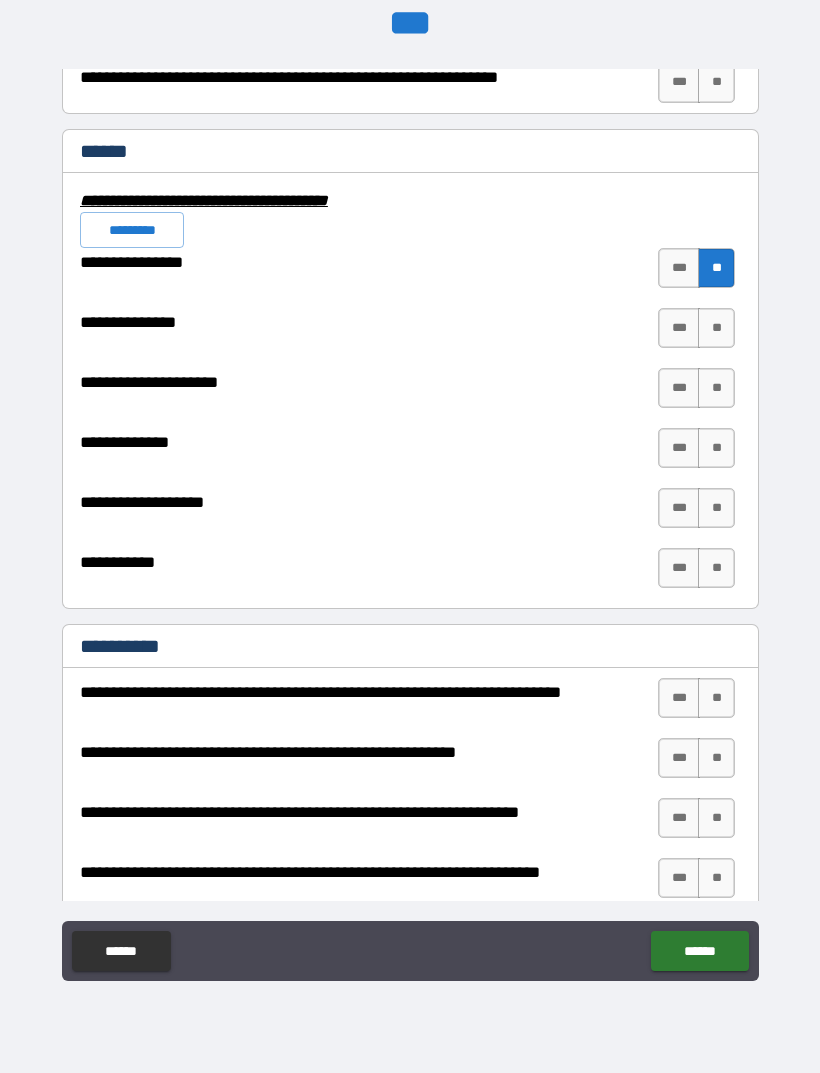 click on "**" at bounding box center (716, 328) 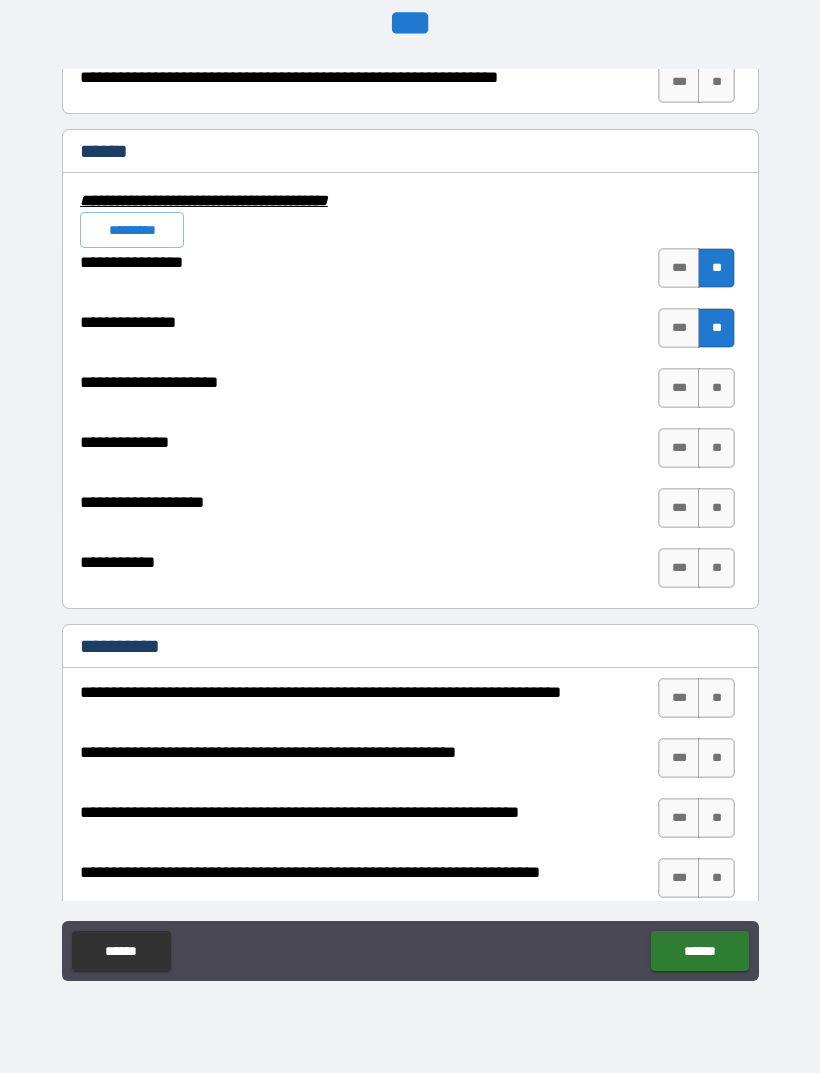 click on "**" at bounding box center (716, 388) 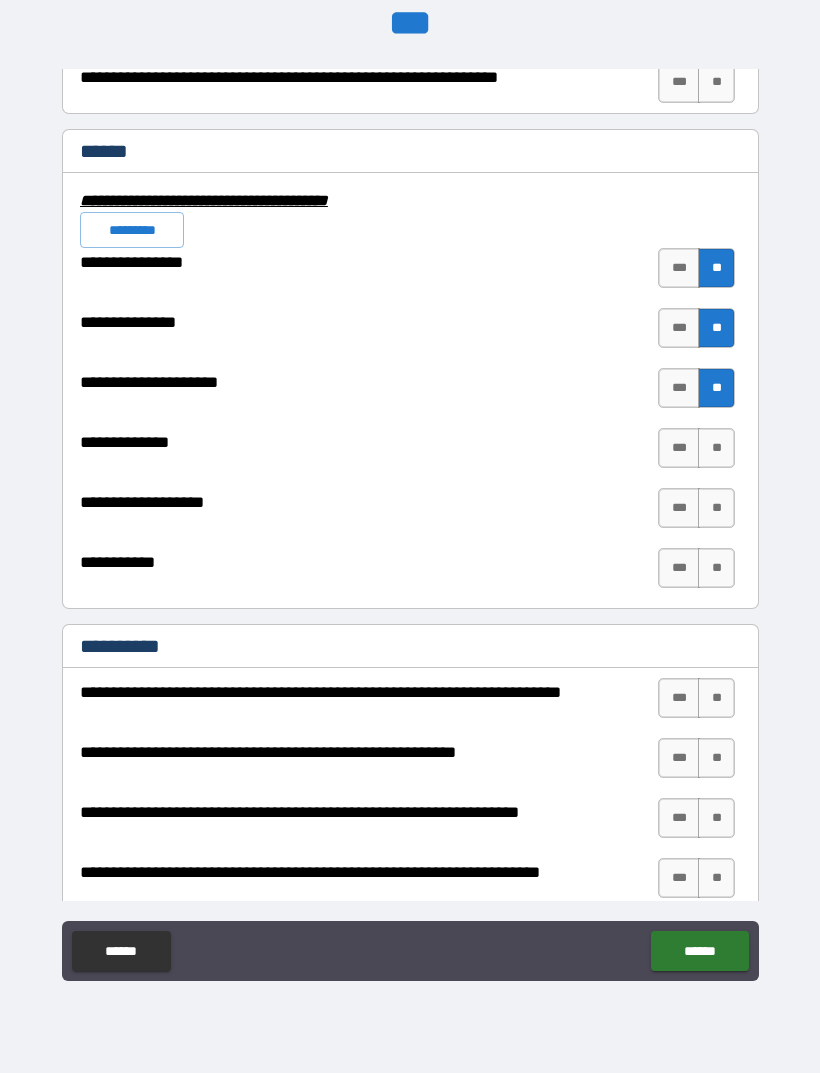 click on "**" at bounding box center [716, 448] 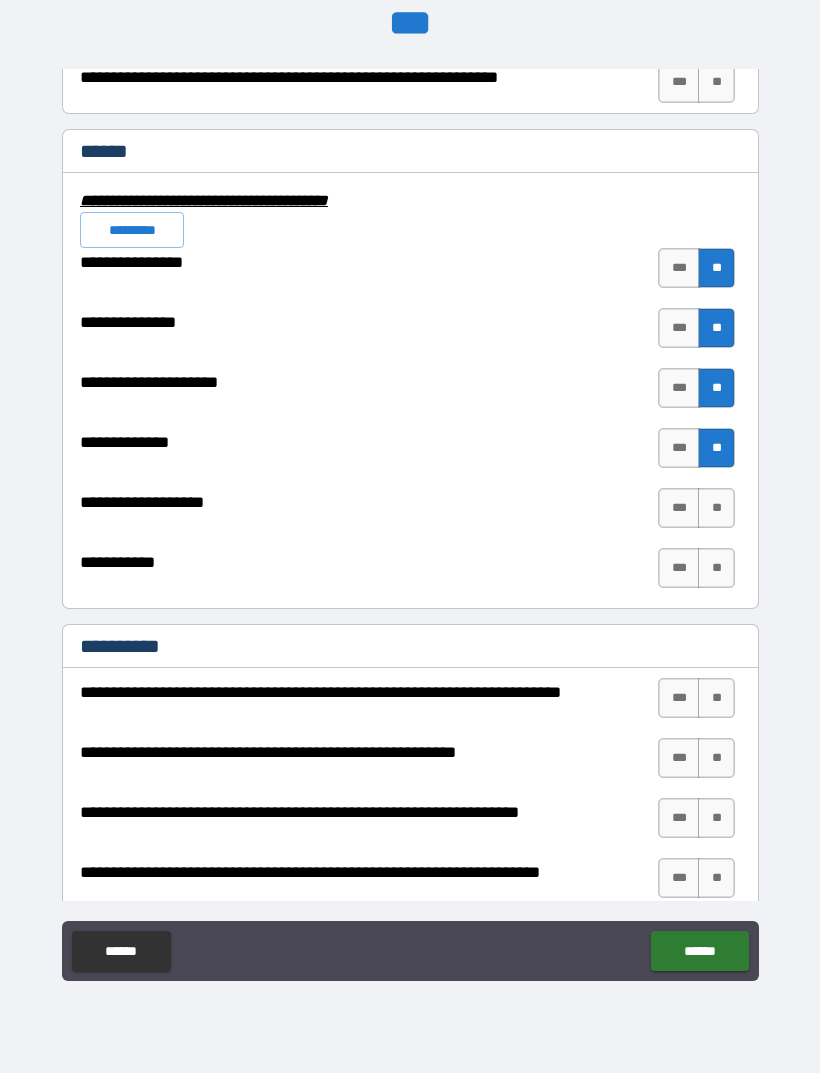 click on "**" at bounding box center [716, 508] 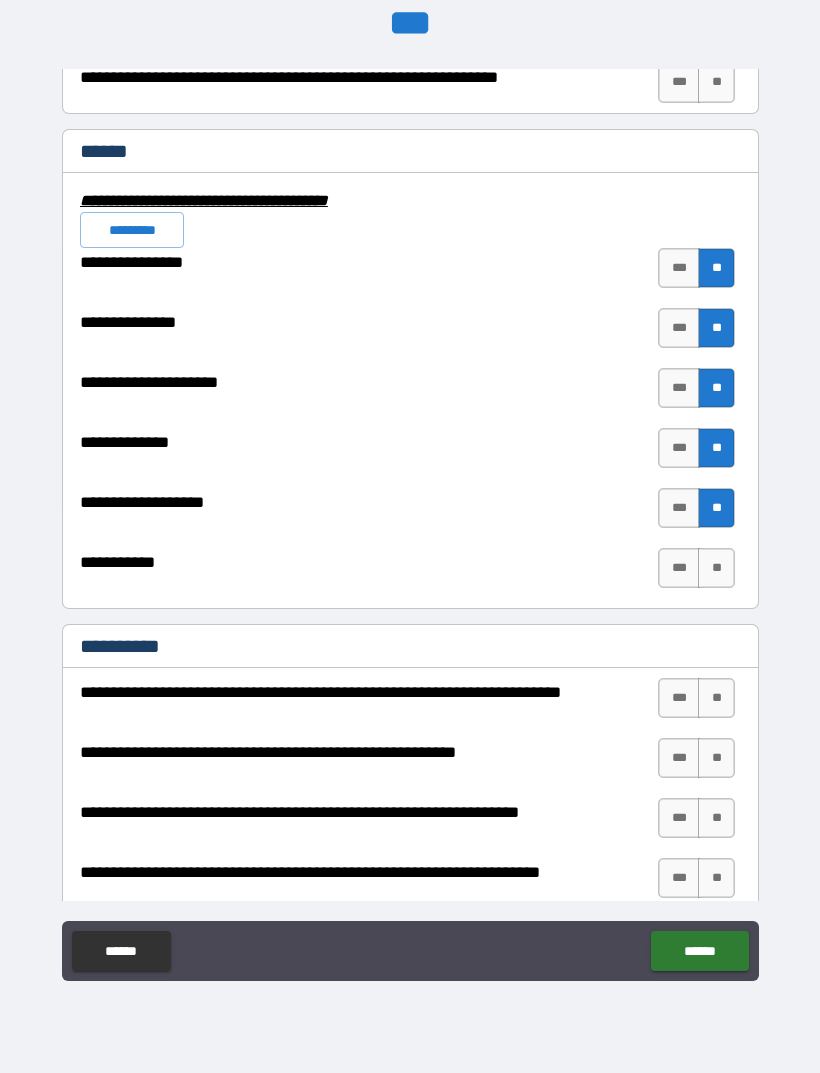 click on "***" at bounding box center [679, 568] 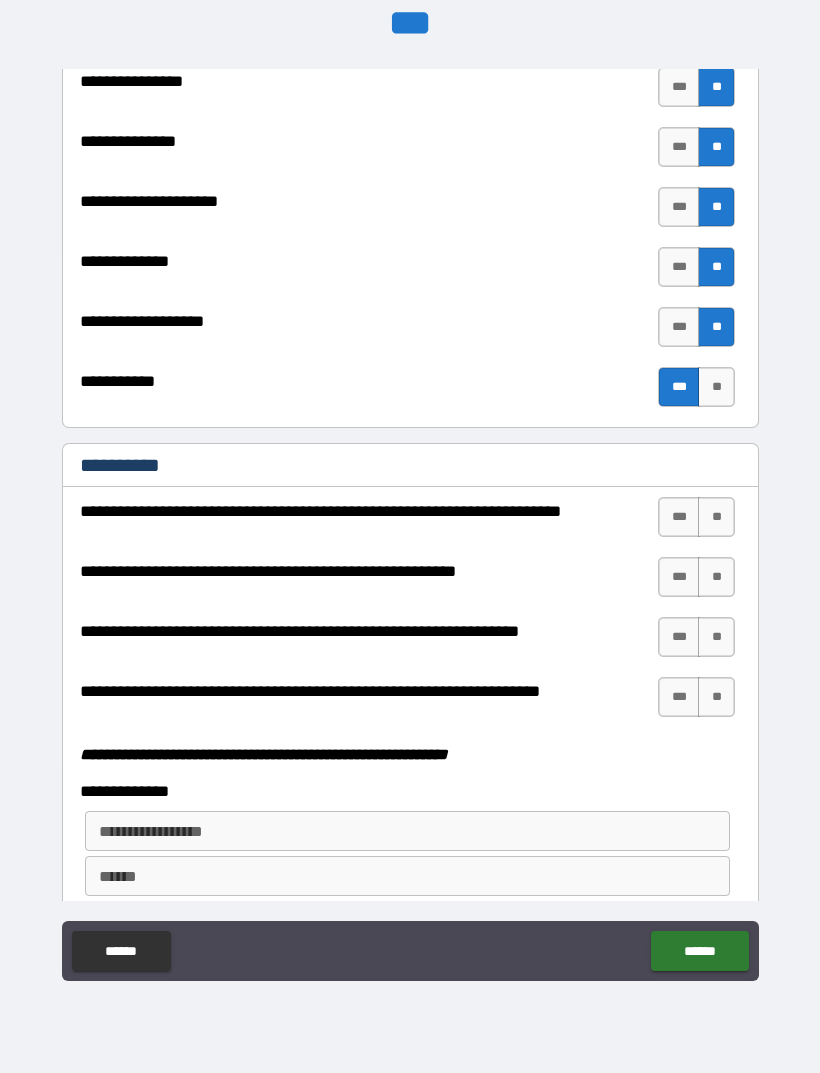 scroll, scrollTop: 4848, scrollLeft: 0, axis: vertical 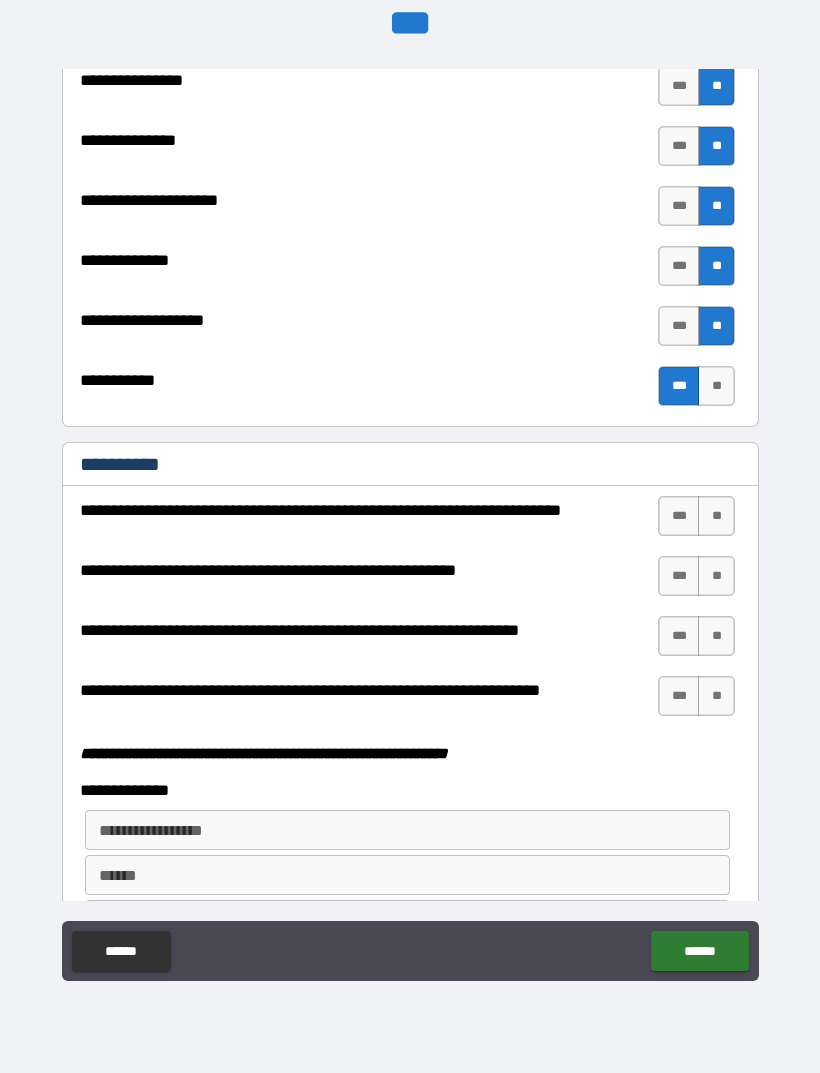 click on "**" at bounding box center [716, 516] 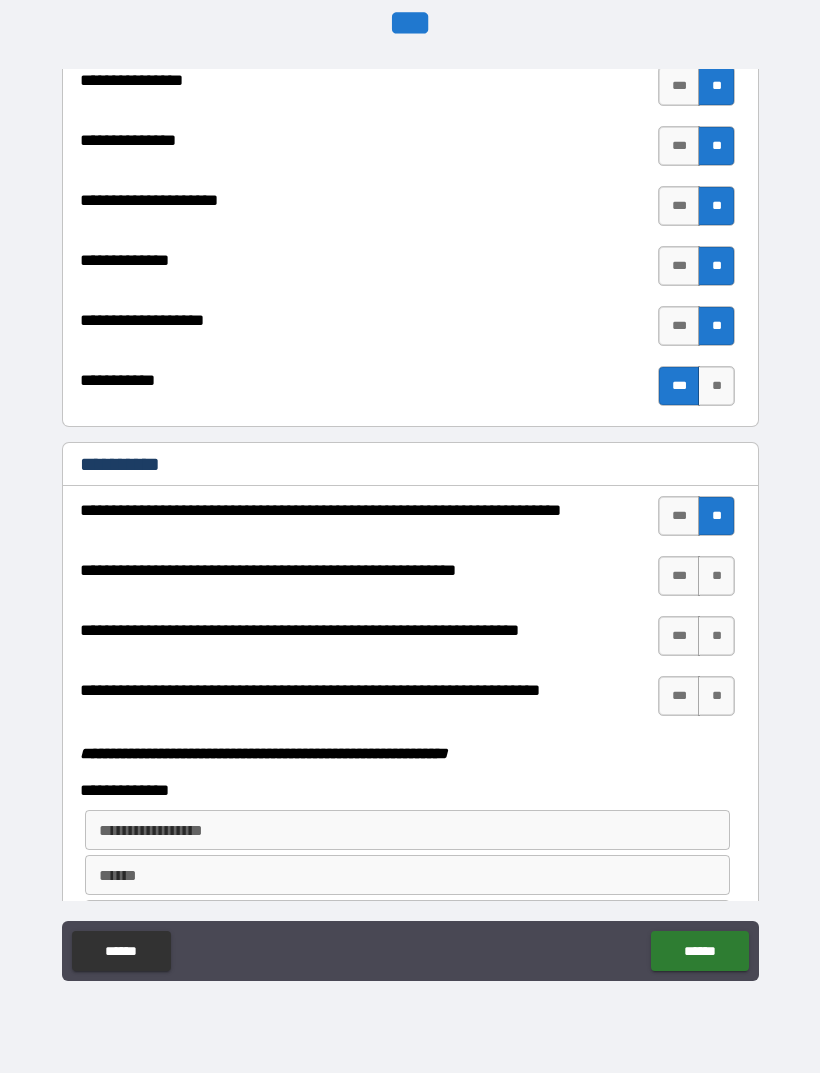 click on "**" at bounding box center (716, 576) 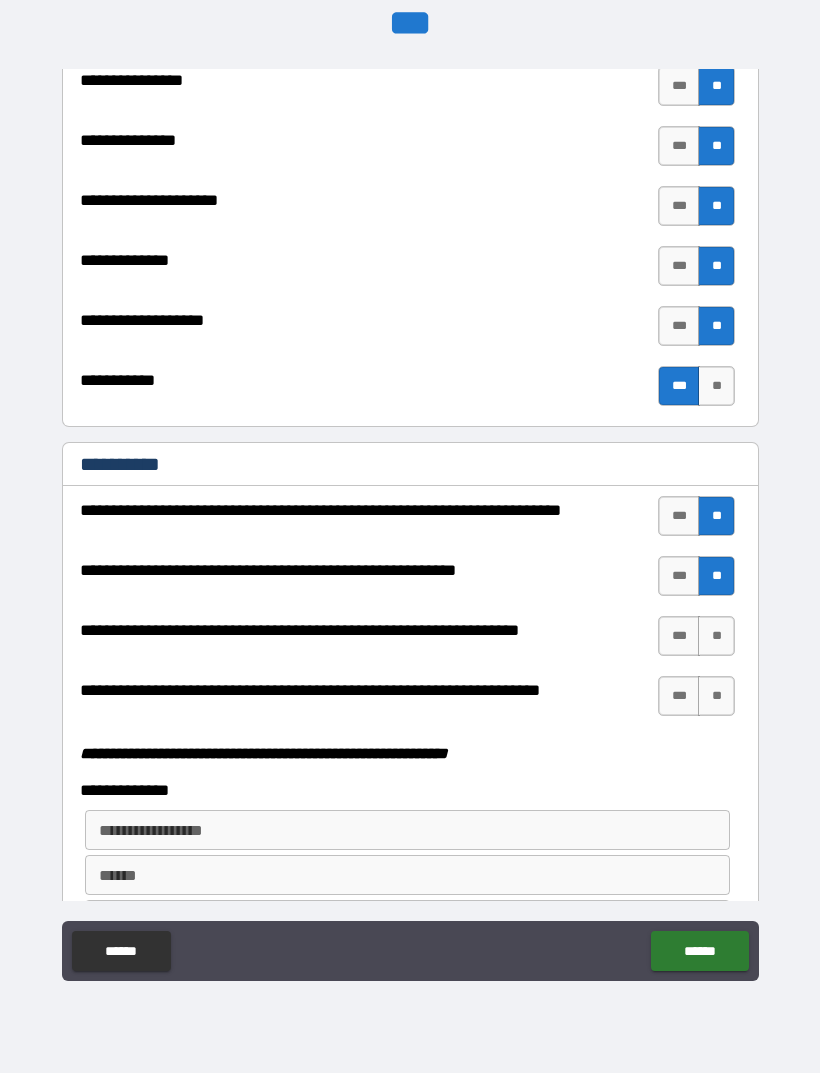 click on "**" at bounding box center (716, 636) 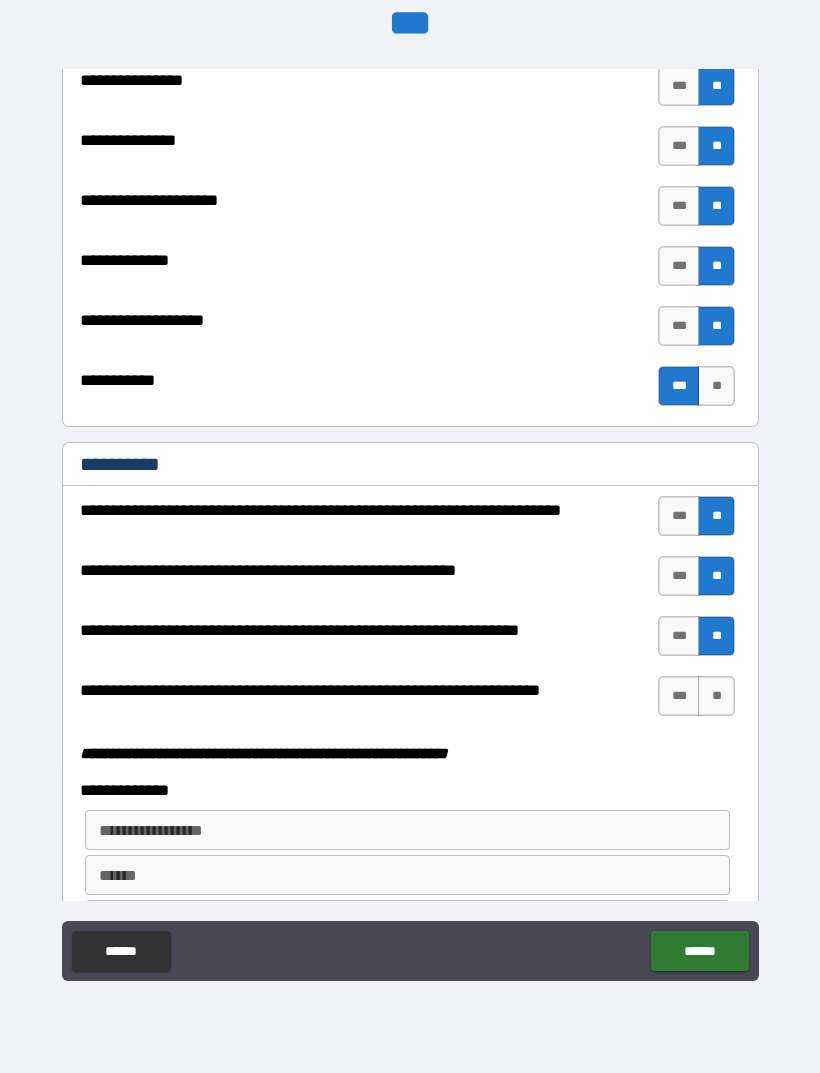click on "**" at bounding box center [716, 696] 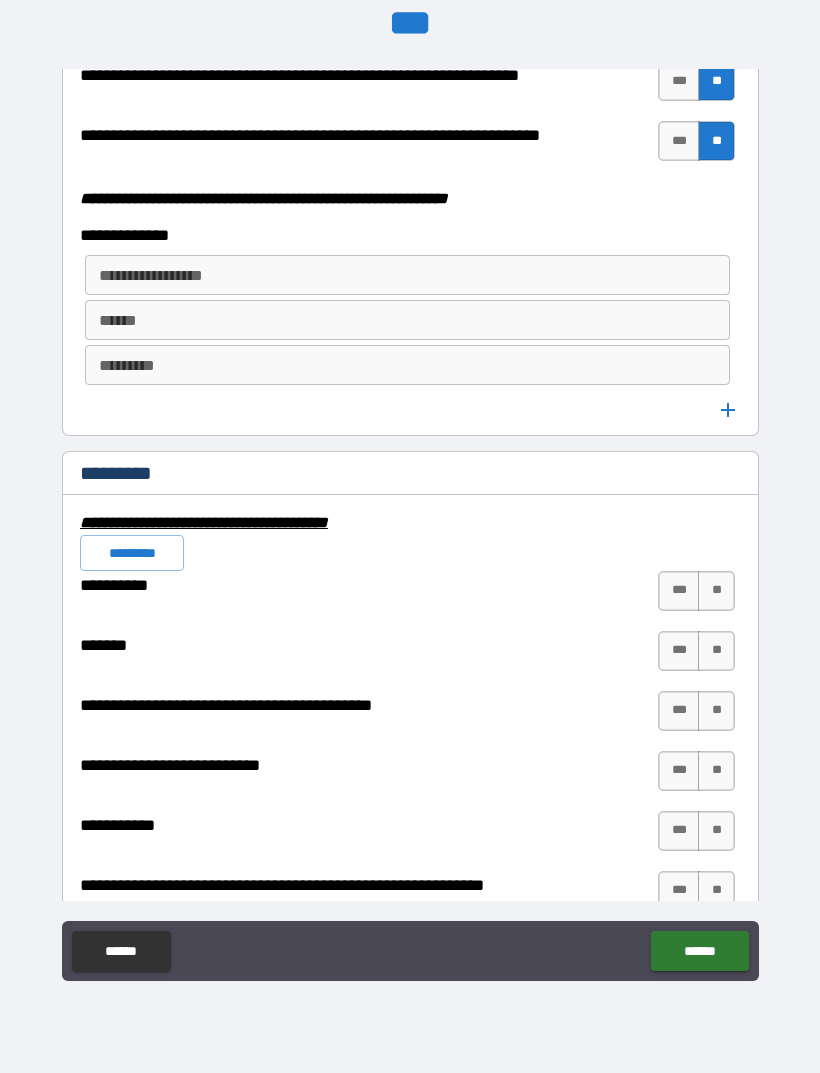 scroll, scrollTop: 5618, scrollLeft: 0, axis: vertical 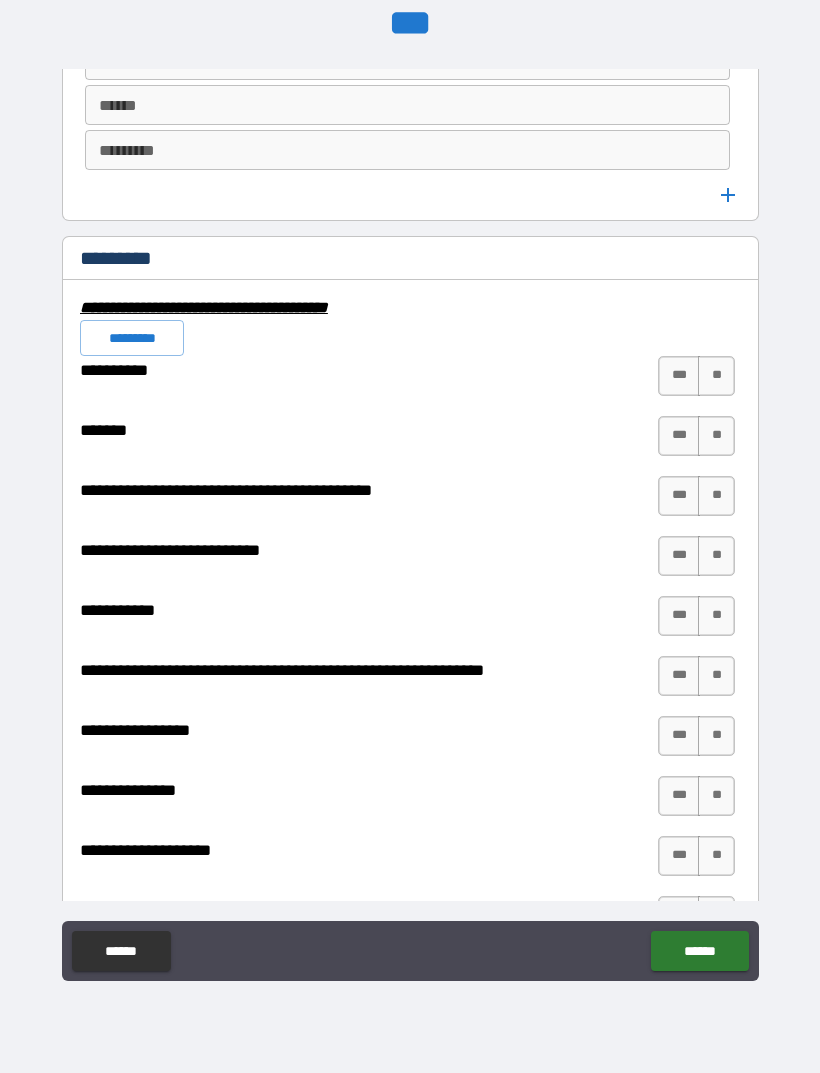 click on "**" at bounding box center (716, 376) 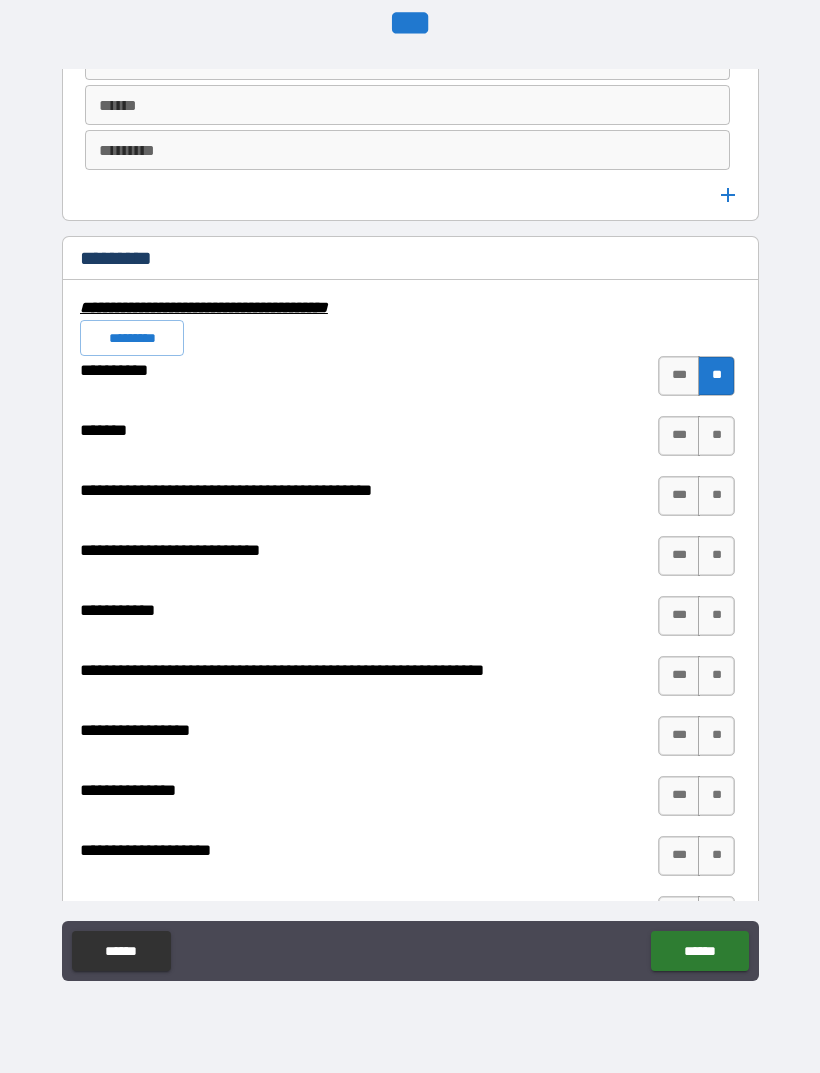 click on "**" at bounding box center (716, 436) 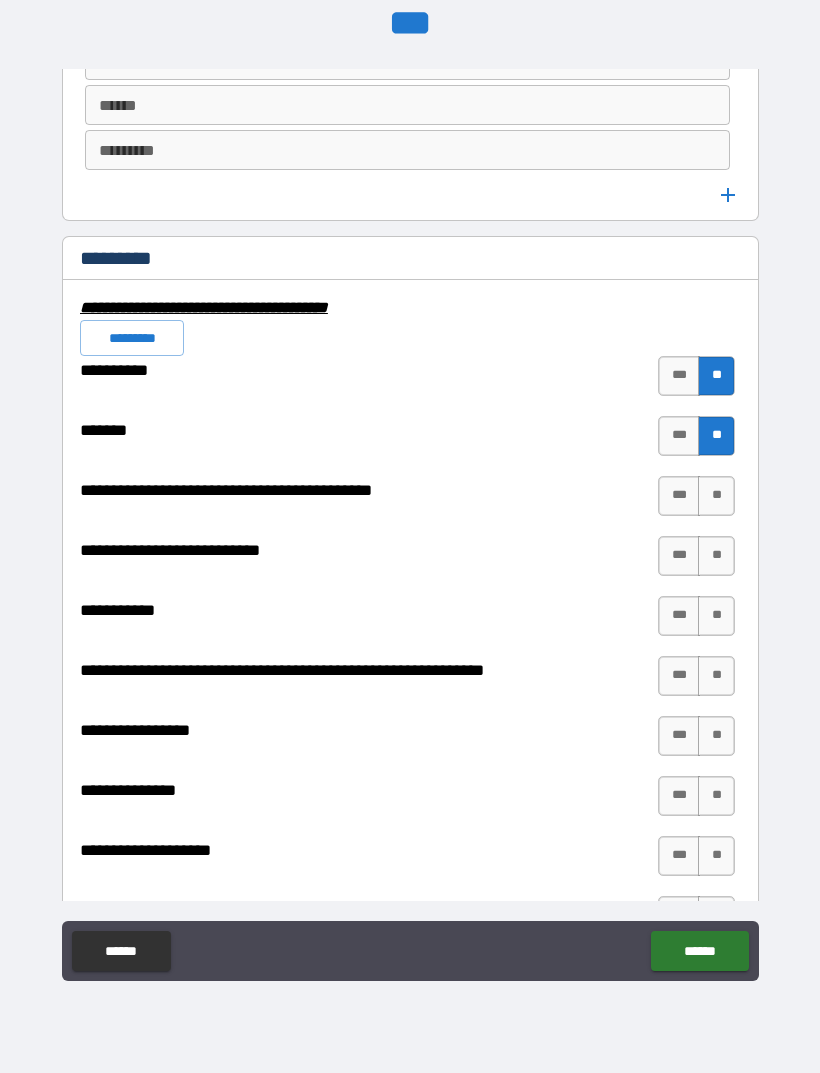 click on "**" at bounding box center (716, 496) 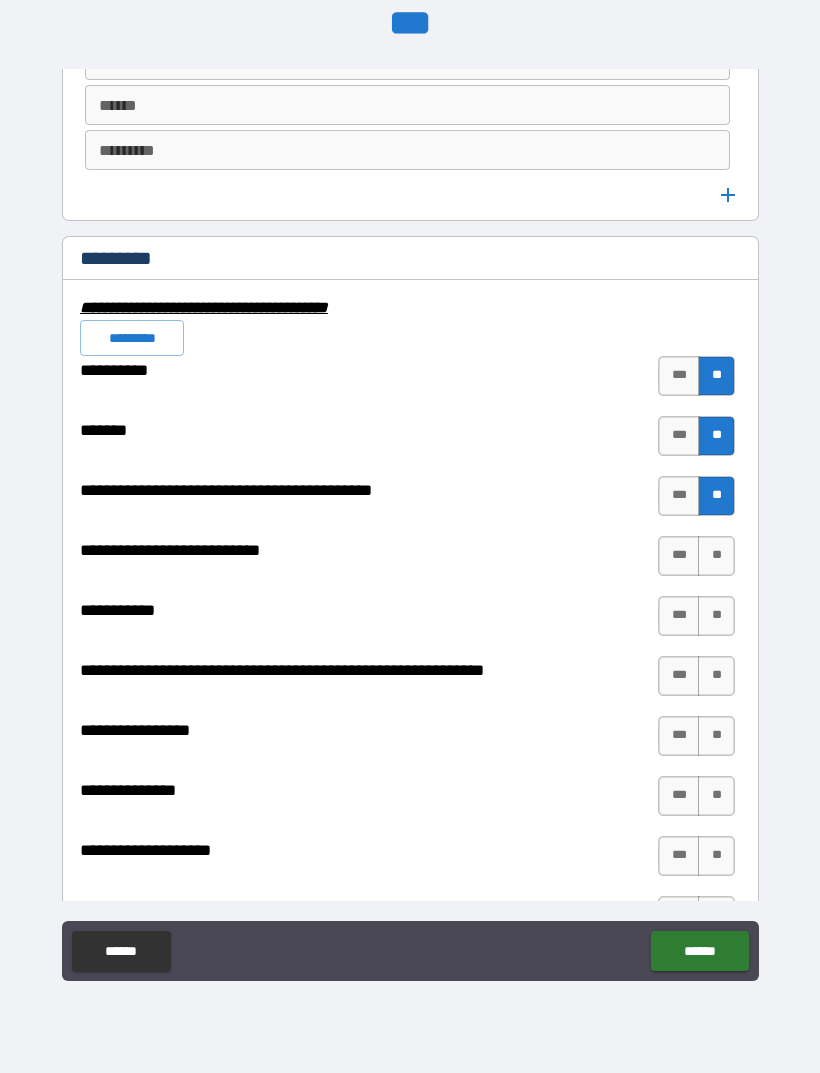 click on "***" at bounding box center [679, 556] 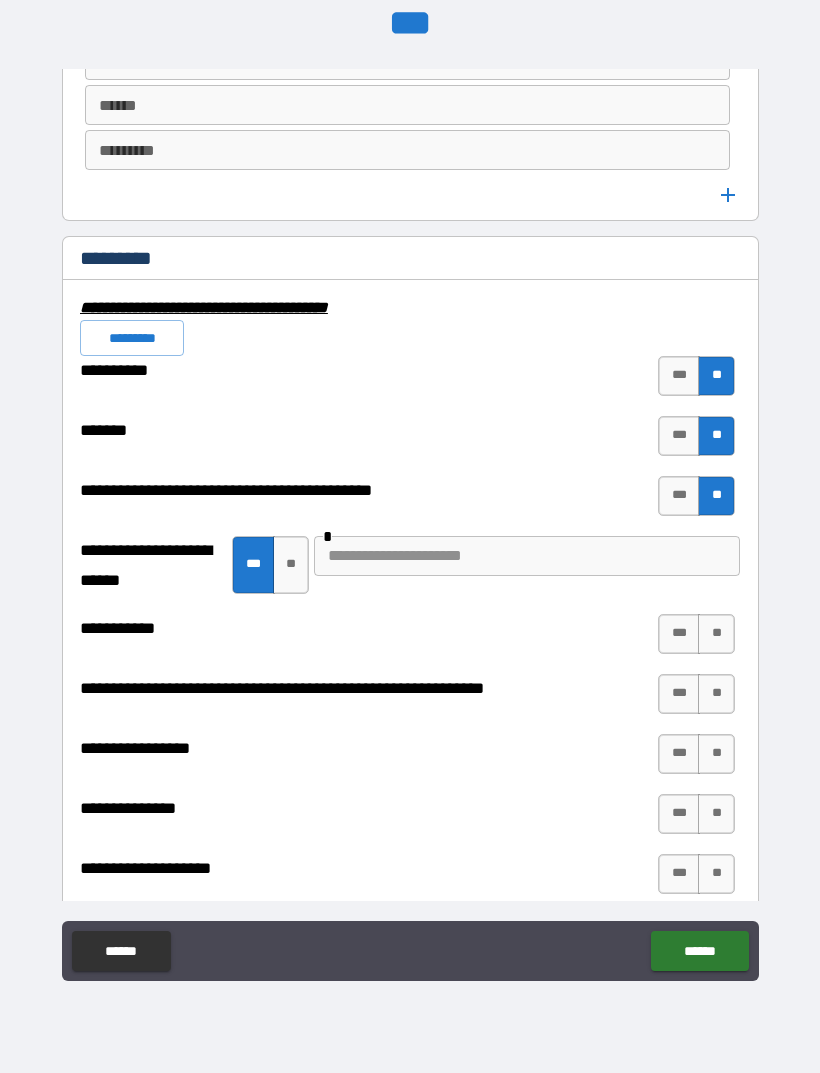 click on "**" at bounding box center [716, 496] 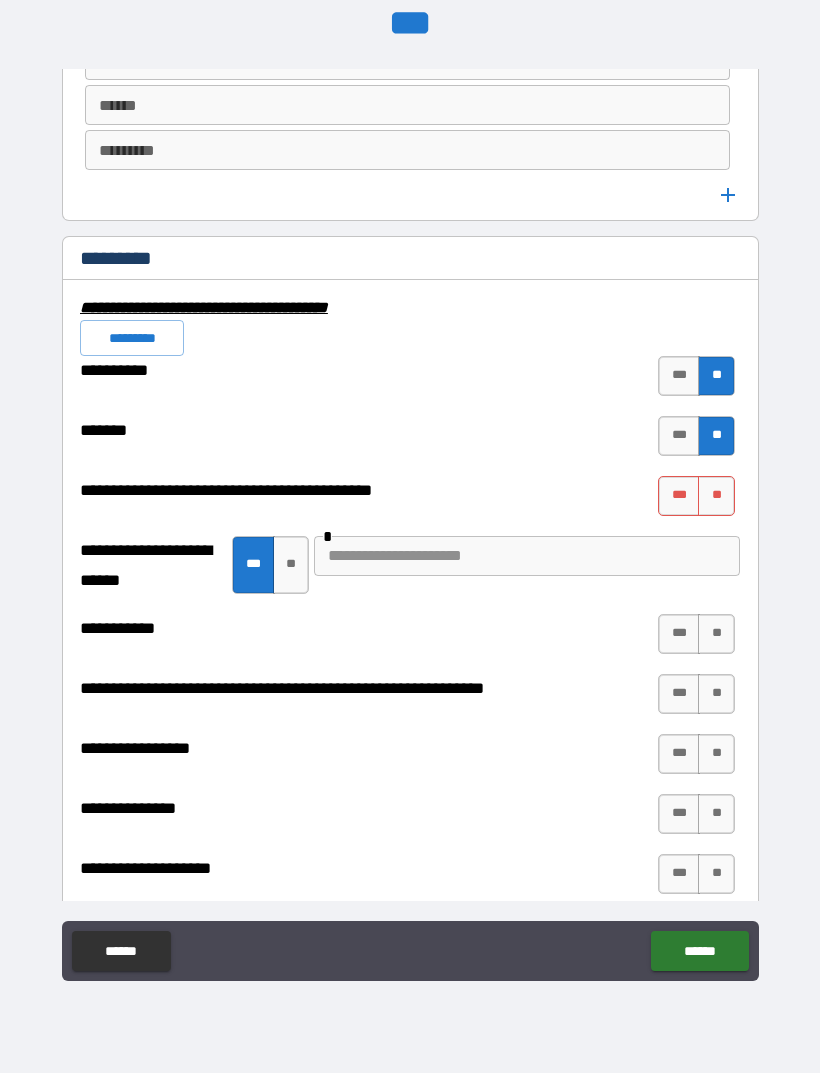 click on "**" at bounding box center (291, 565) 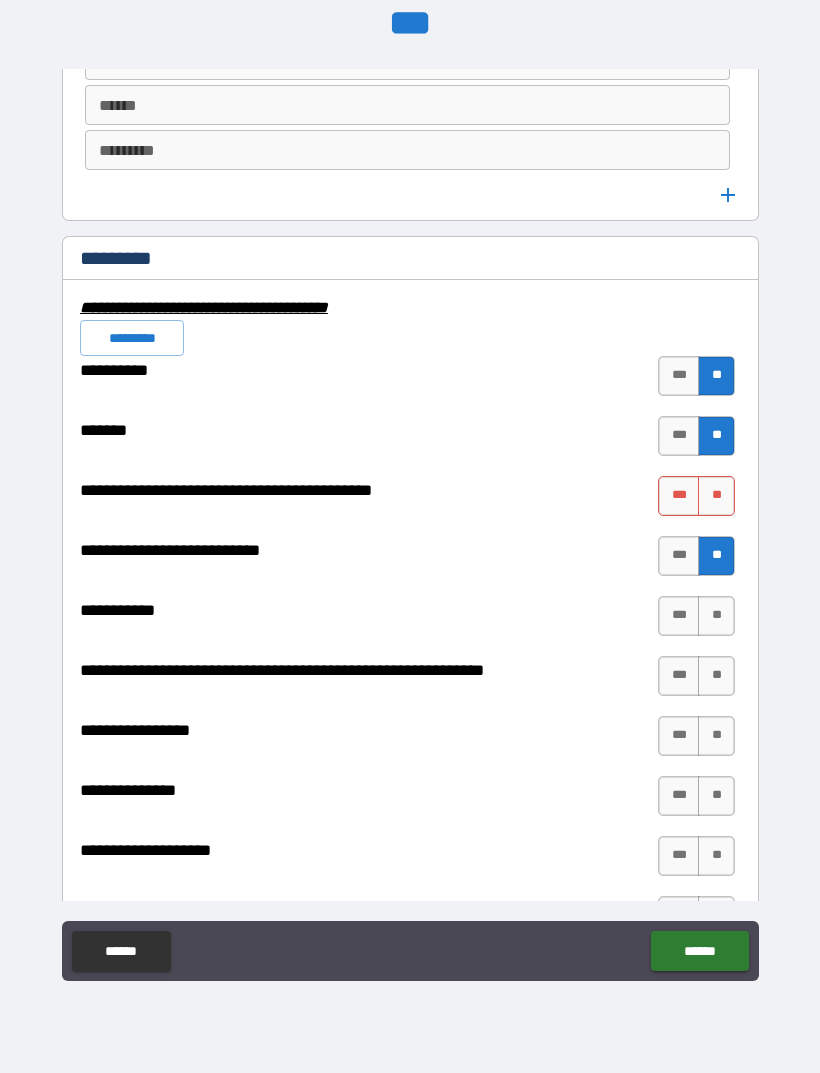 click on "**" at bounding box center [716, 496] 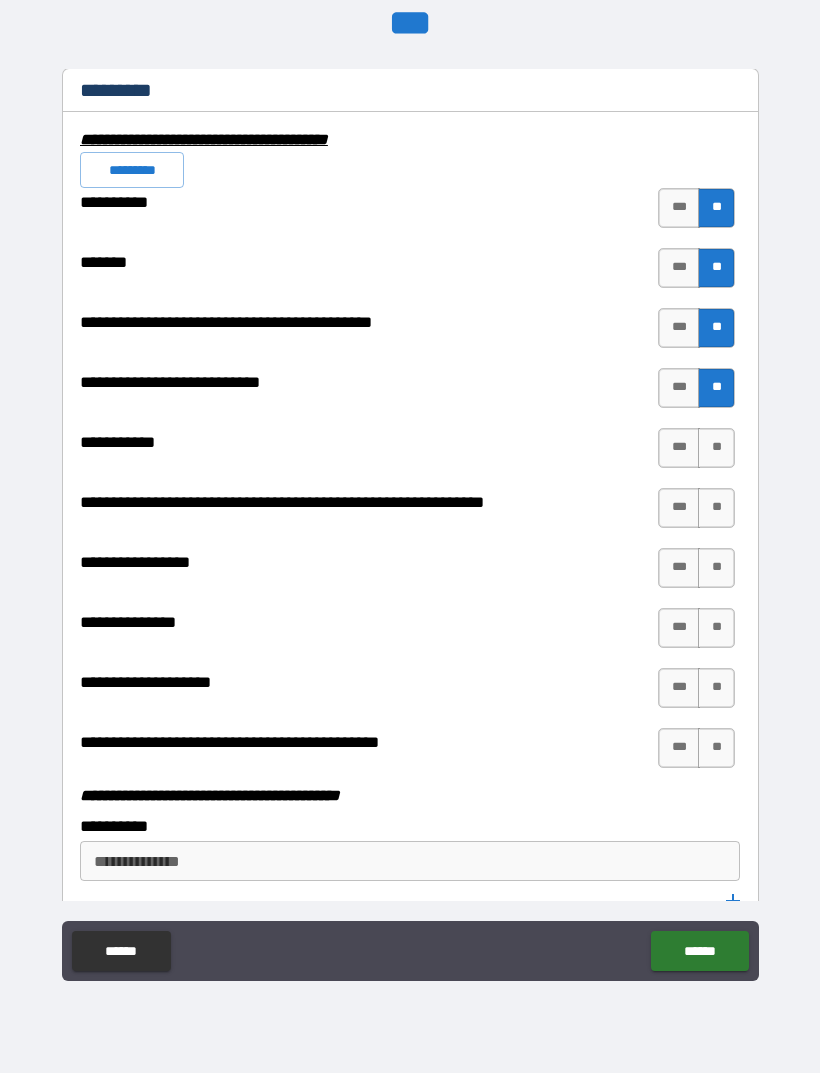 scroll, scrollTop: 5785, scrollLeft: 0, axis: vertical 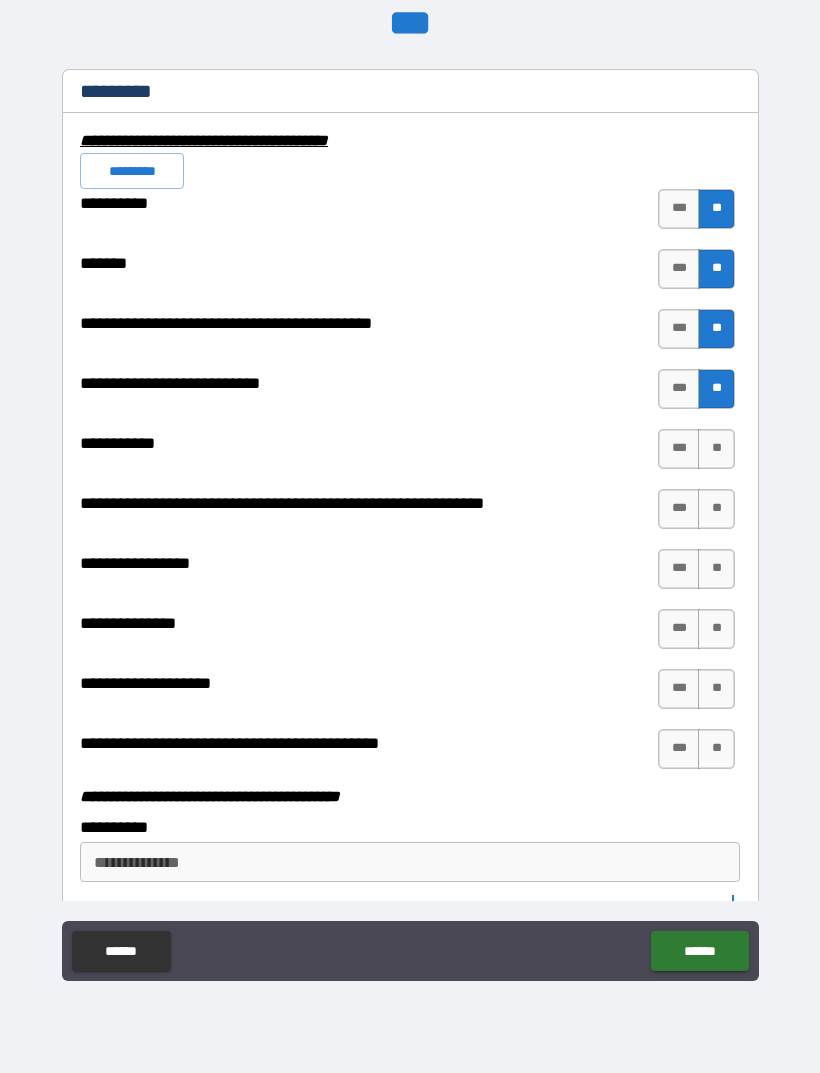 click on "***" at bounding box center (679, 449) 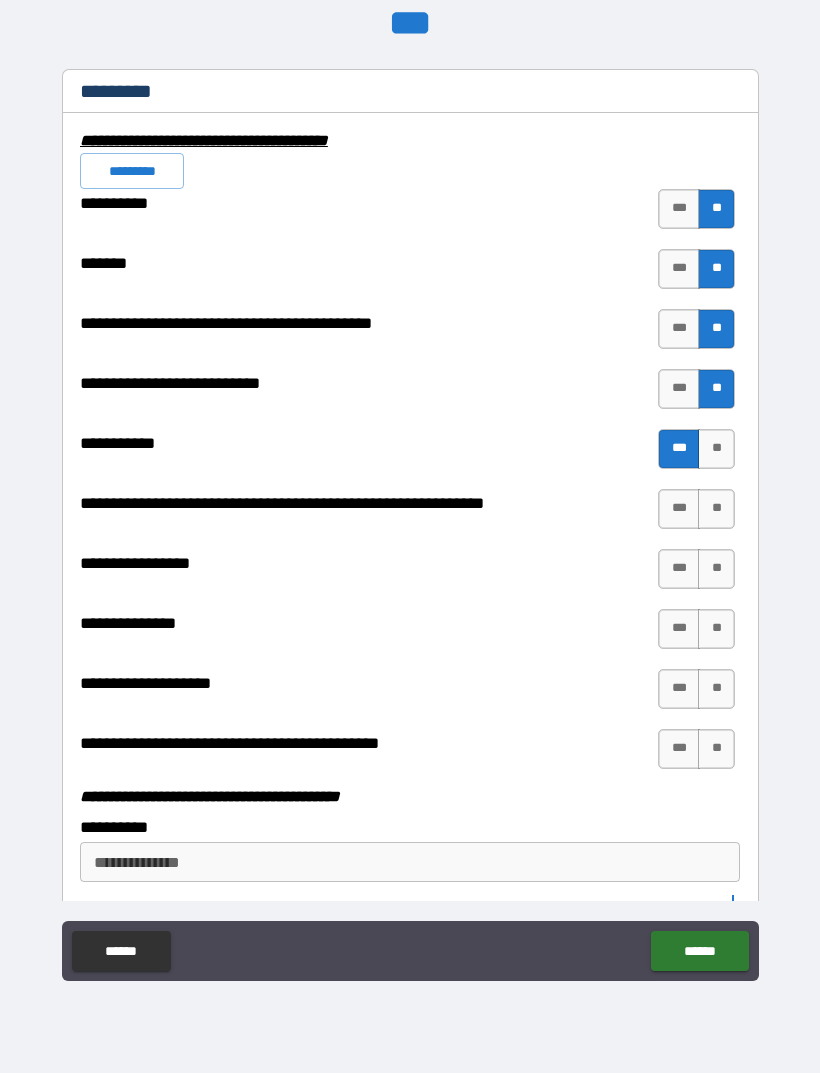 click on "***" at bounding box center (679, 509) 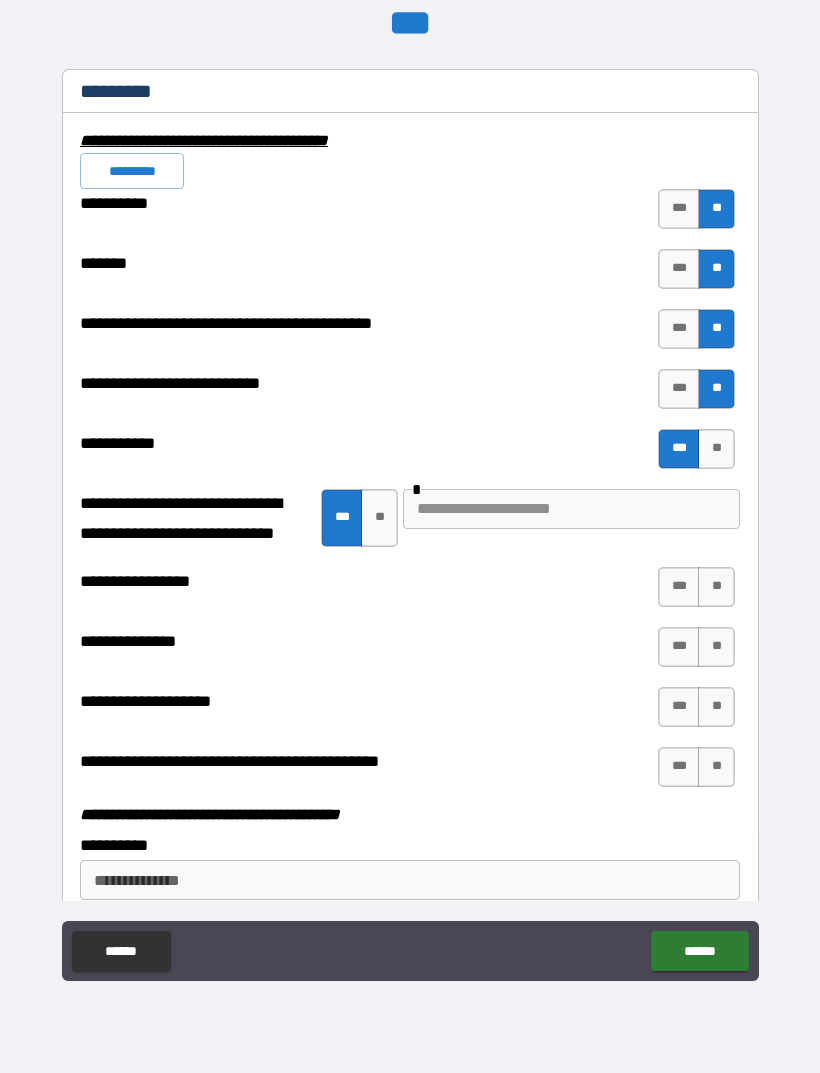 click at bounding box center (571, 509) 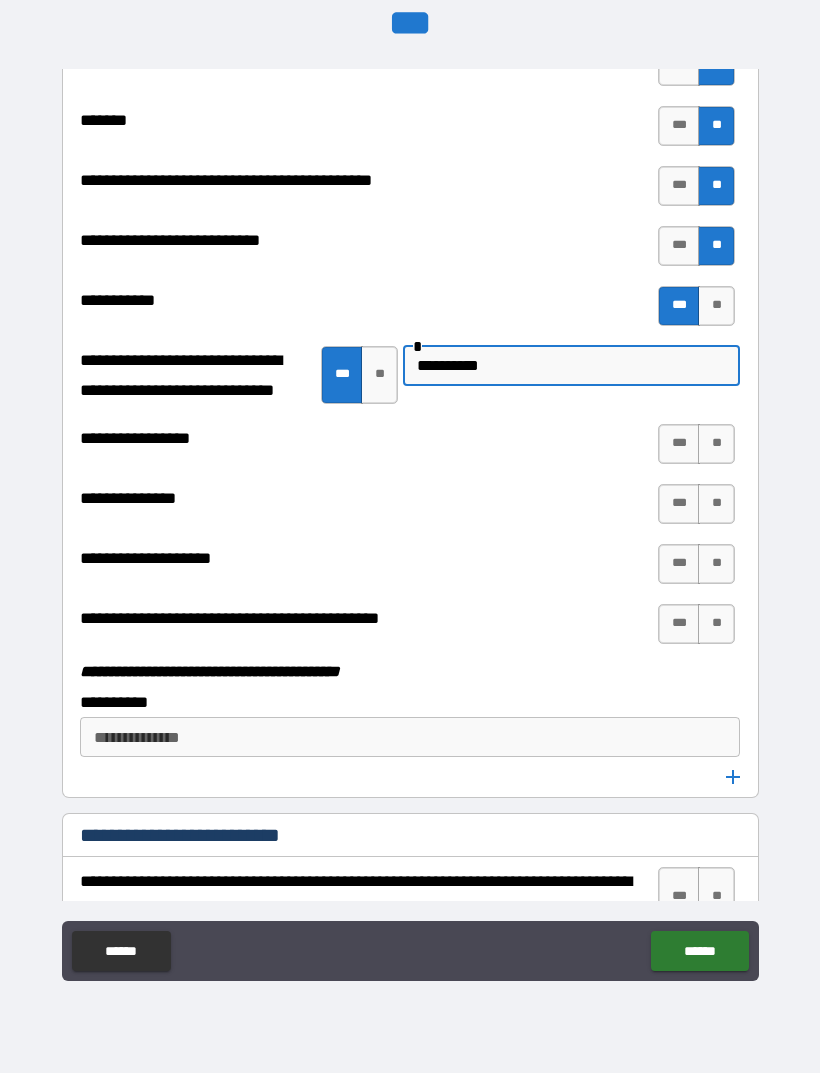 scroll, scrollTop: 5927, scrollLeft: 0, axis: vertical 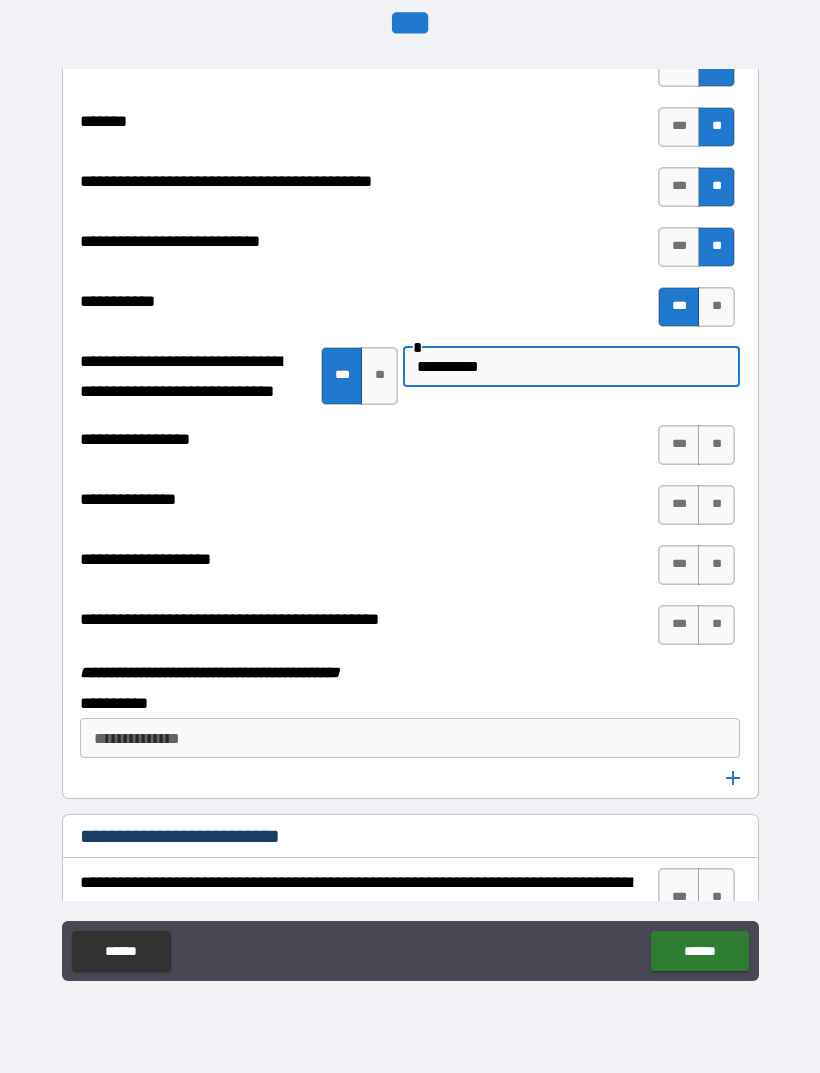 type on "**********" 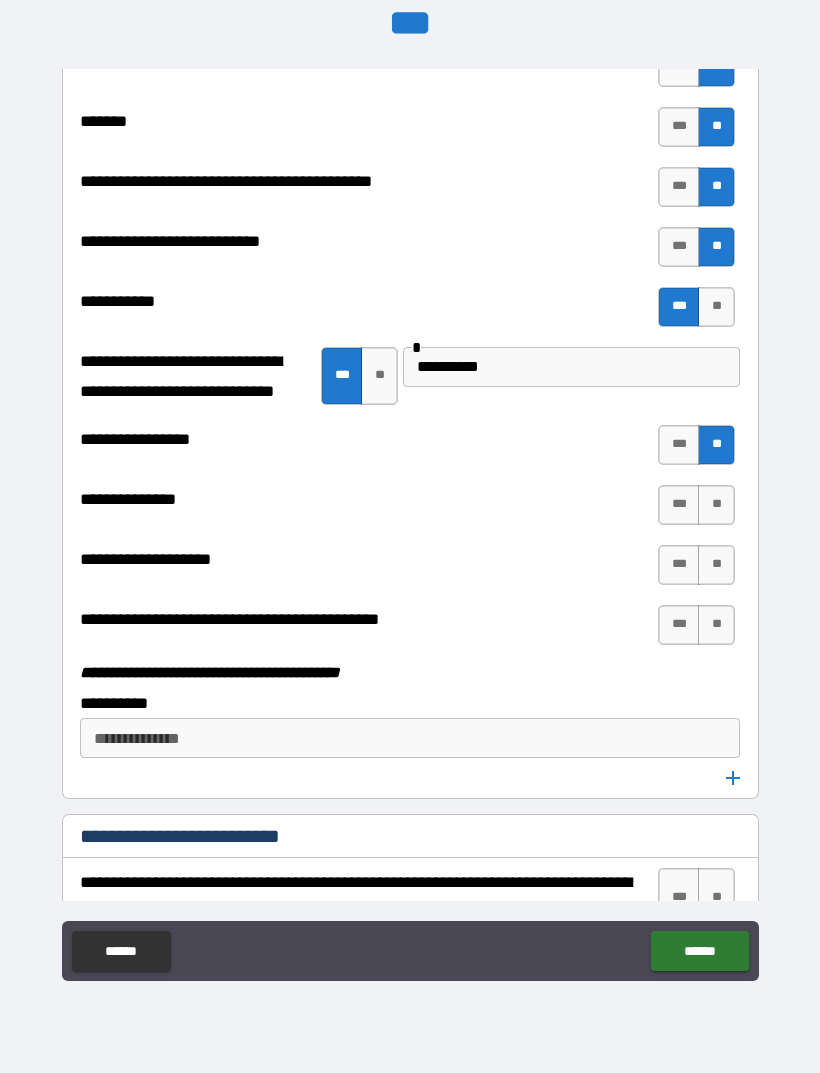 click on "**" at bounding box center [716, 505] 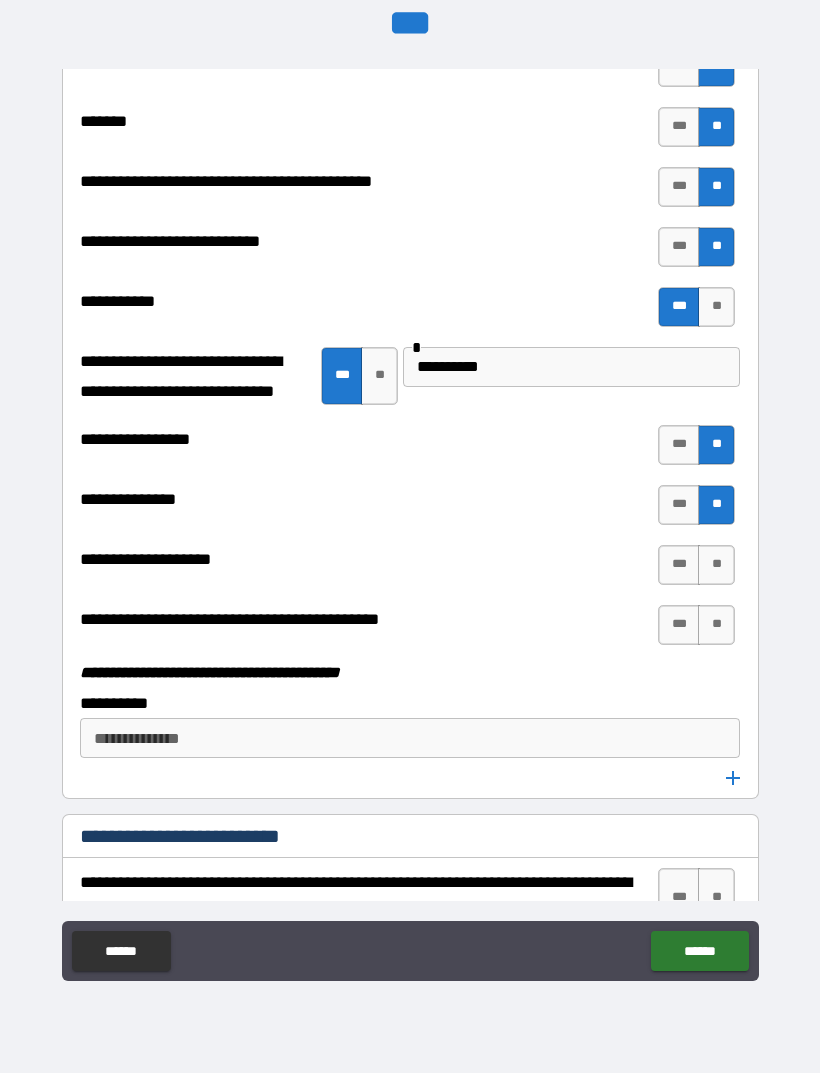 click on "**" at bounding box center [716, 565] 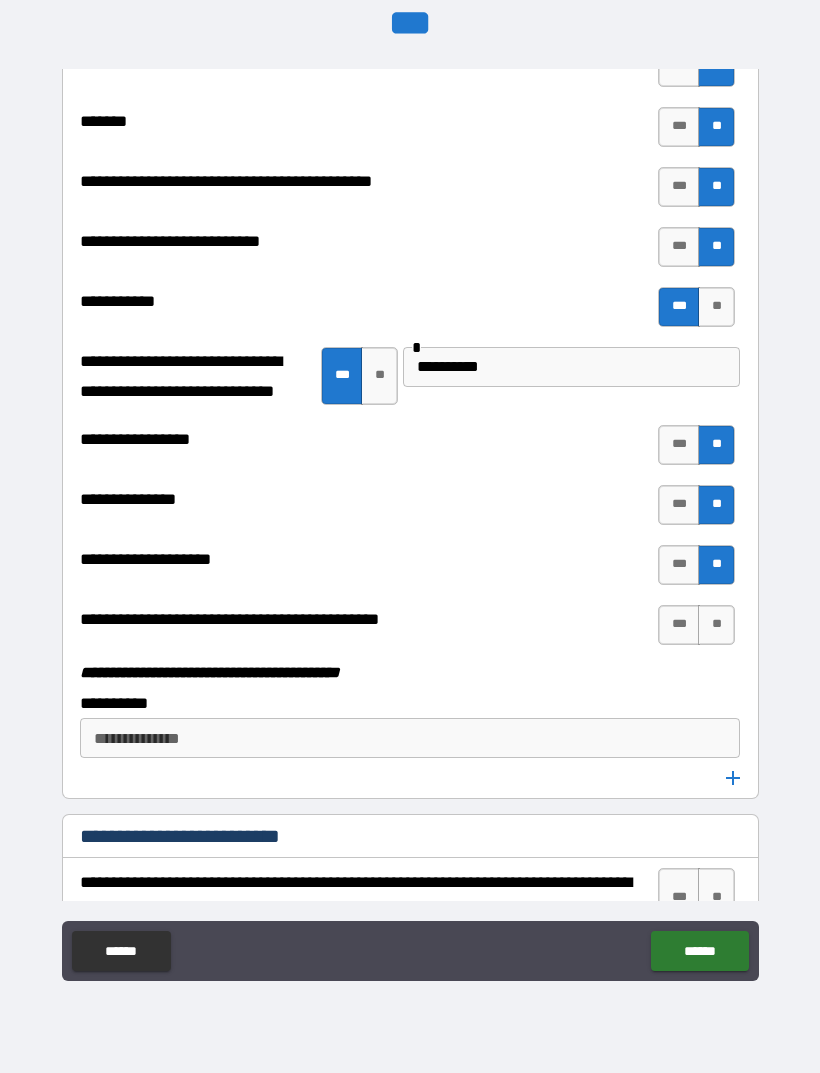 click on "**" at bounding box center [716, 625] 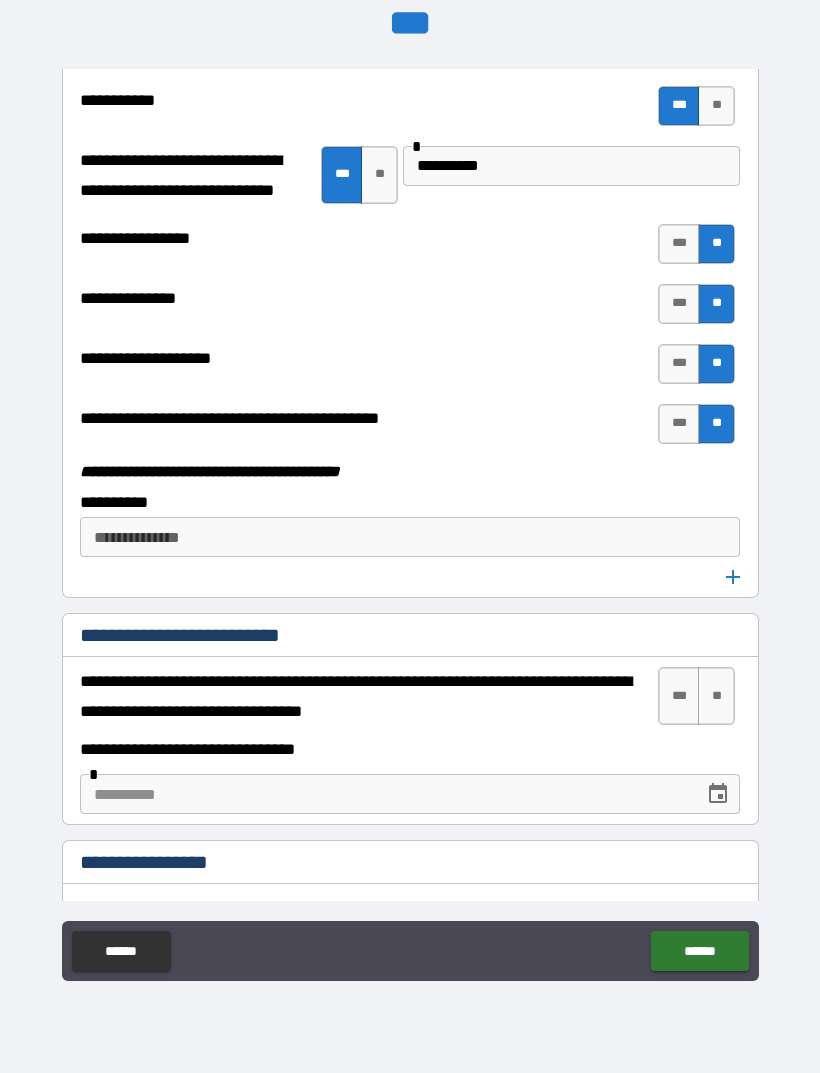 scroll, scrollTop: 6130, scrollLeft: 0, axis: vertical 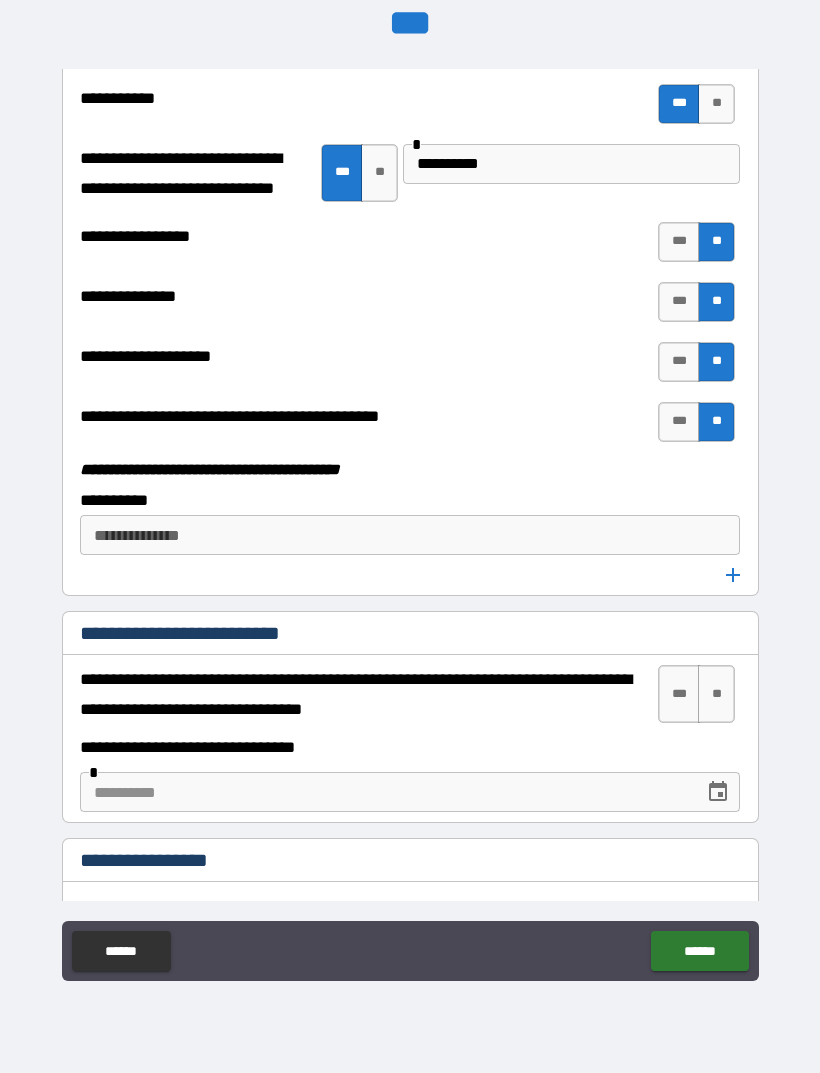 click on "**" at bounding box center (716, 694) 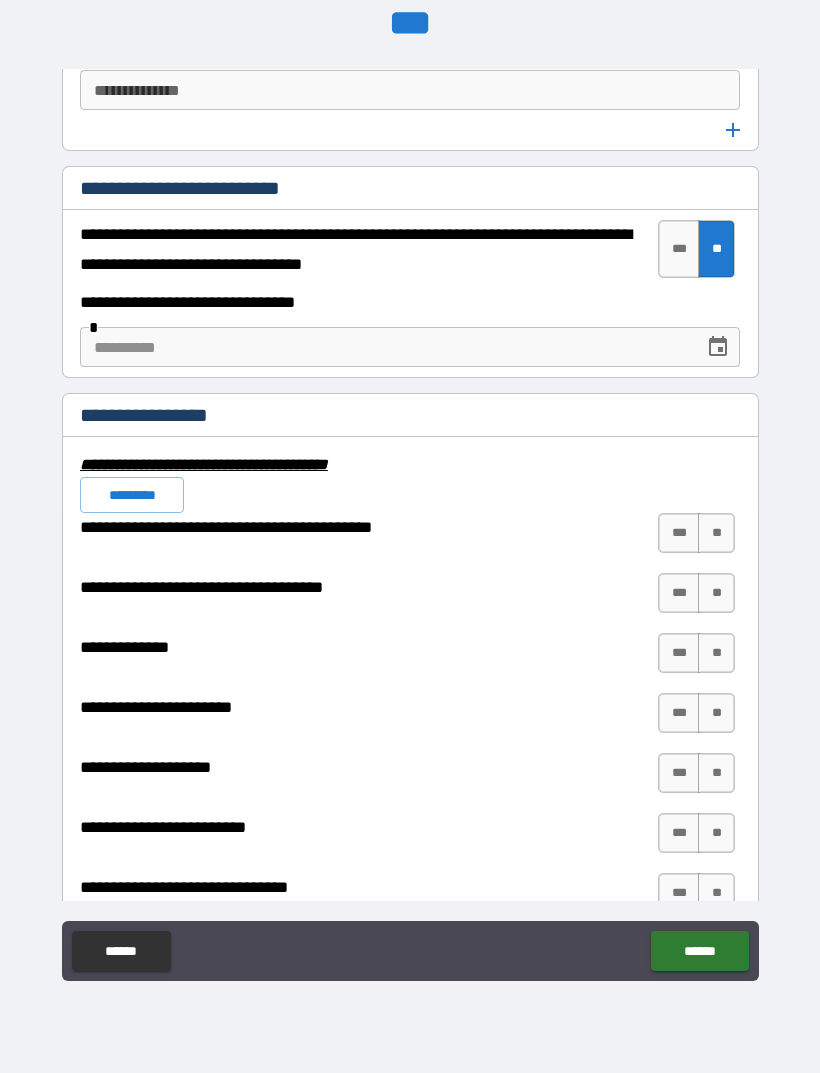 scroll, scrollTop: 6576, scrollLeft: 0, axis: vertical 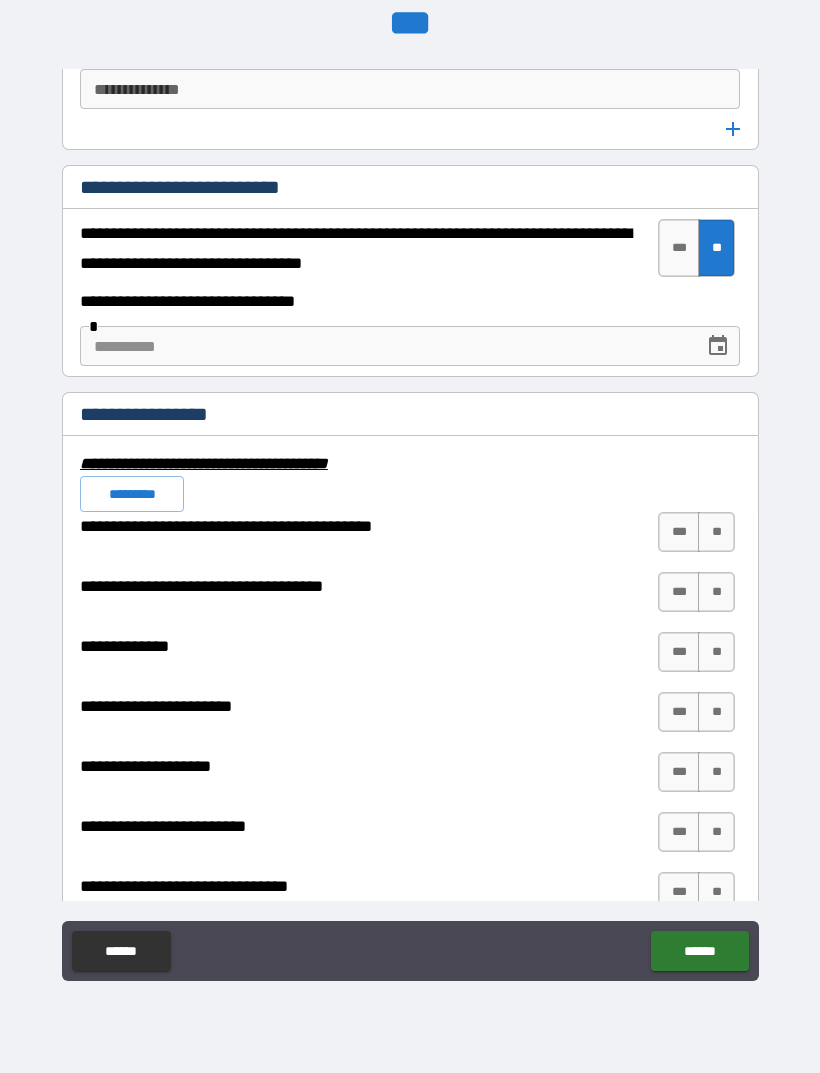 click on "**" at bounding box center (716, 532) 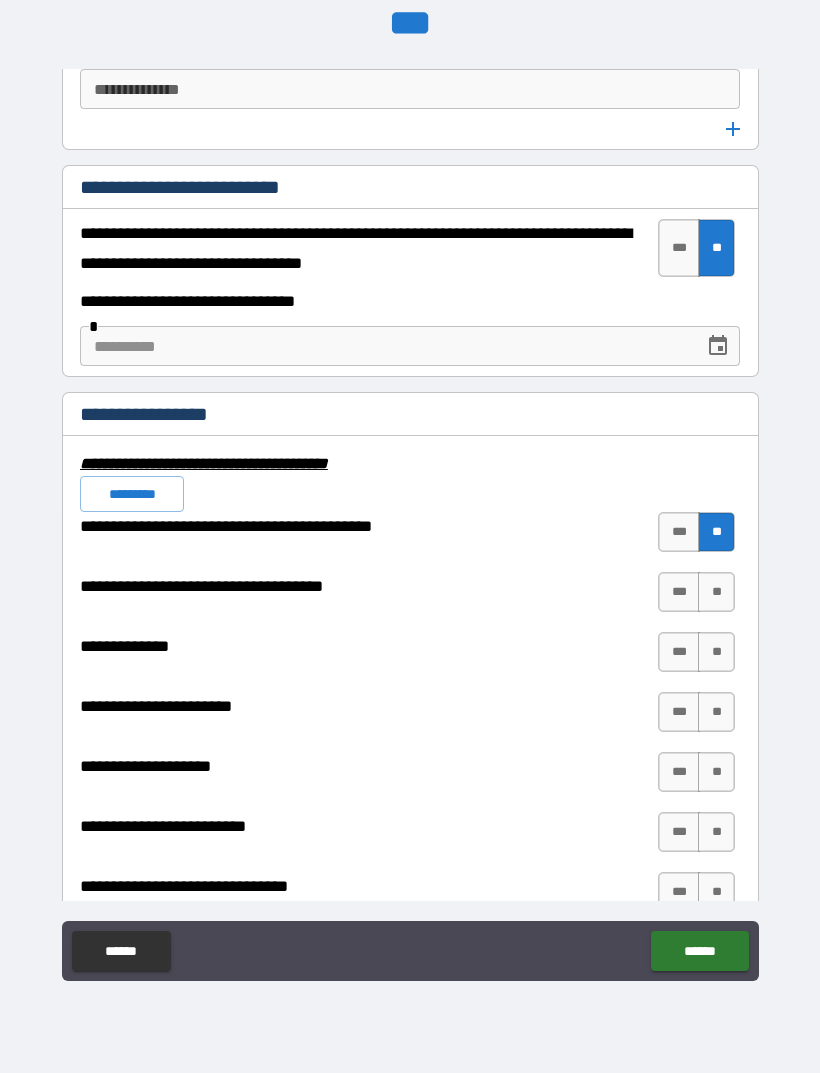 click on "**" at bounding box center (716, 592) 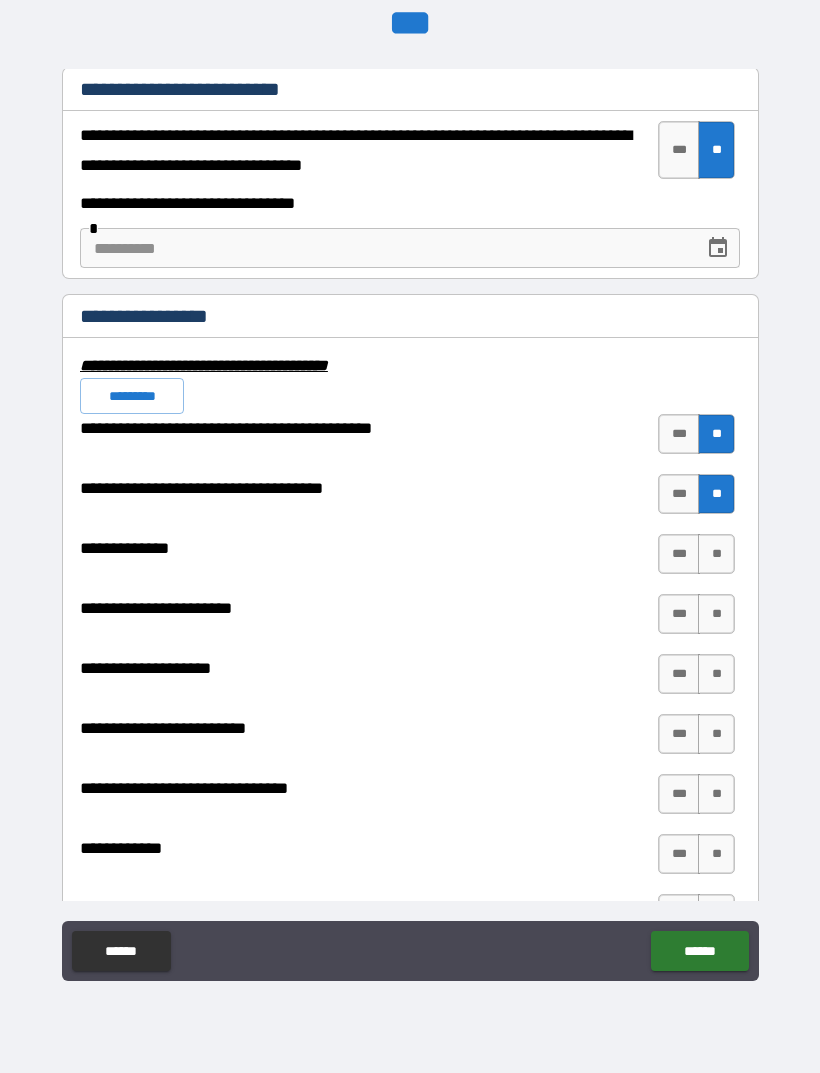 scroll, scrollTop: 6677, scrollLeft: 0, axis: vertical 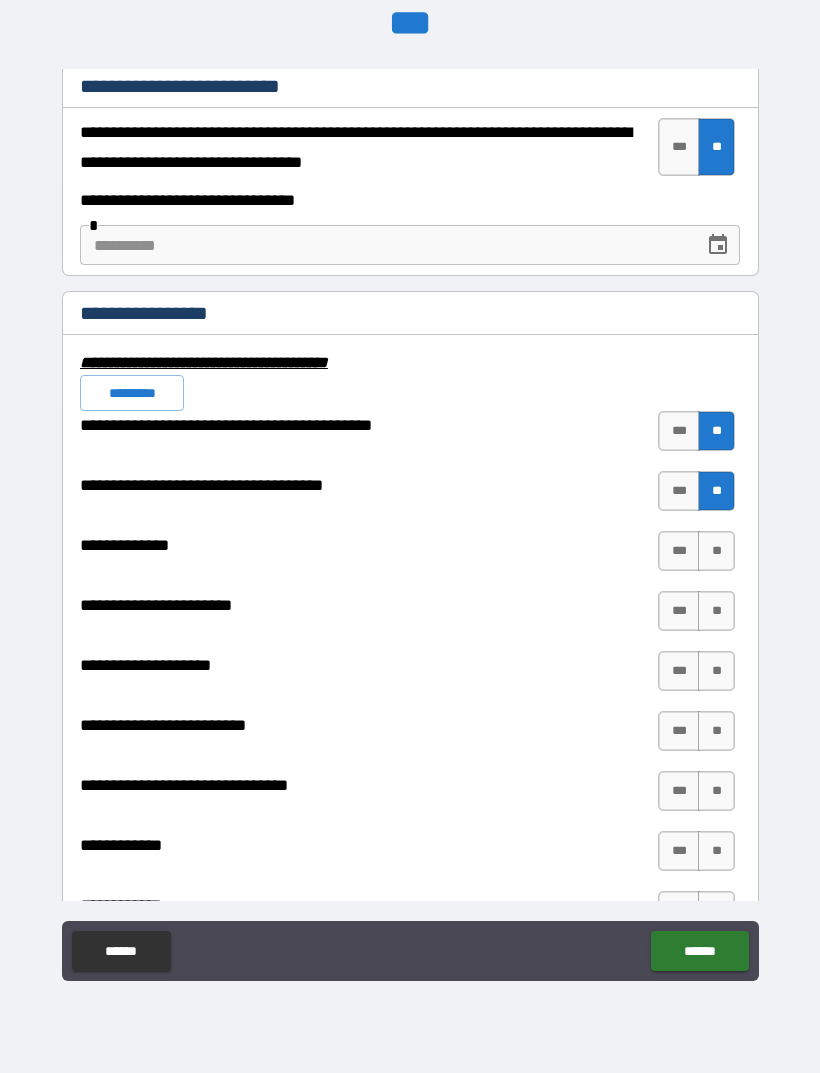 click on "**" at bounding box center (716, 671) 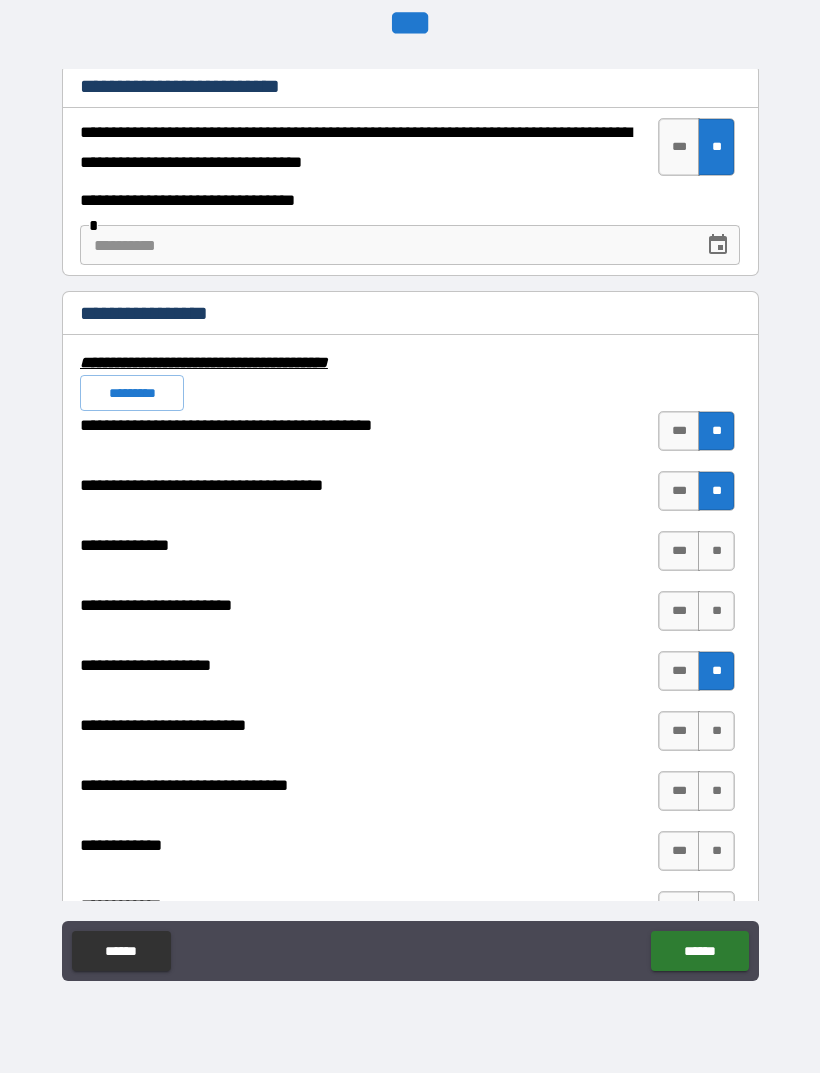 click on "**" at bounding box center [716, 611] 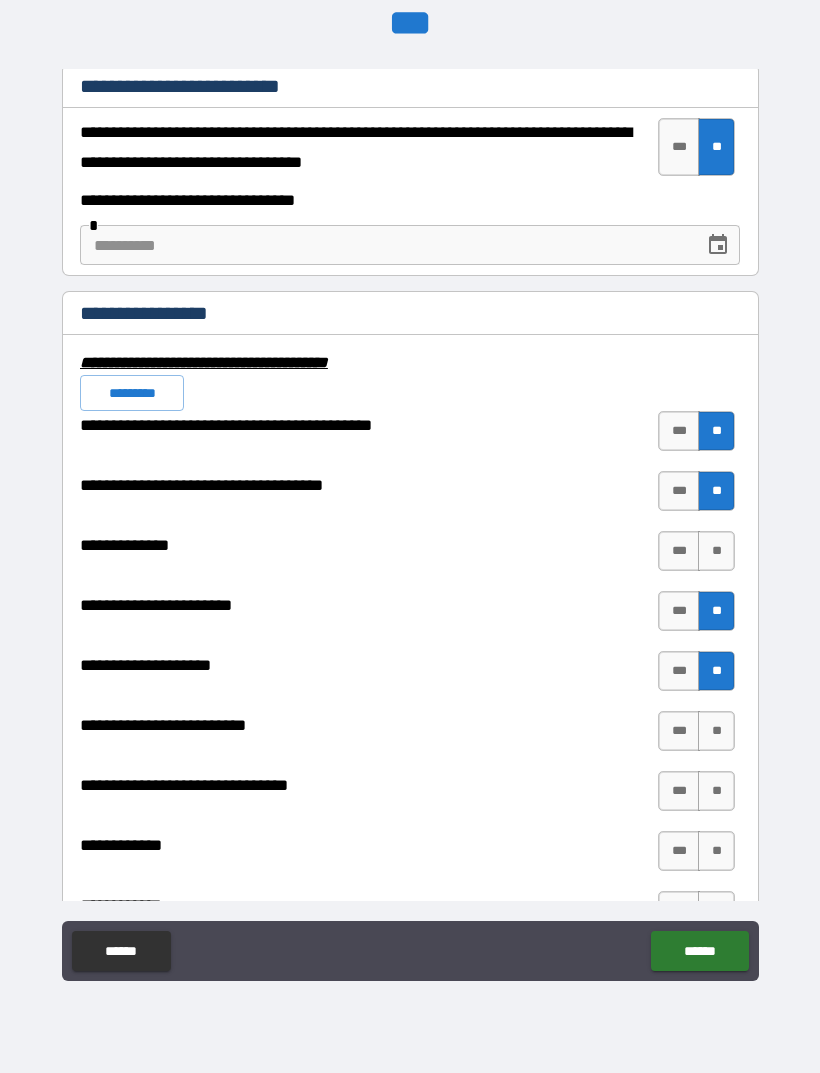 click on "**" at bounding box center (716, 551) 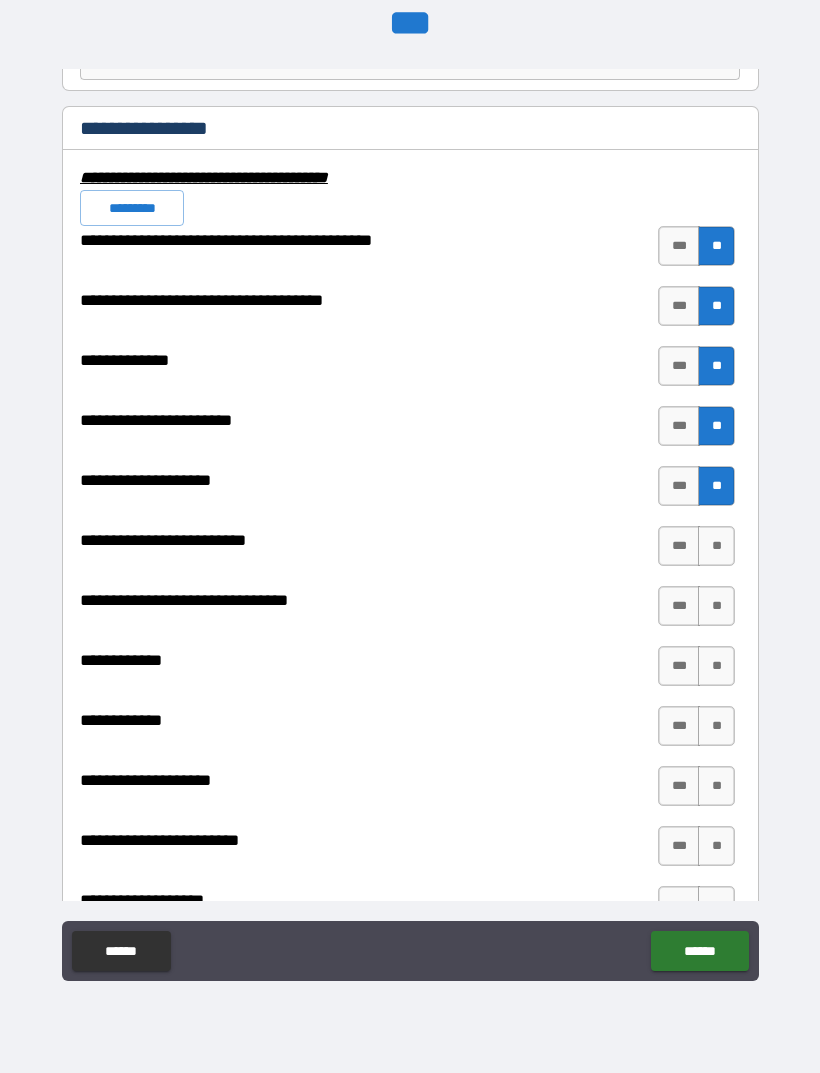 scroll, scrollTop: 6878, scrollLeft: 0, axis: vertical 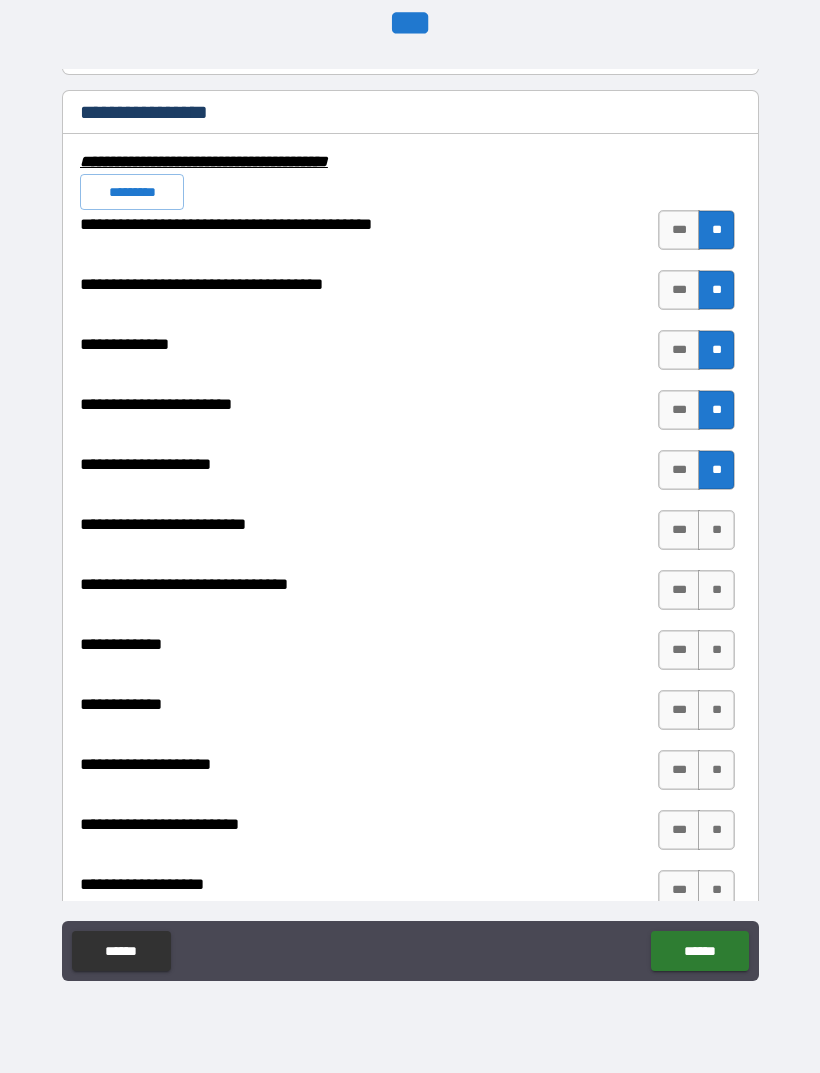 click on "**" at bounding box center (716, 710) 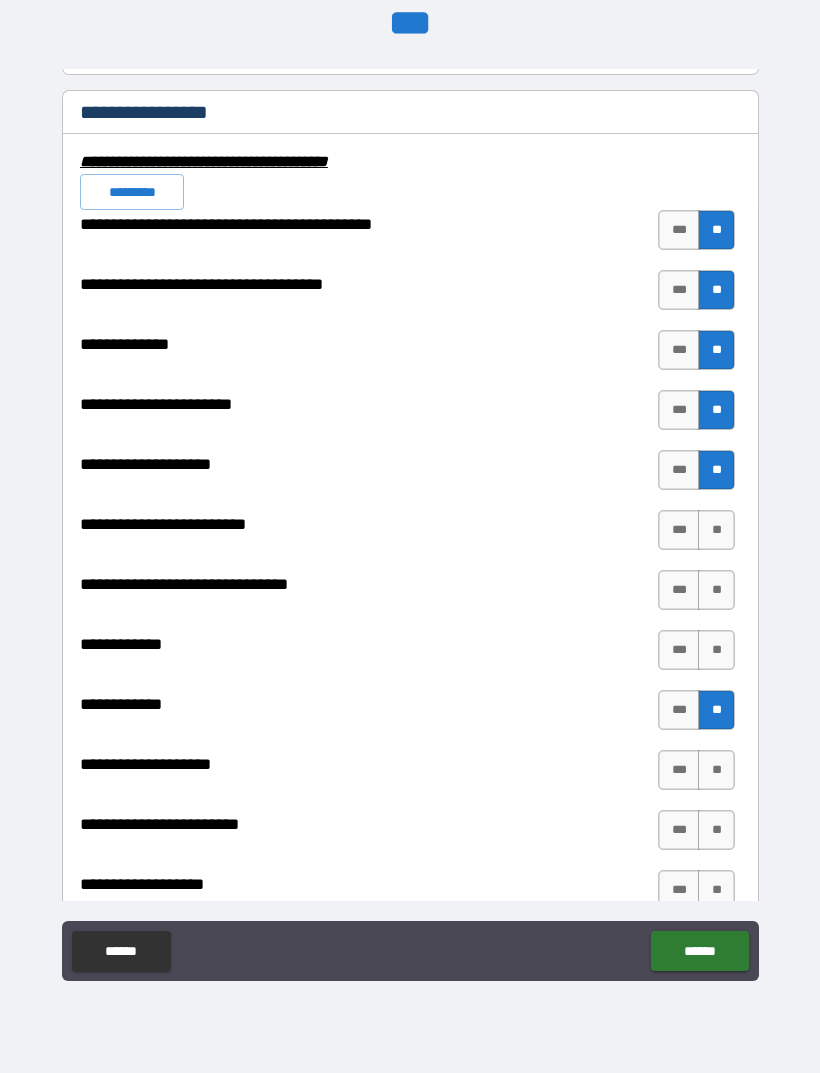 click on "**" at bounding box center [716, 650] 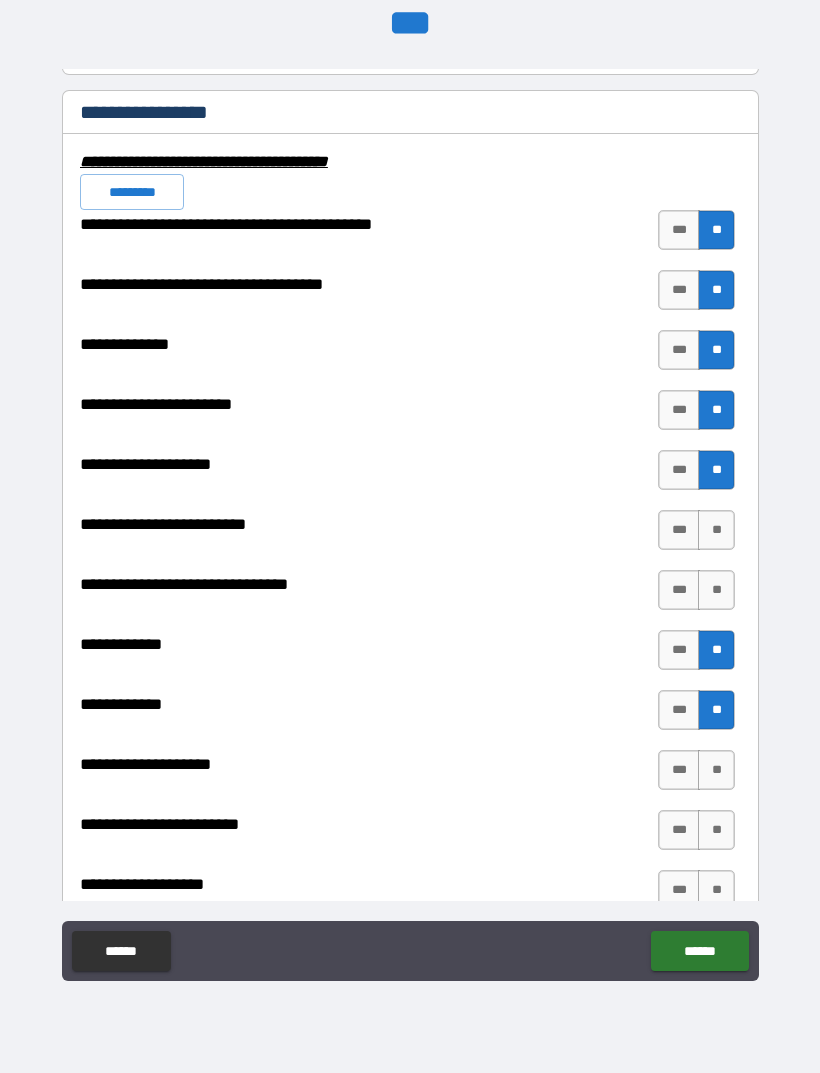 click on "**" at bounding box center [716, 590] 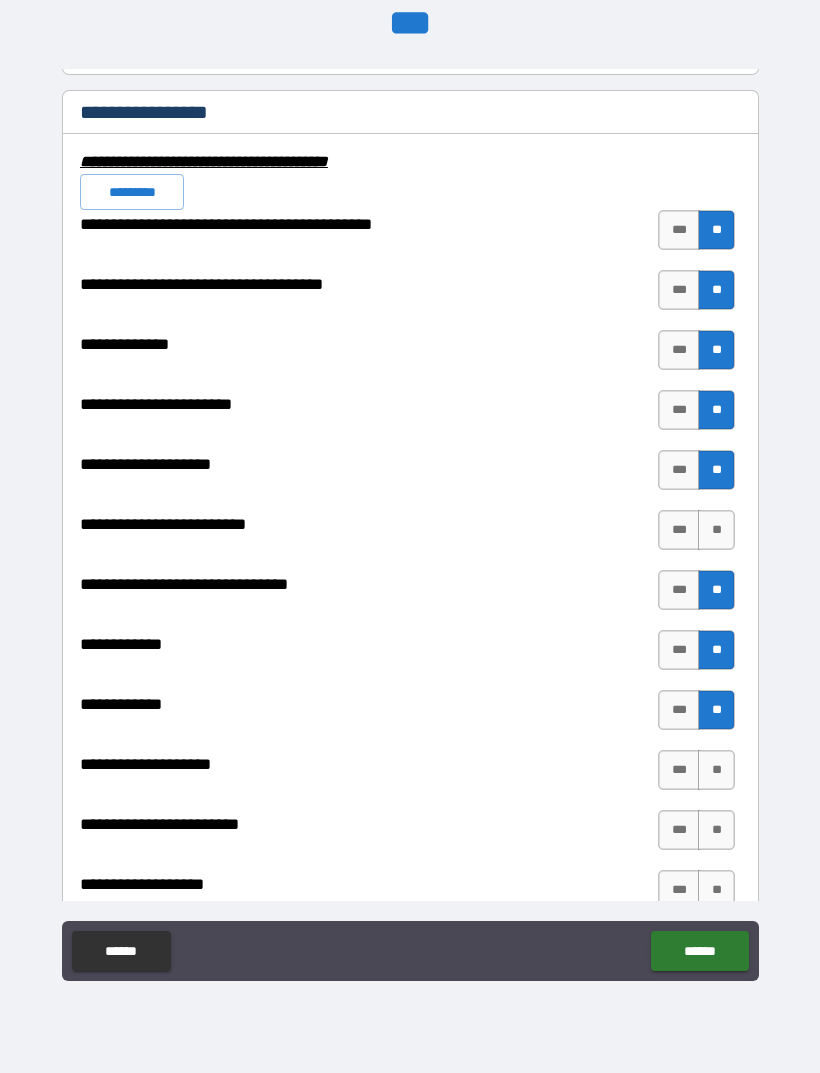 click on "**" at bounding box center (716, 530) 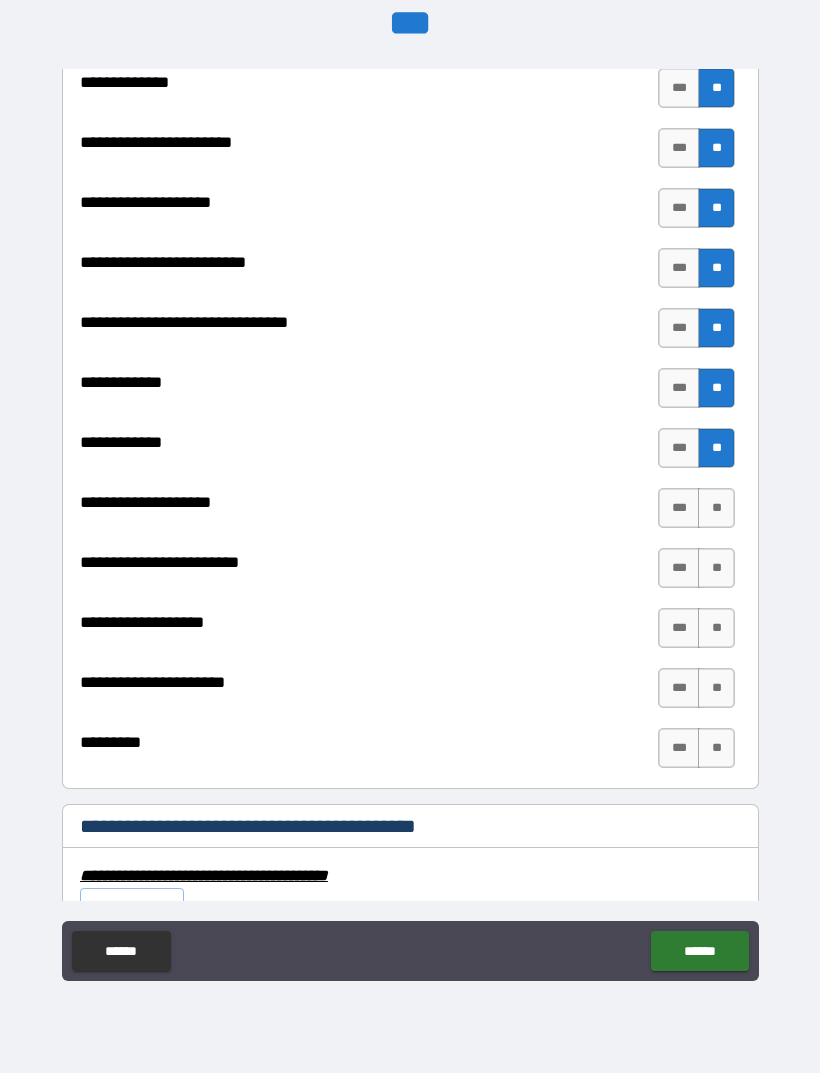 scroll, scrollTop: 7145, scrollLeft: 0, axis: vertical 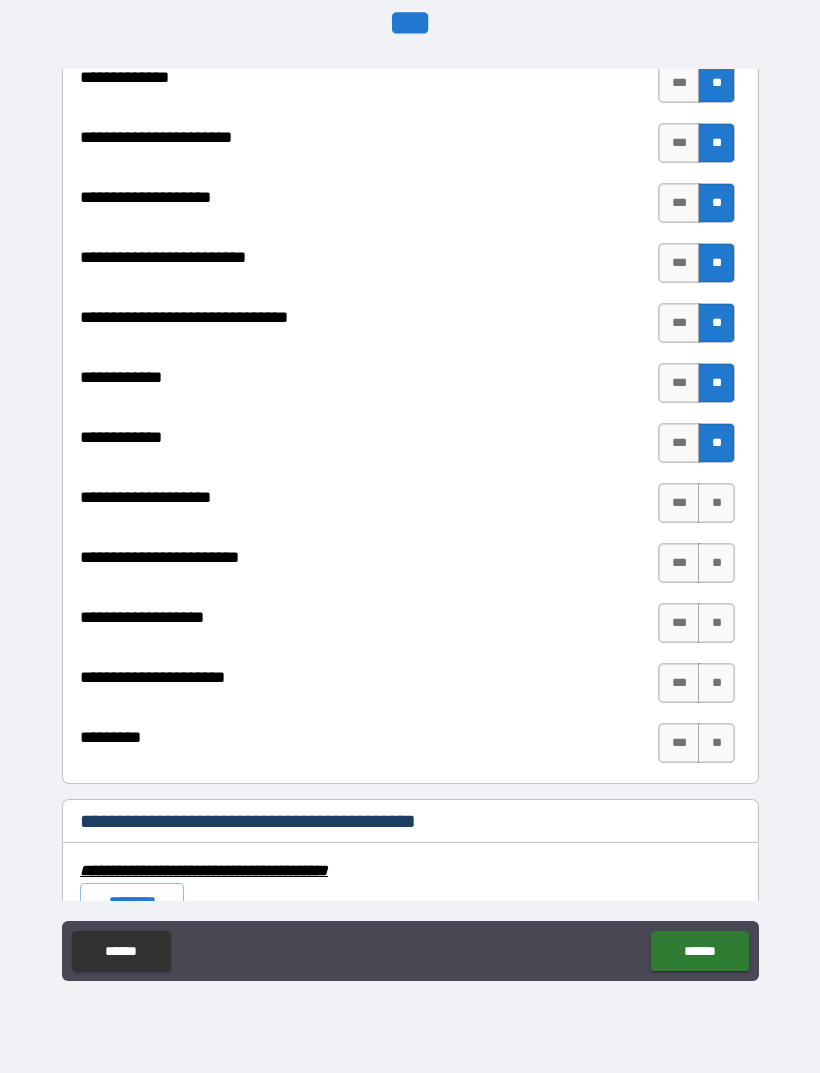click on "**" at bounding box center (716, 743) 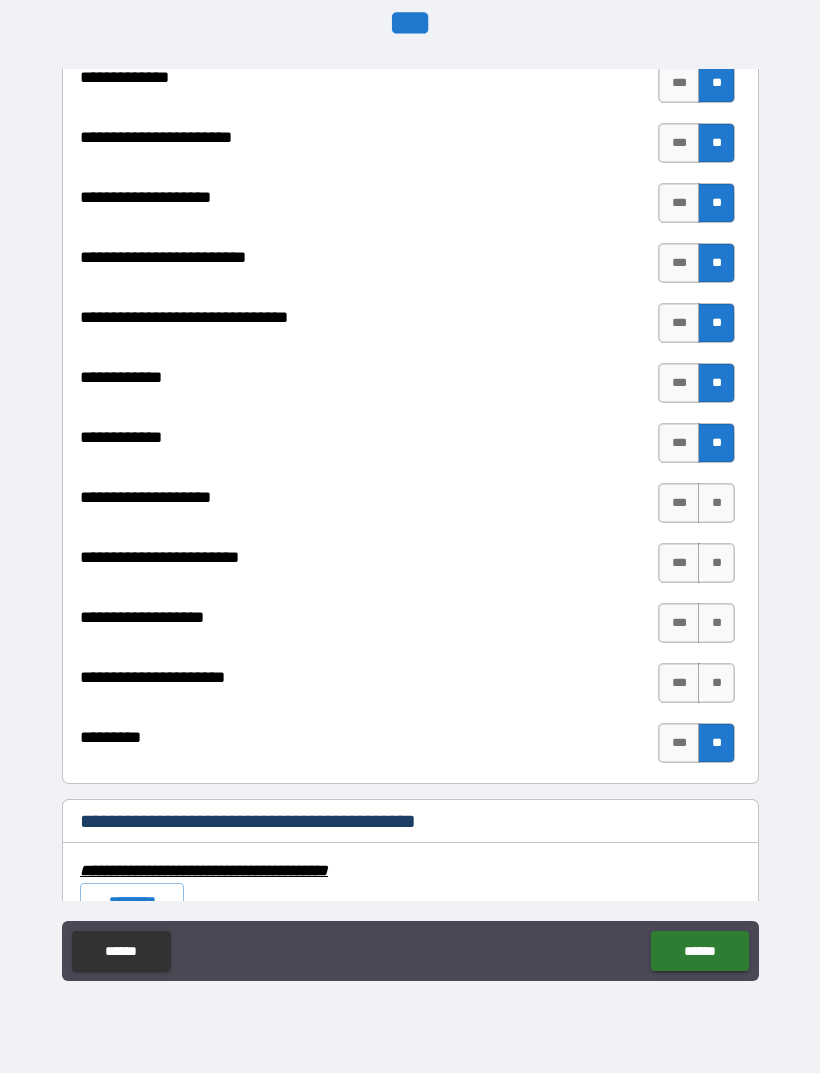 click on "**" at bounding box center (716, 683) 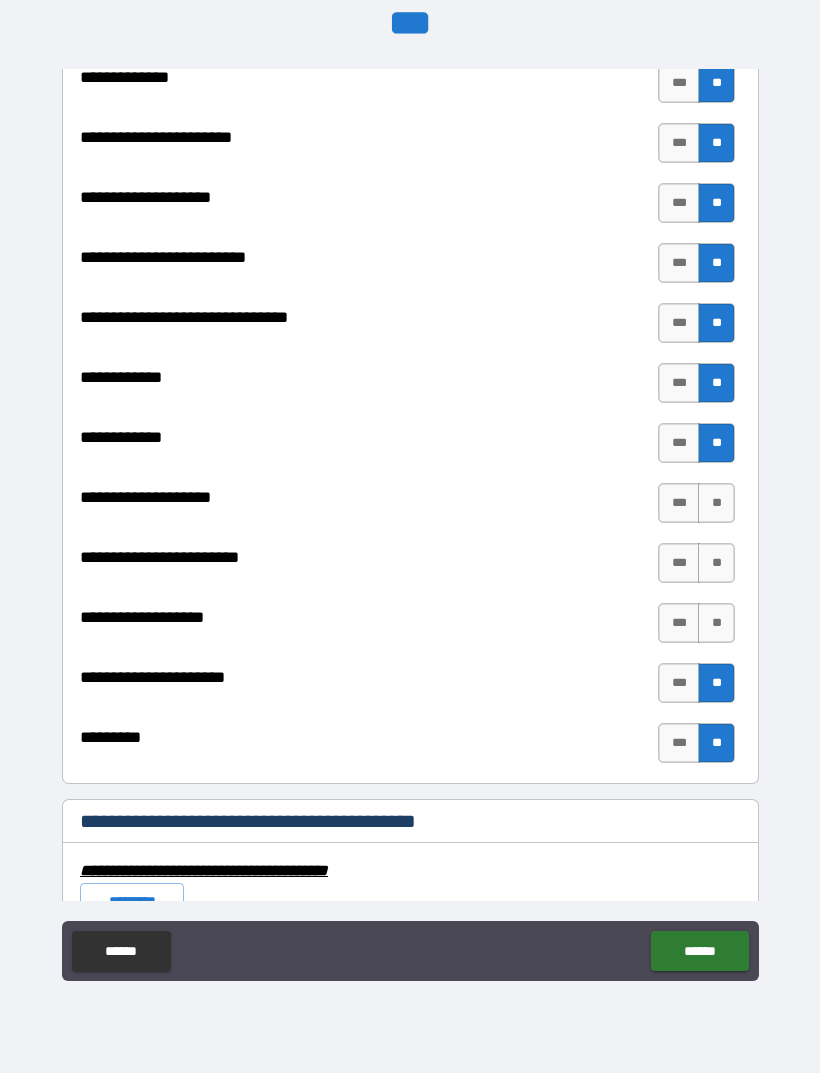 click on "**" at bounding box center (716, 623) 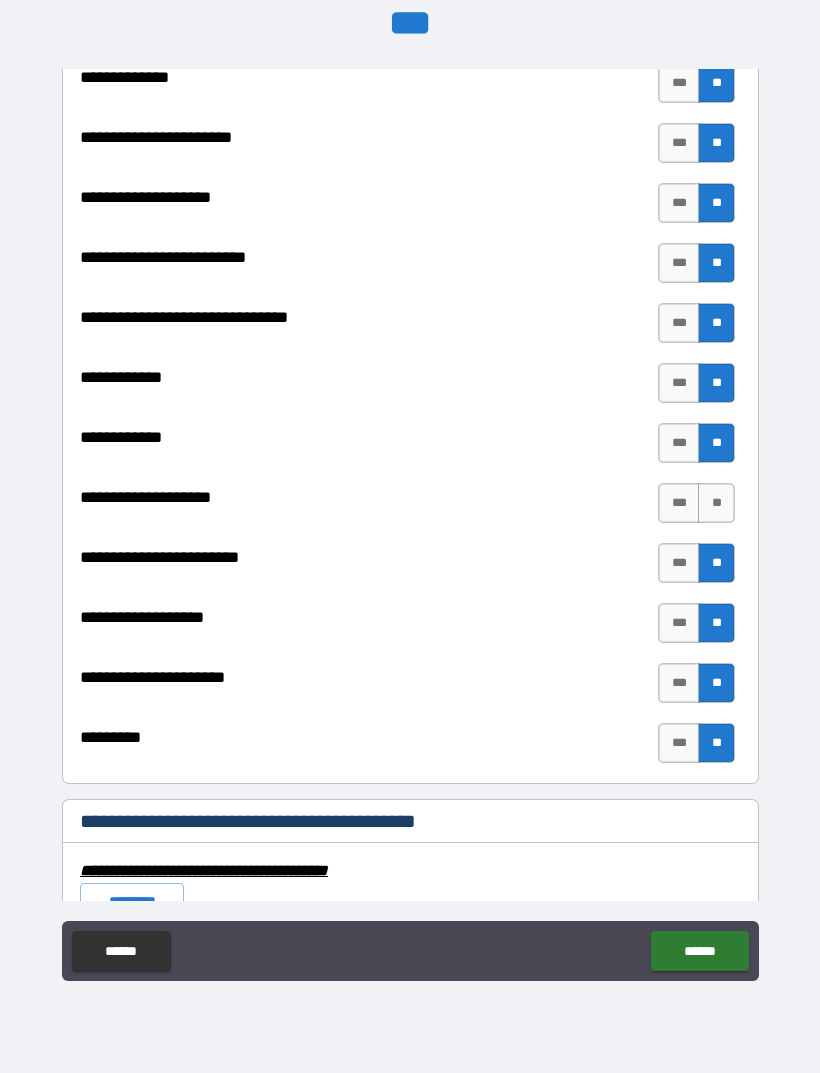 click on "**" at bounding box center [716, 563] 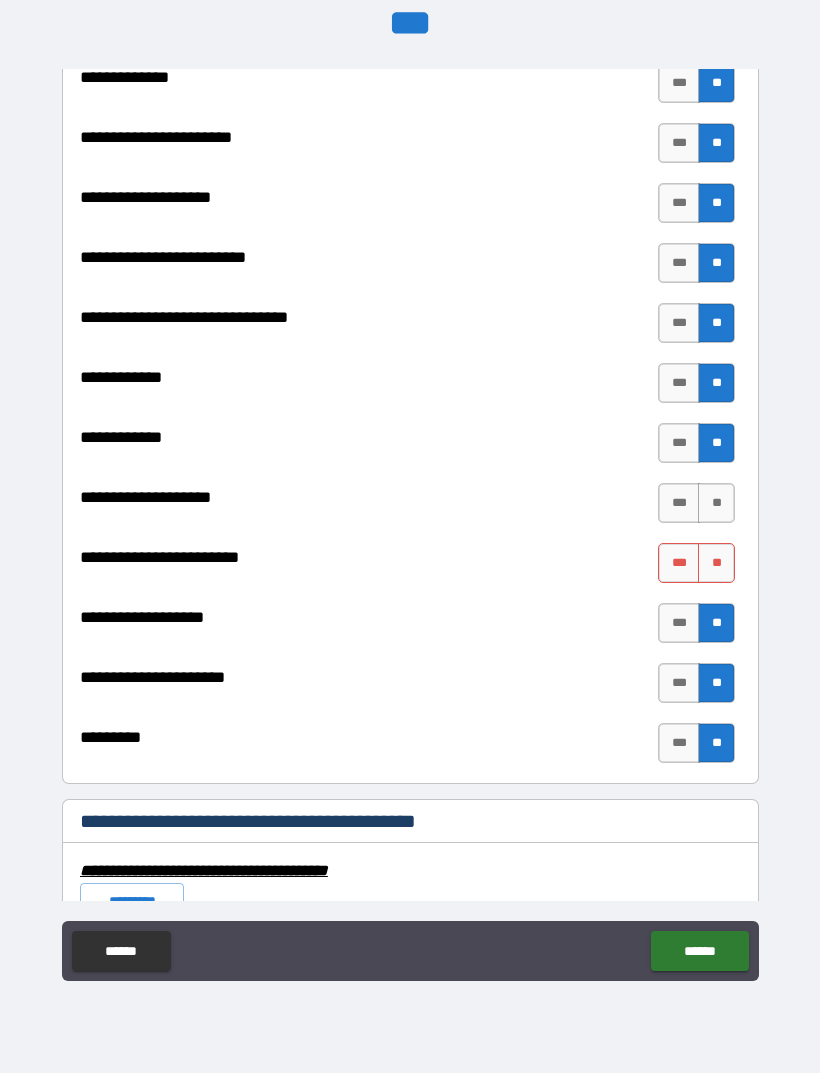 click on "**" at bounding box center (716, 503) 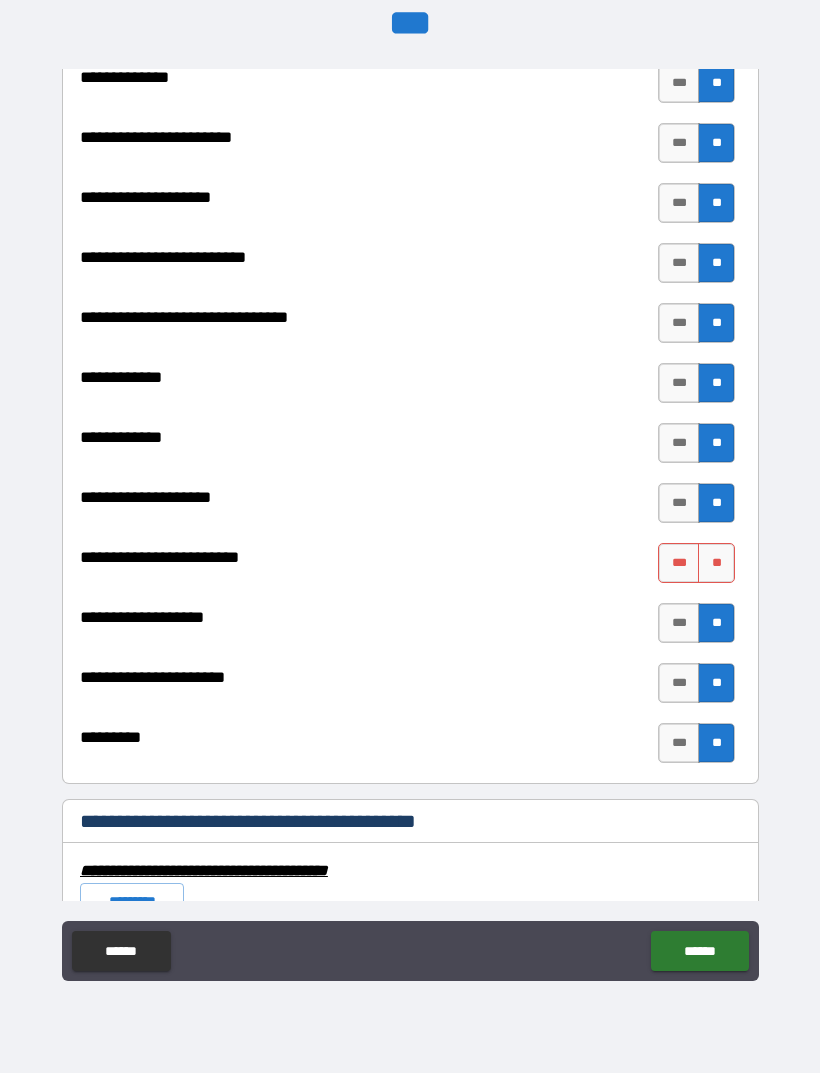 click on "**" at bounding box center [716, 563] 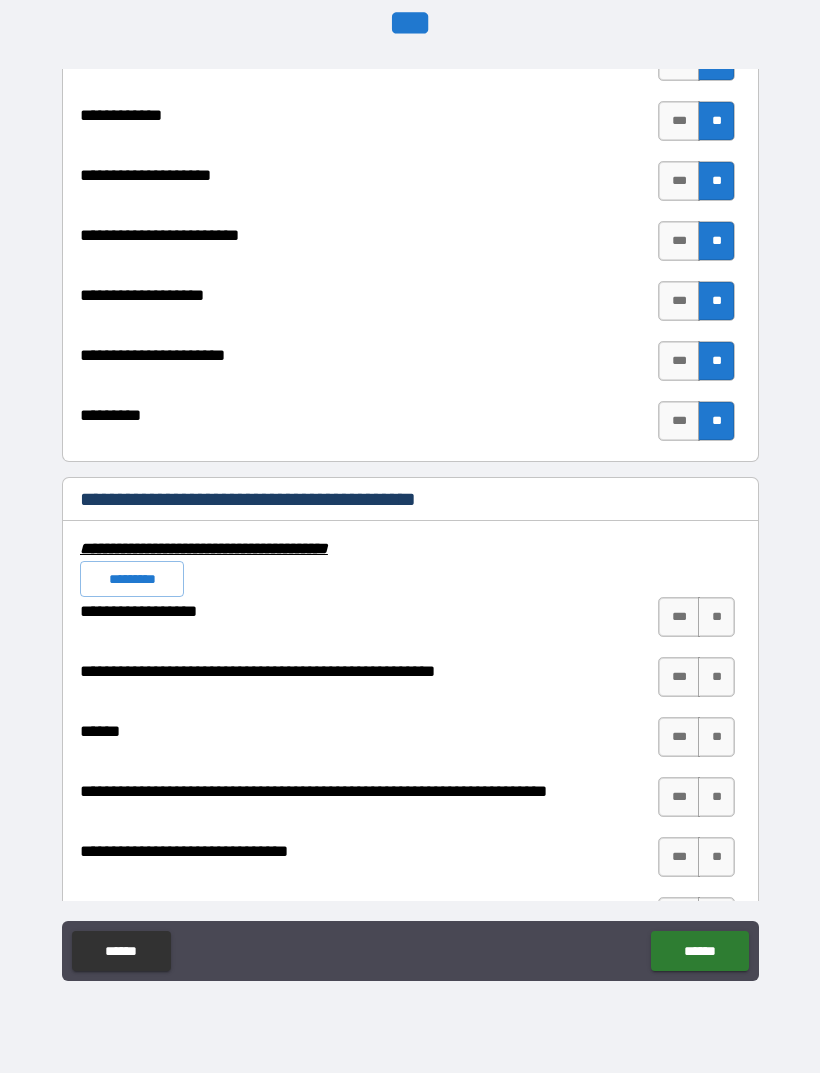 scroll, scrollTop: 7500, scrollLeft: 0, axis: vertical 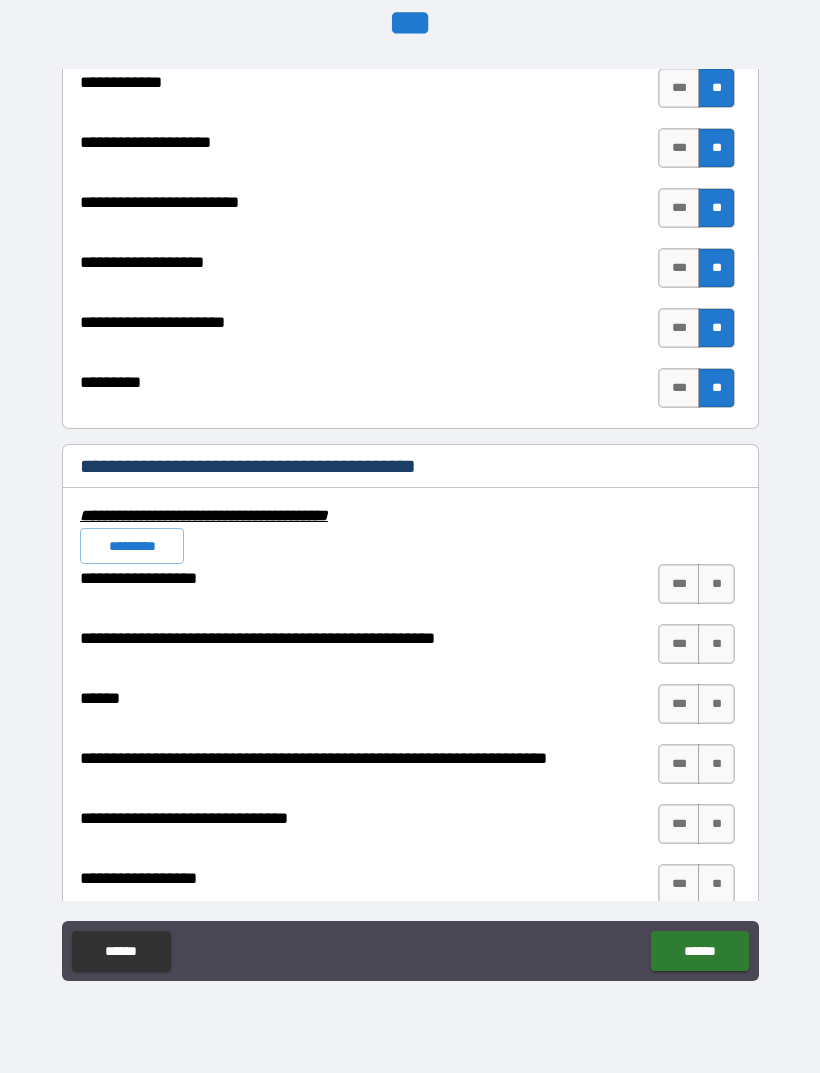 click on "**" at bounding box center (716, 584) 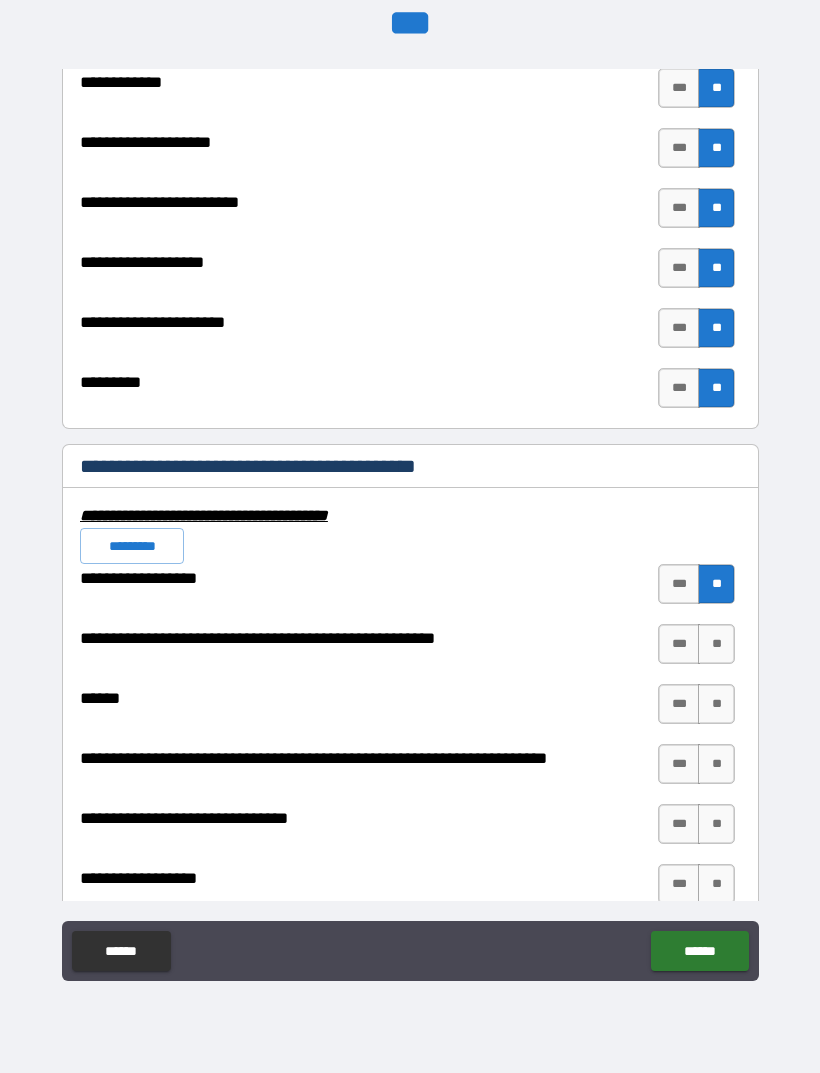 click on "**" at bounding box center (716, 644) 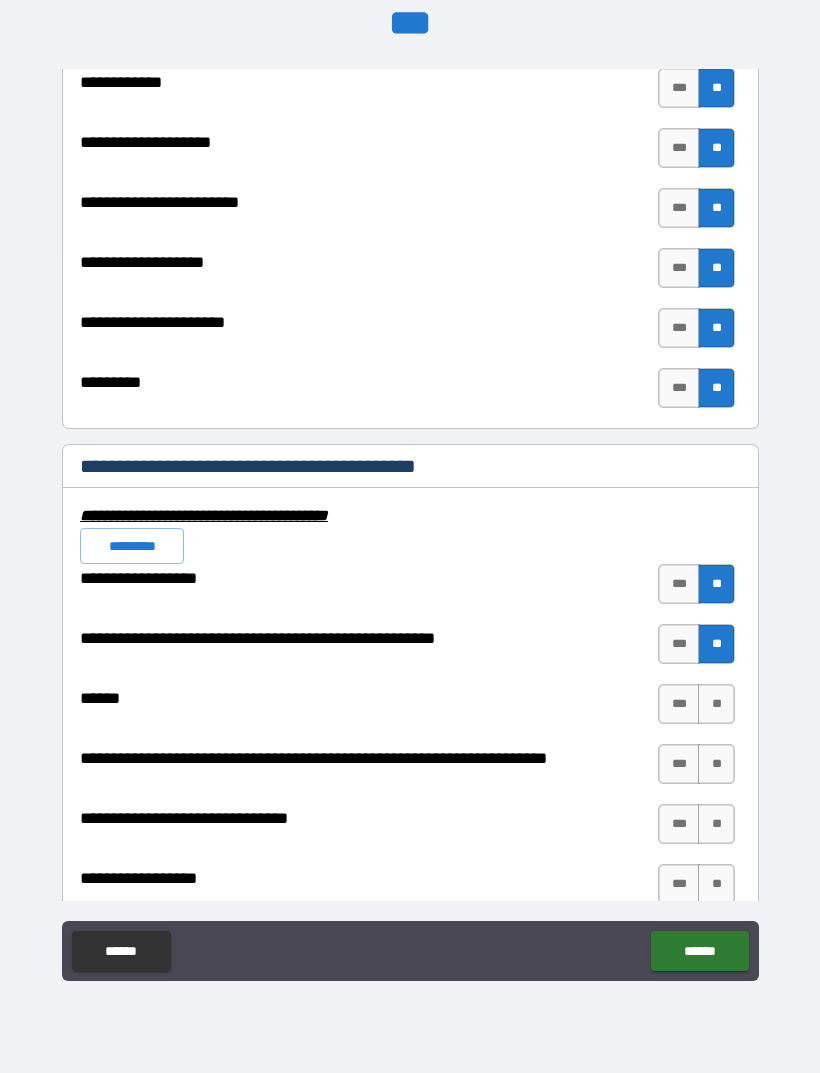 click on "**" at bounding box center [716, 704] 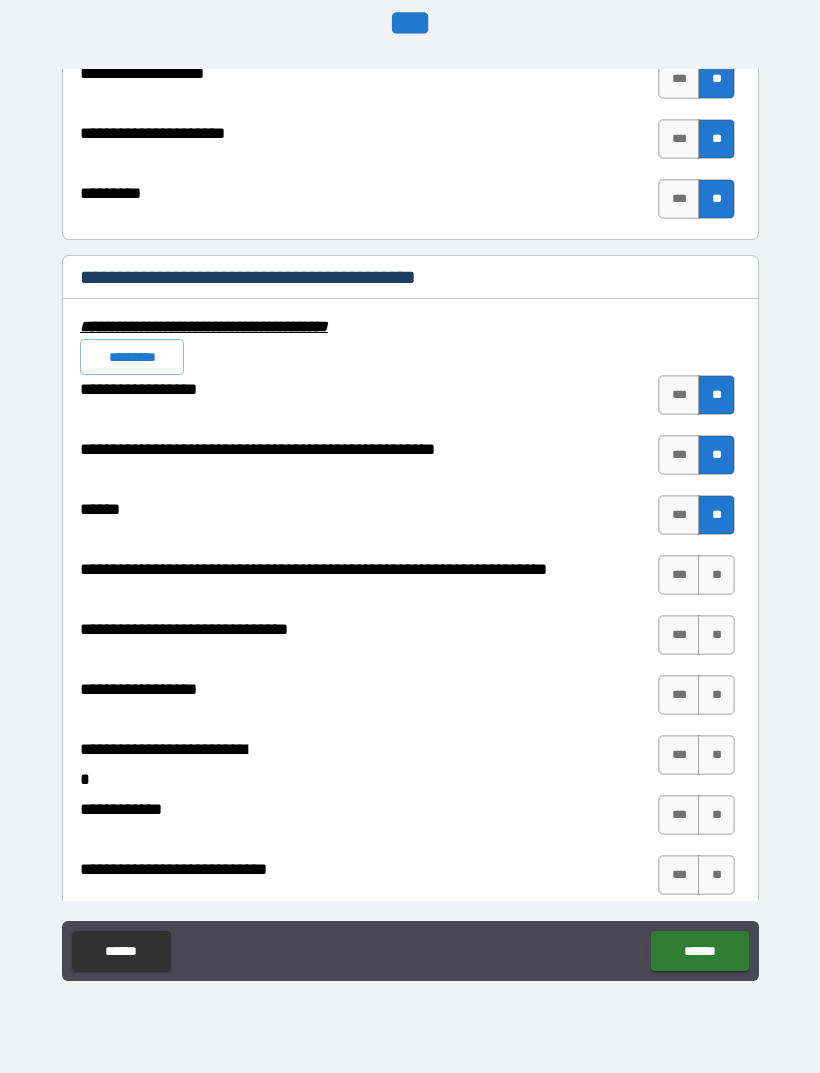 scroll, scrollTop: 7687, scrollLeft: 0, axis: vertical 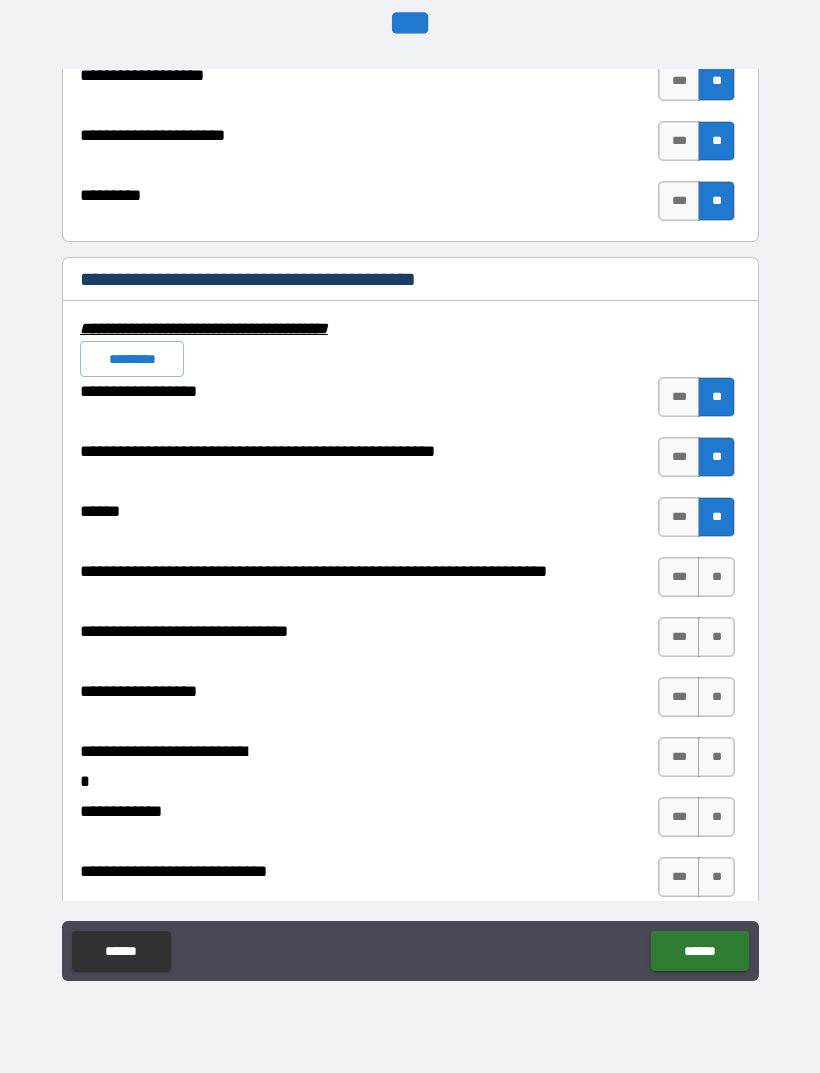 click on "**" at bounding box center (716, 577) 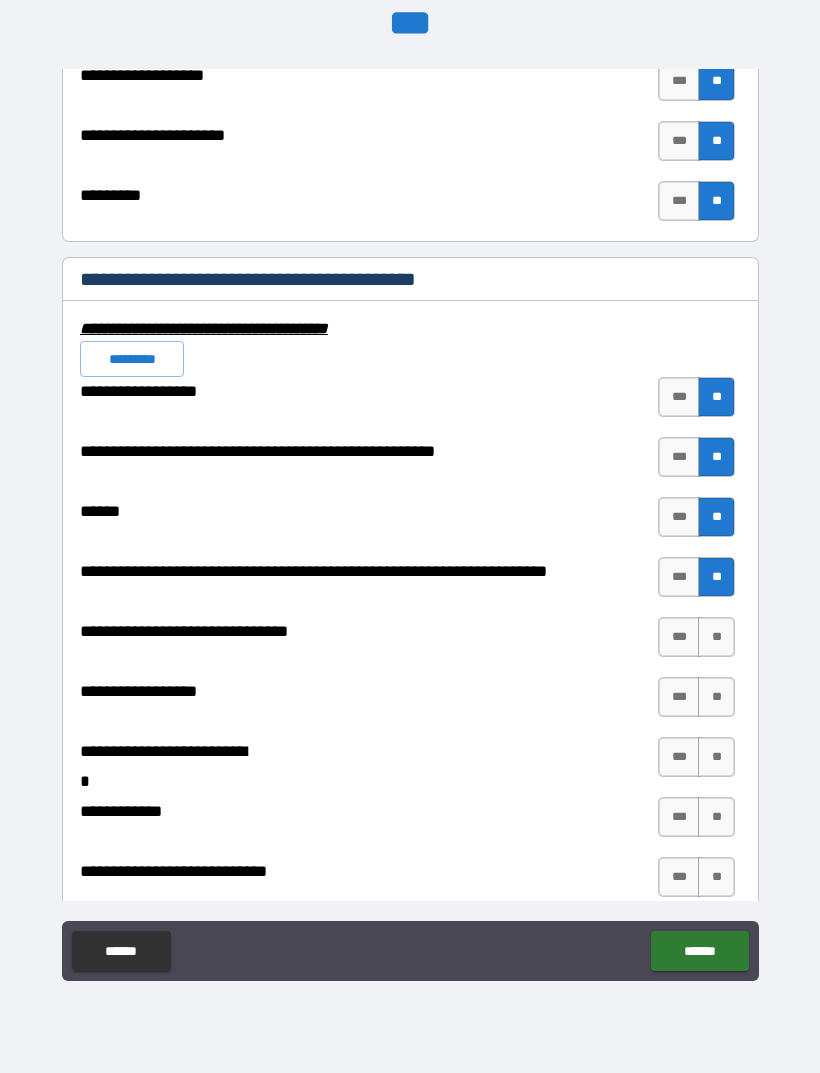 click on "**" at bounding box center [716, 637] 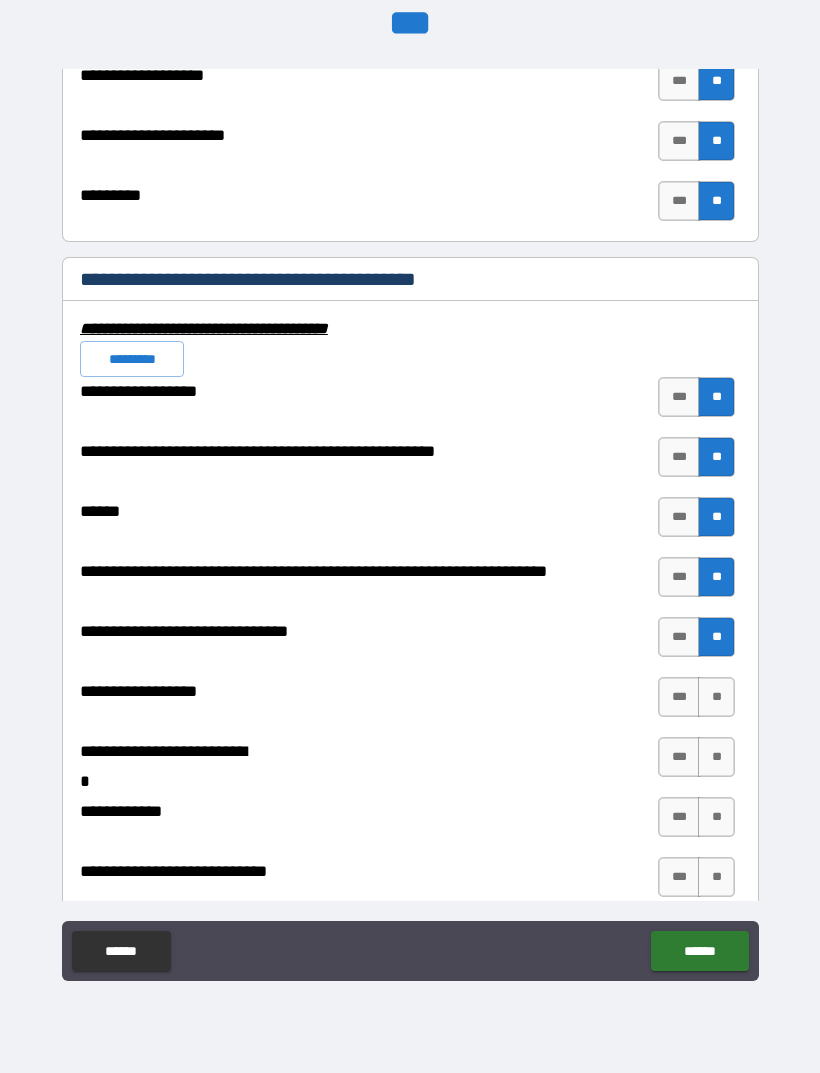 click on "**" at bounding box center (716, 697) 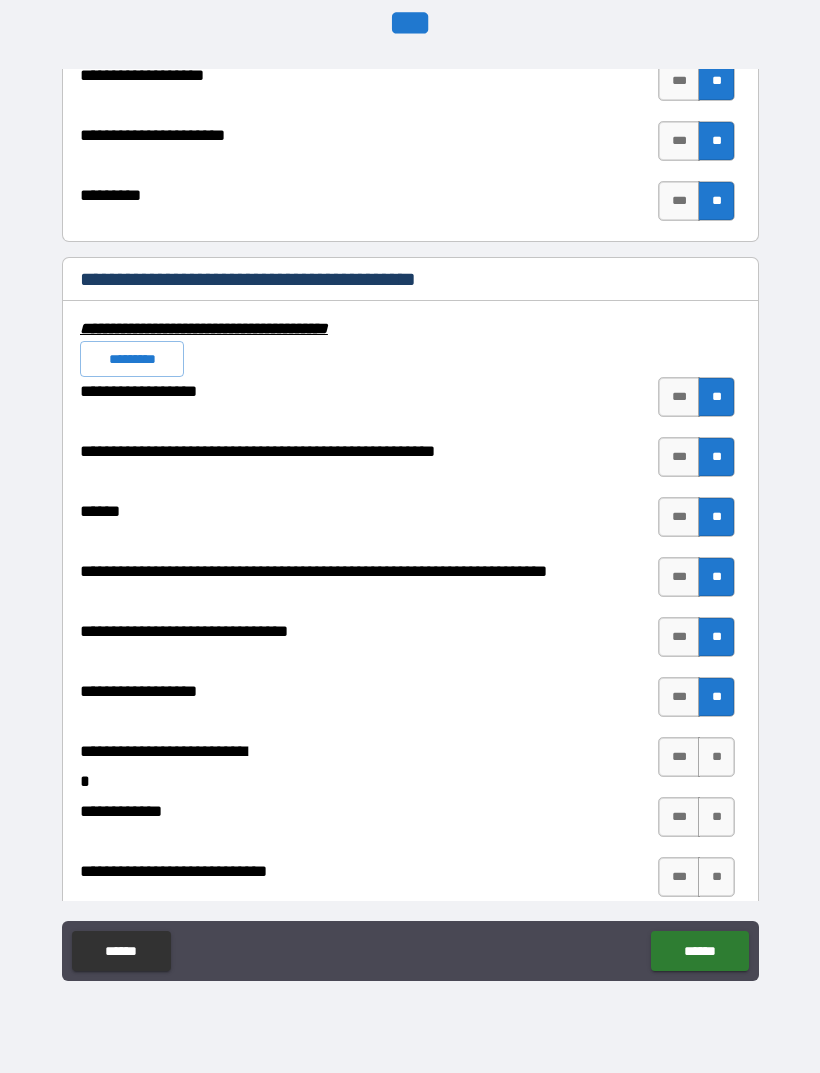 click on "**" at bounding box center [716, 757] 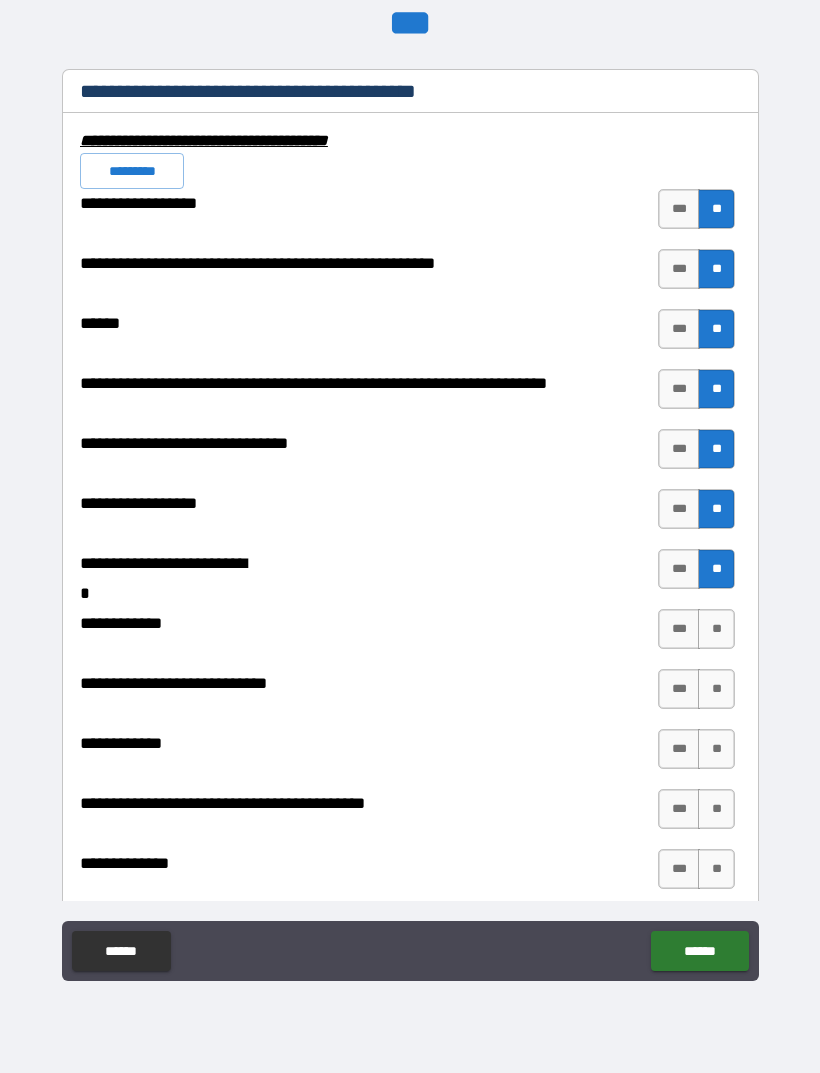 scroll, scrollTop: 7876, scrollLeft: 0, axis: vertical 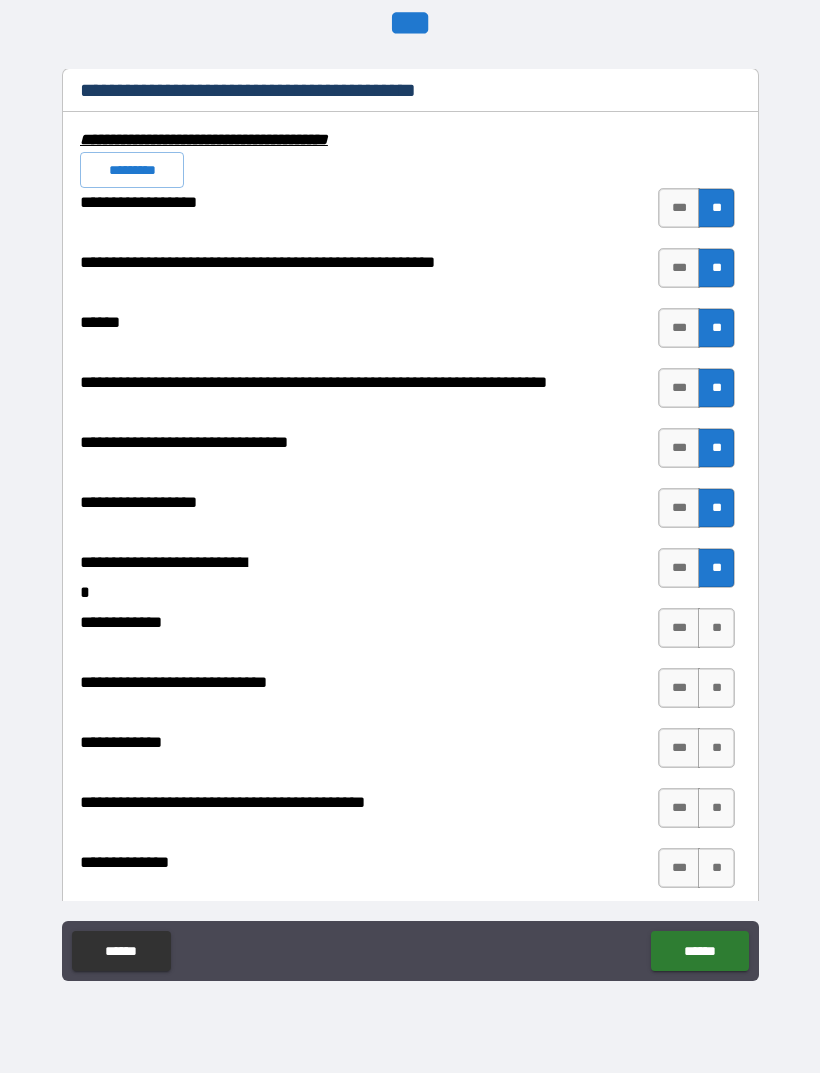 click on "**" at bounding box center (716, 628) 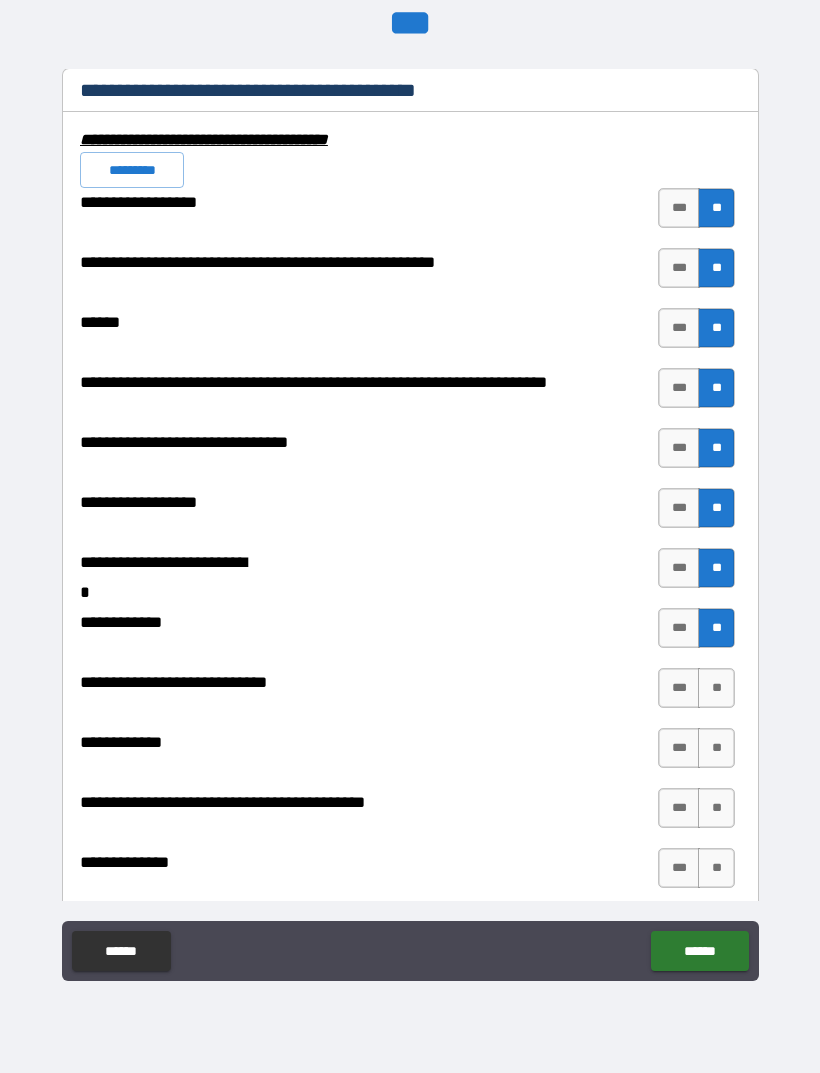 click on "**" at bounding box center [716, 688] 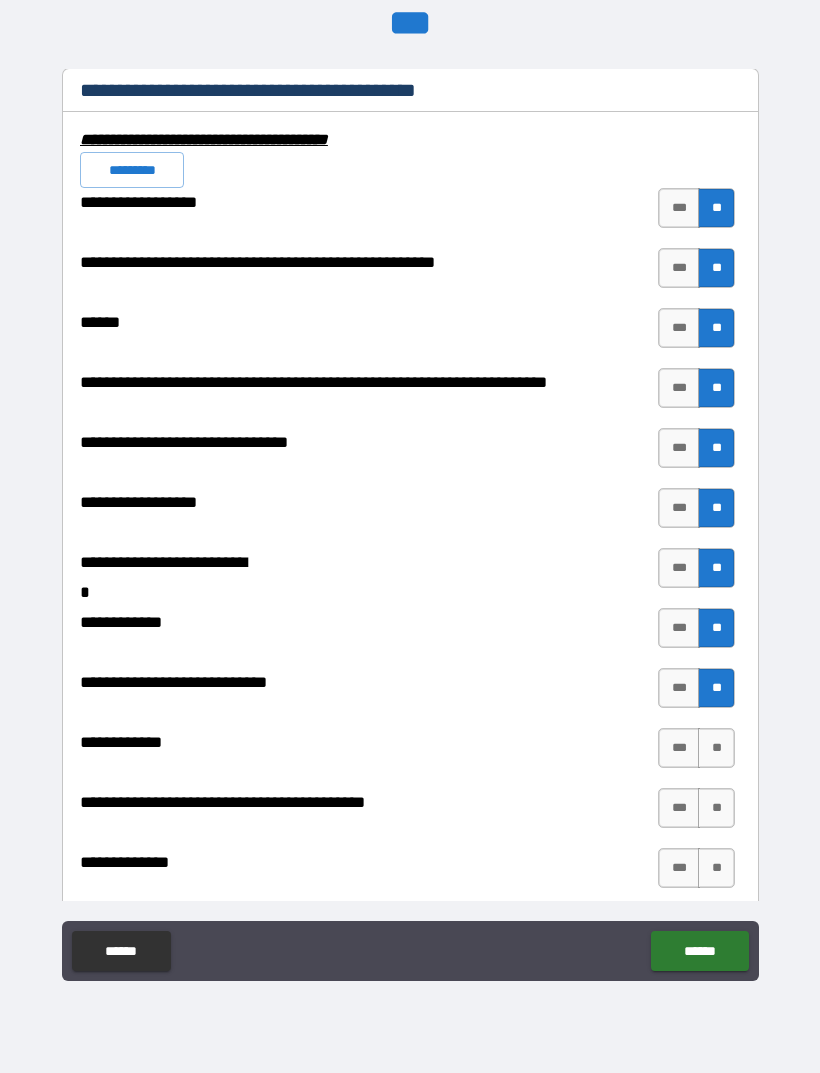 click on "**" at bounding box center (716, 748) 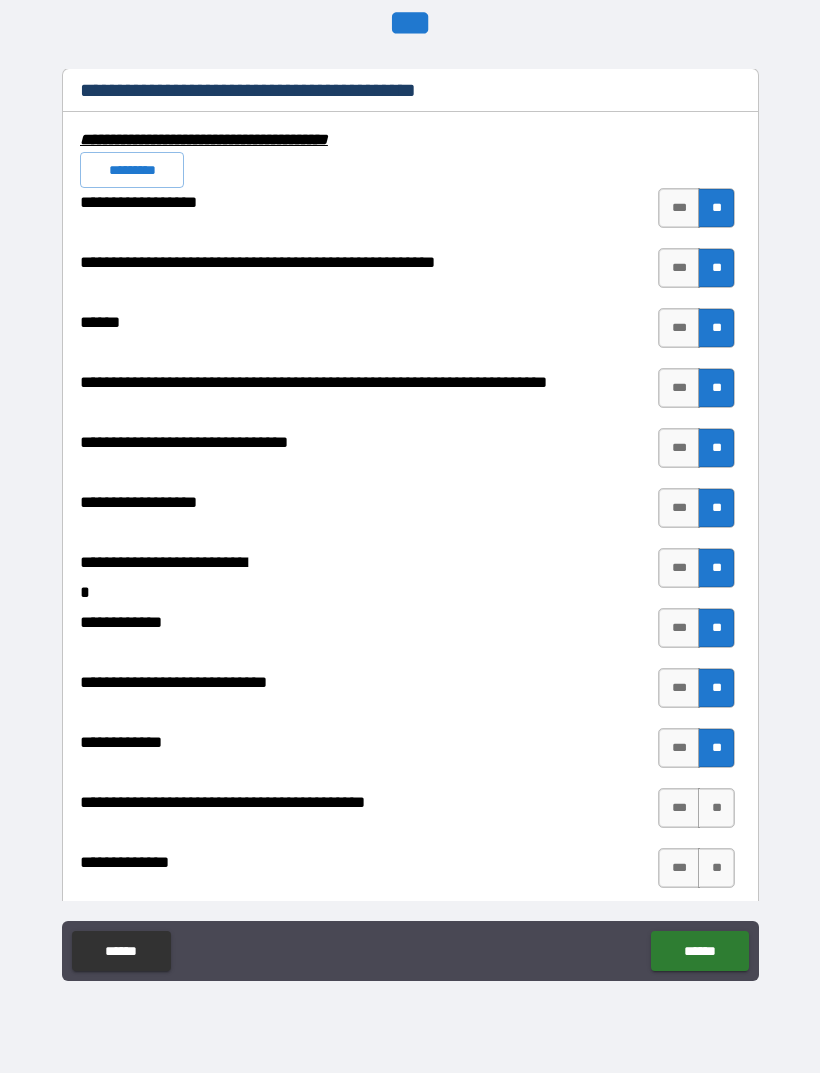 click on "**" at bounding box center (716, 808) 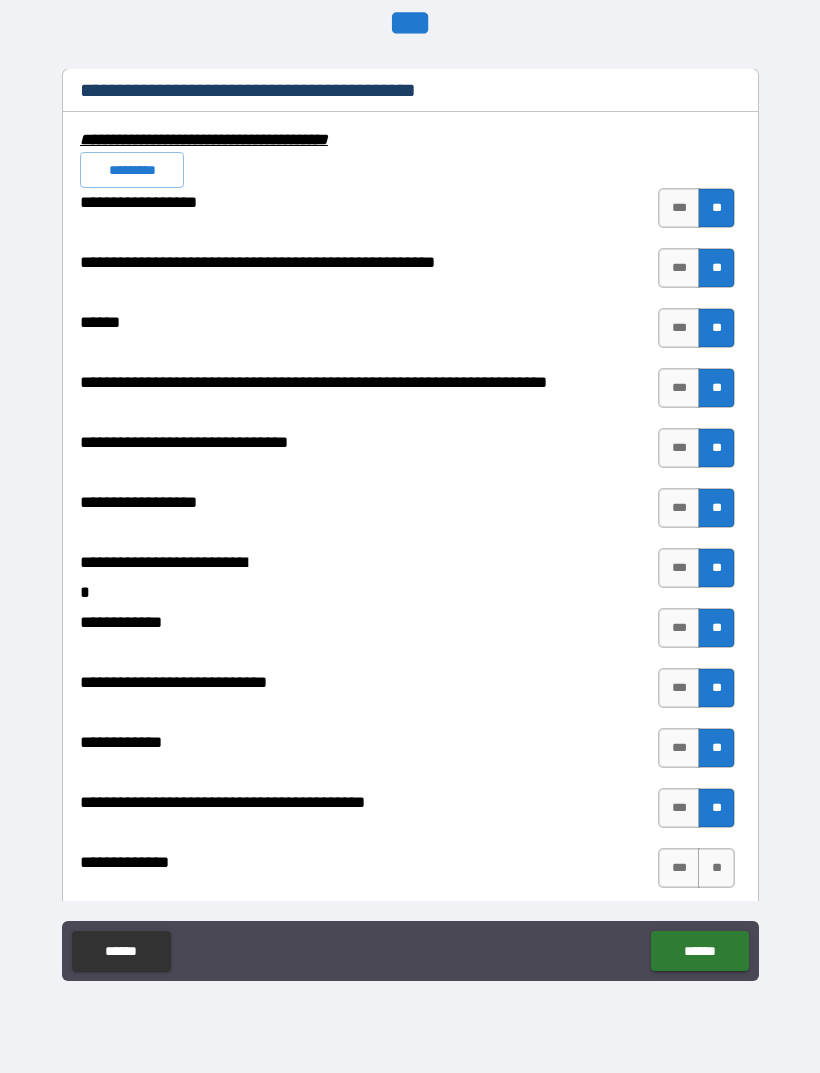 click on "**" at bounding box center (716, 868) 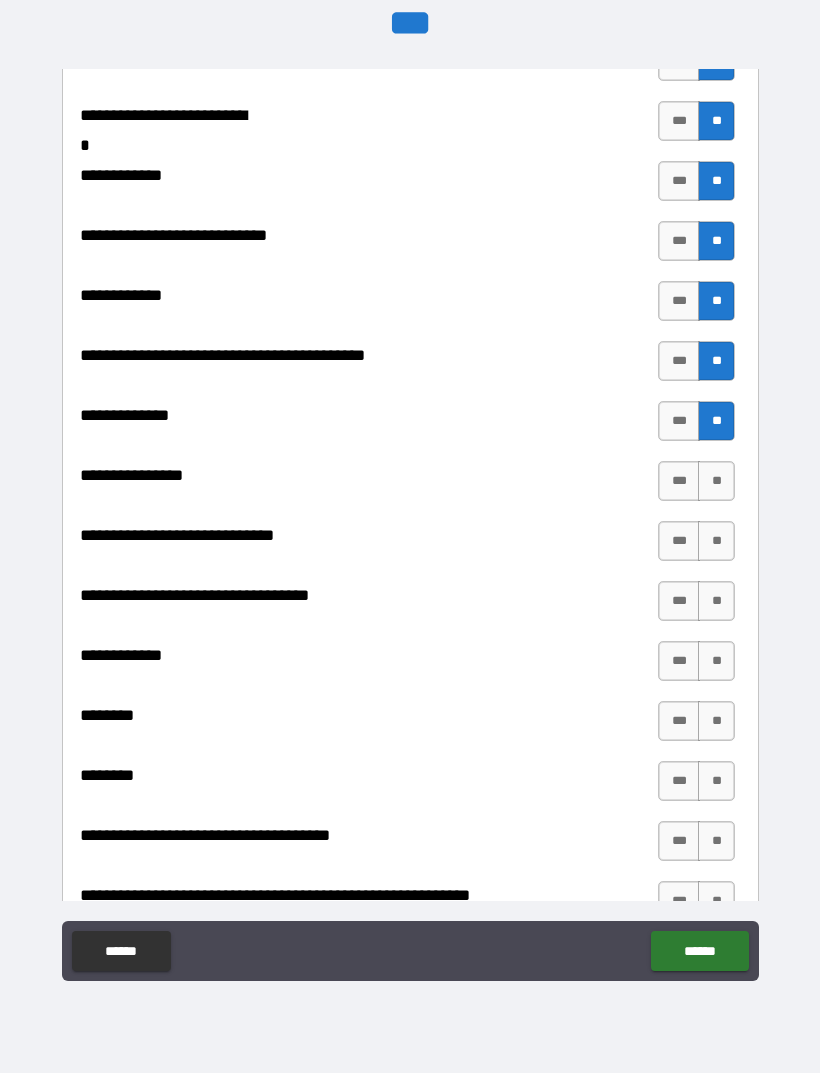 scroll, scrollTop: 8330, scrollLeft: 0, axis: vertical 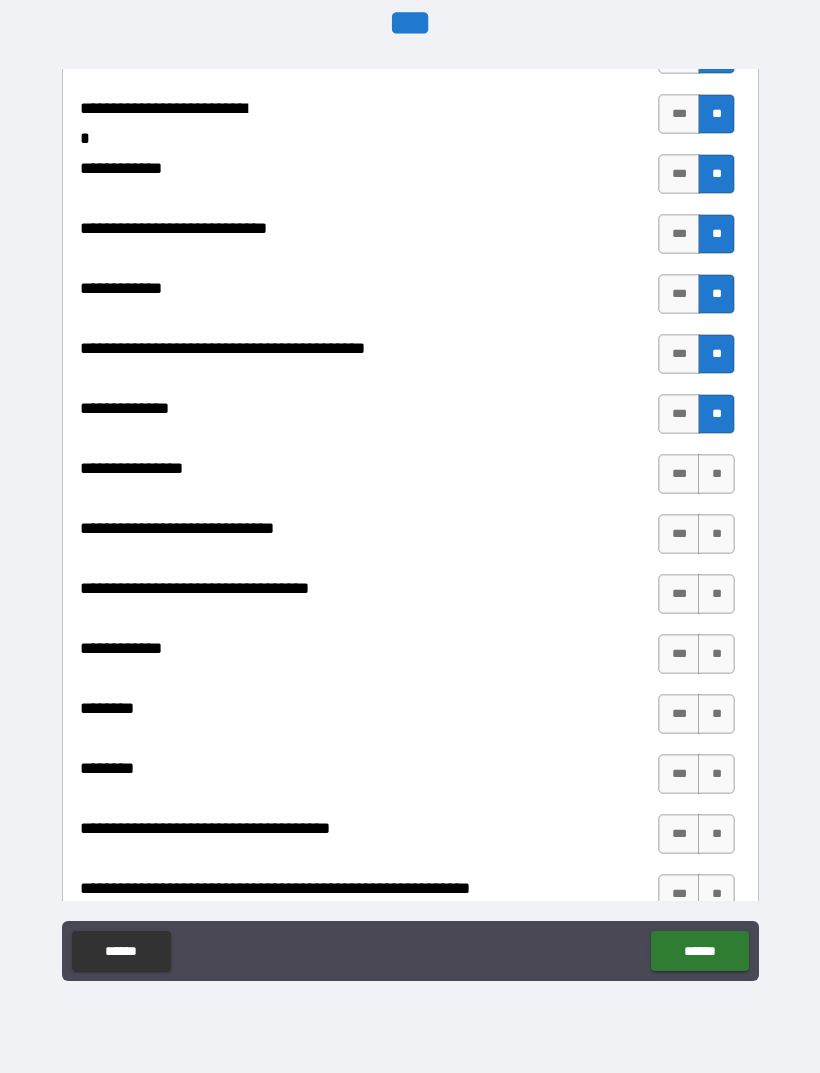 click on "***" at bounding box center (679, 174) 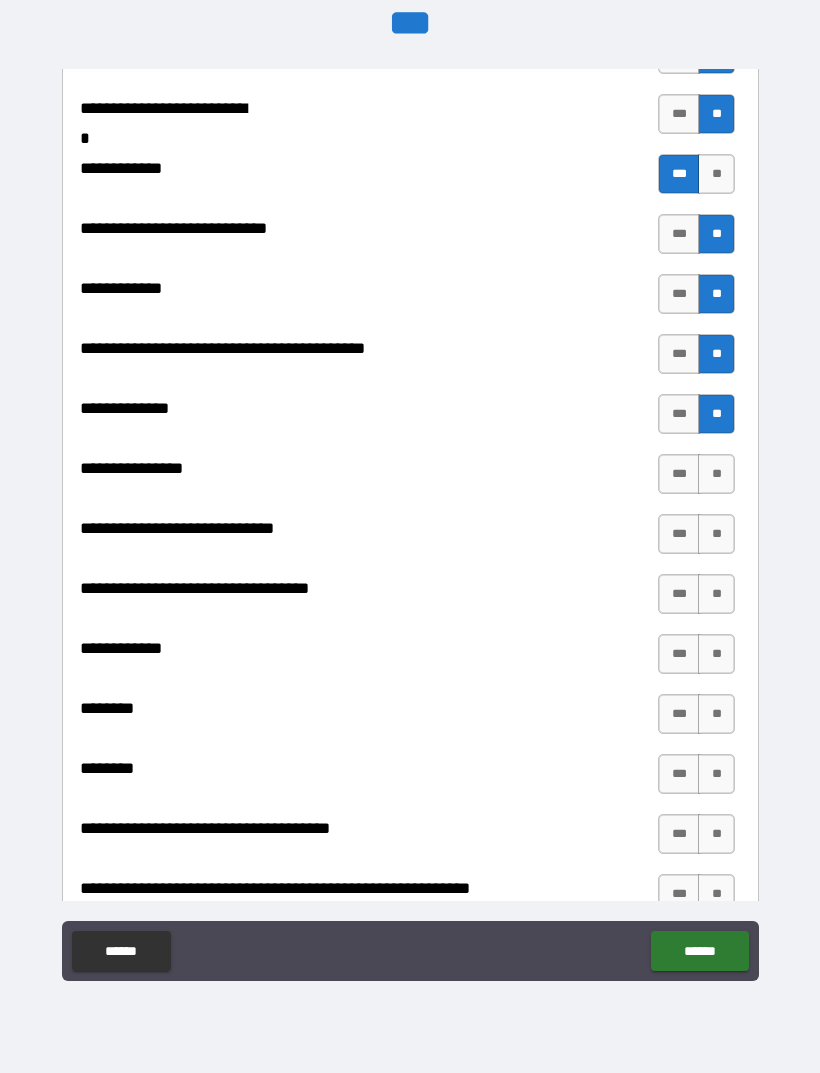 click on "**" at bounding box center [716, 834] 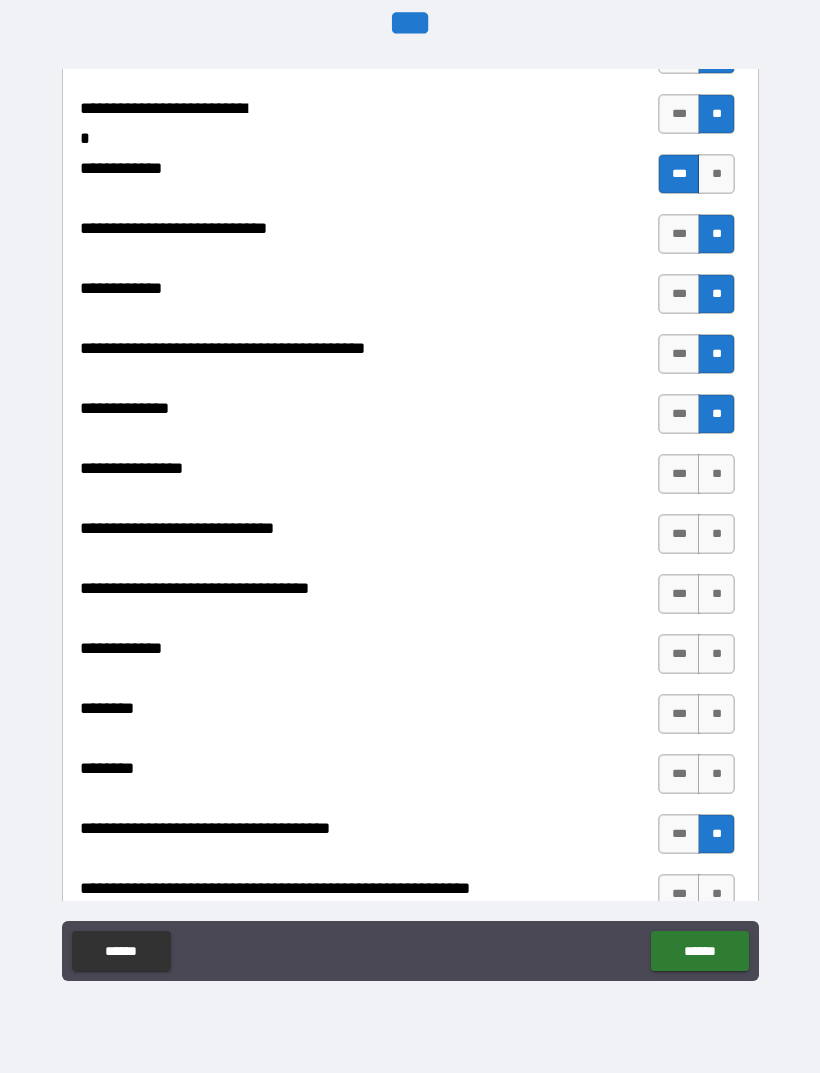 click on "**" at bounding box center [716, 774] 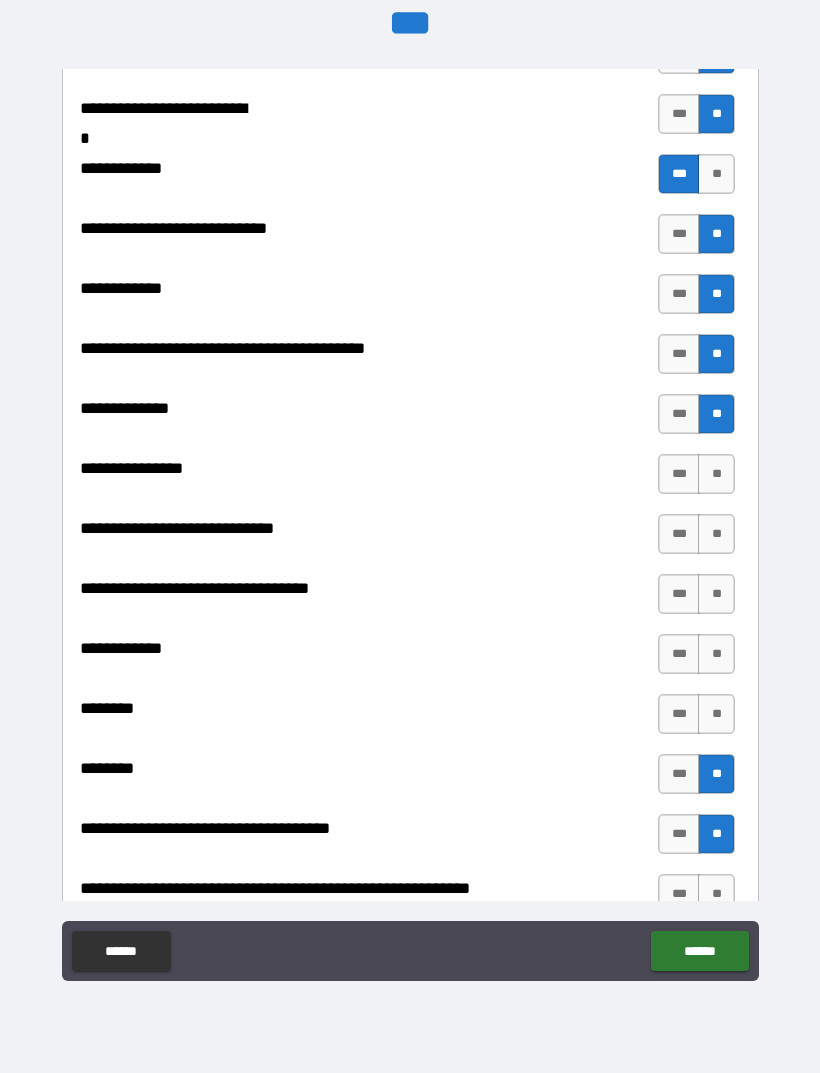 click on "**" at bounding box center [716, 714] 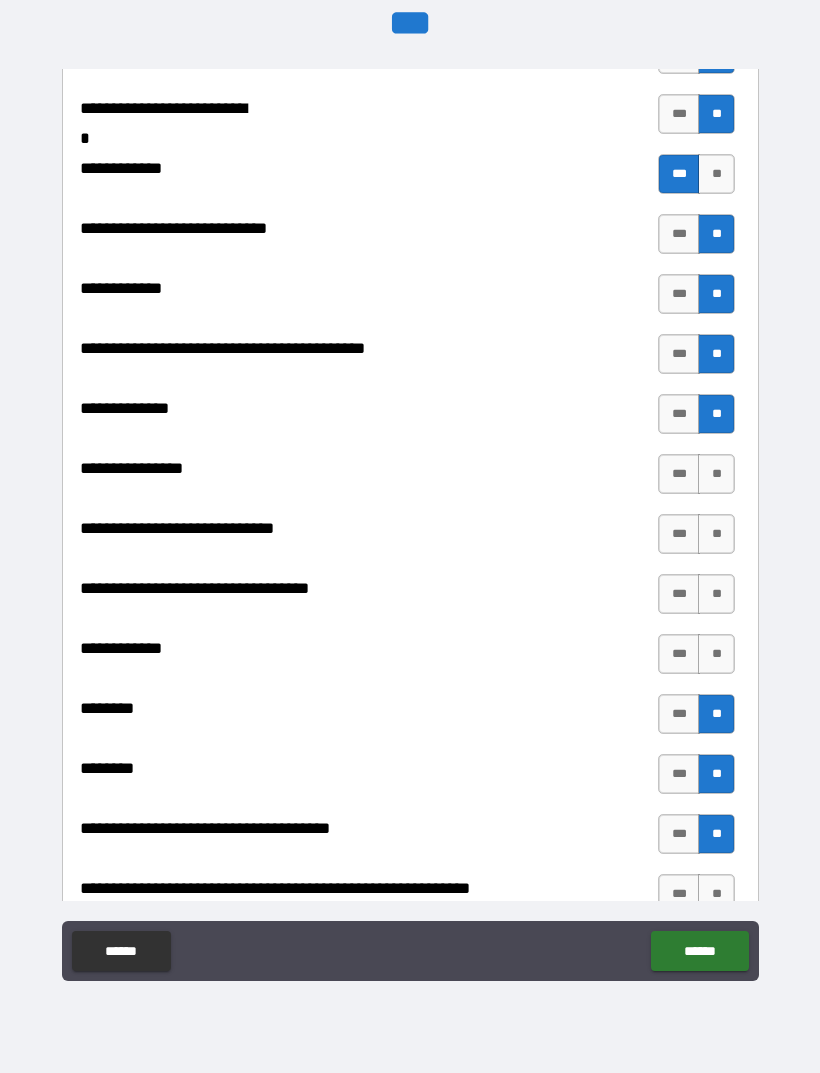 click on "**" at bounding box center [716, 654] 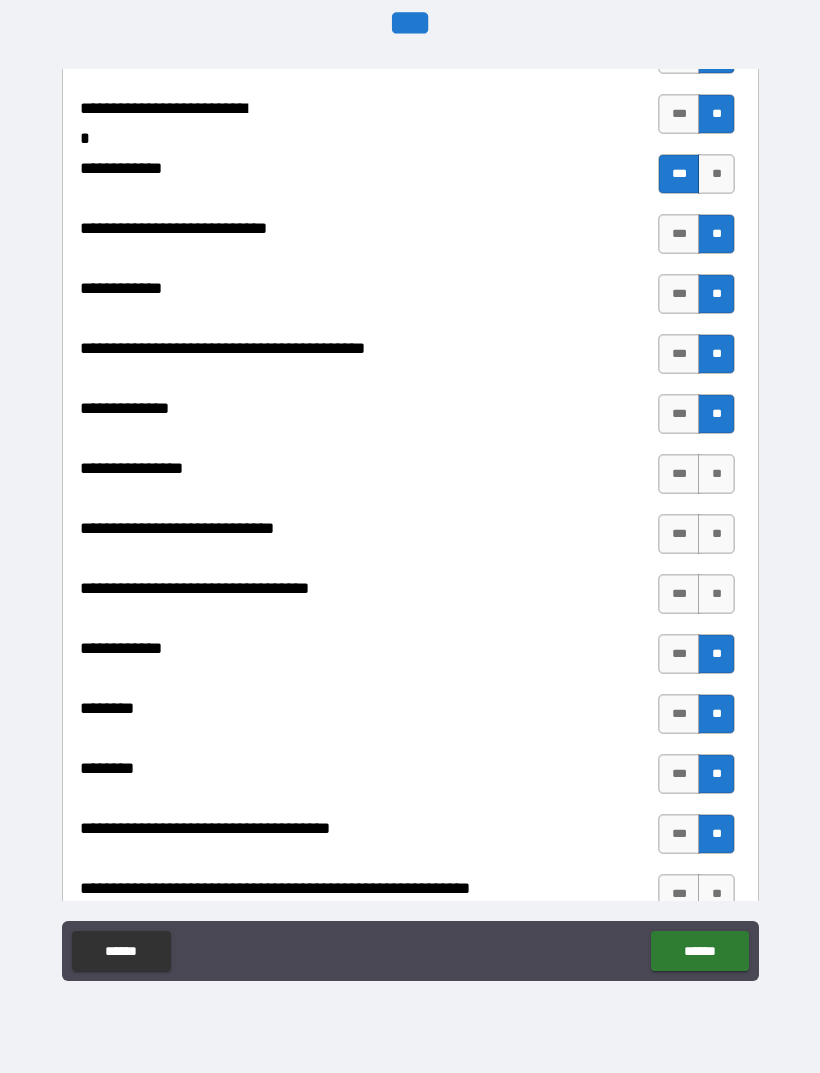 click on "**" at bounding box center (716, 594) 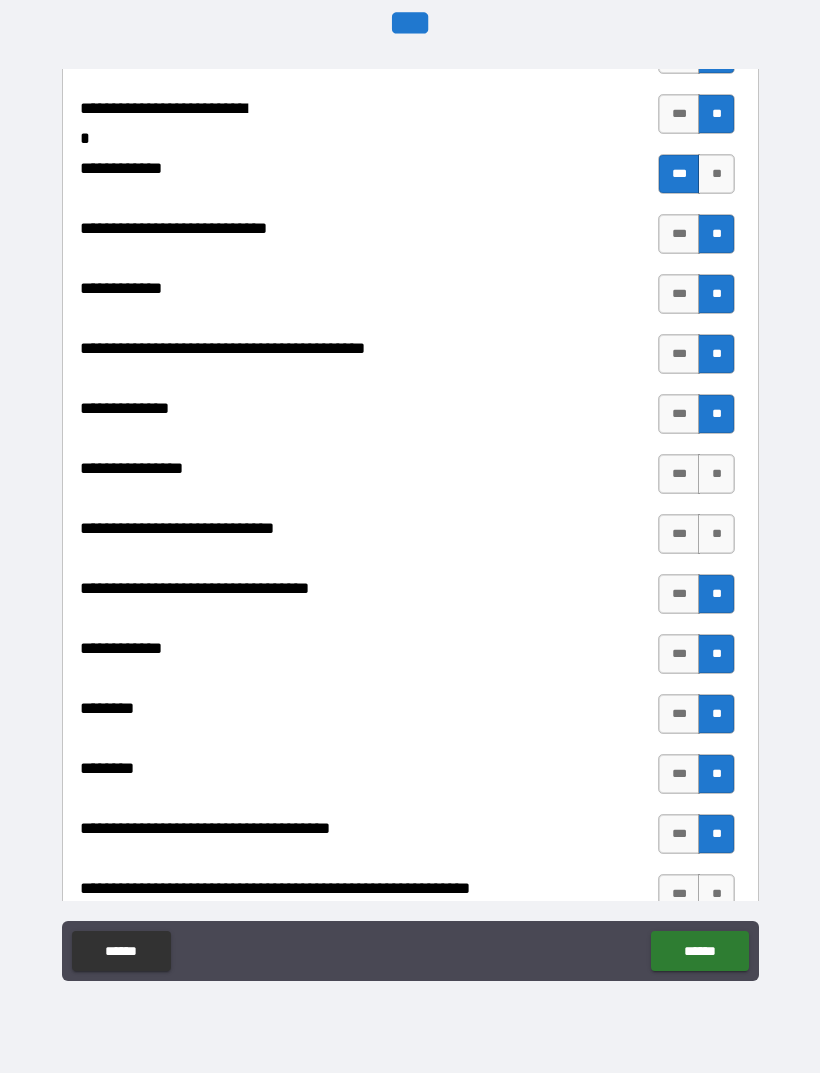 click on "**" at bounding box center (716, 534) 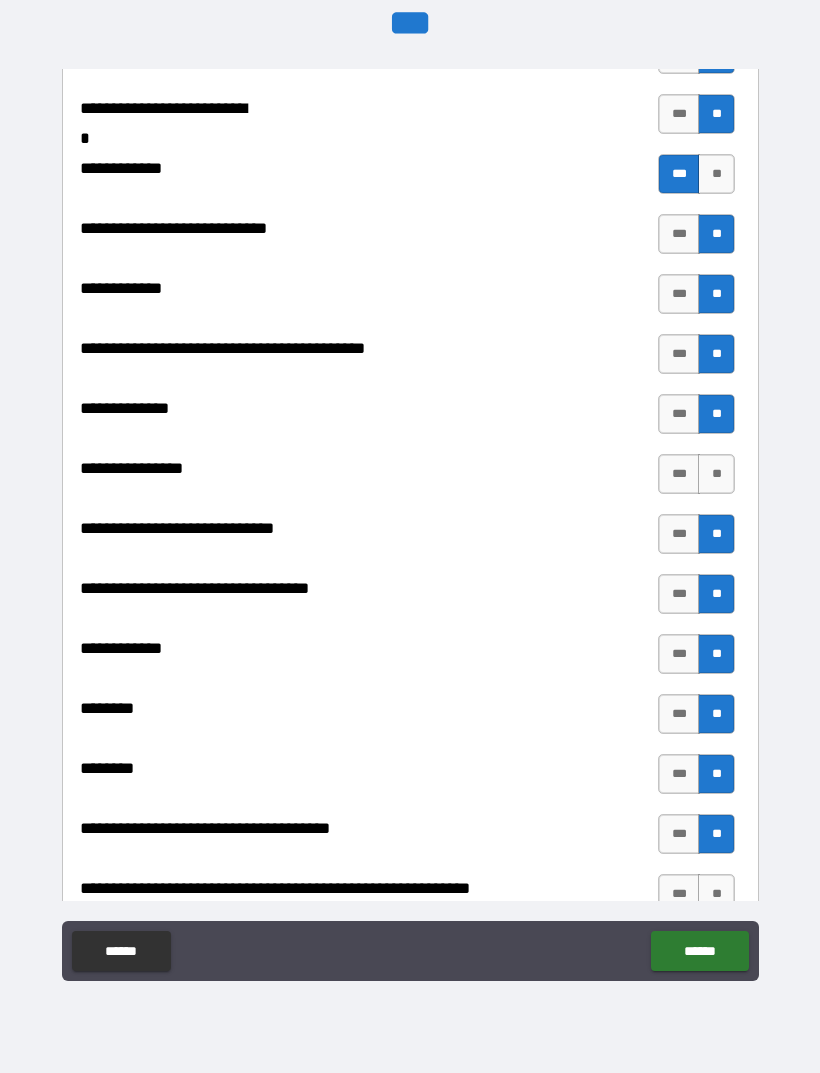 click on "**" at bounding box center [716, 474] 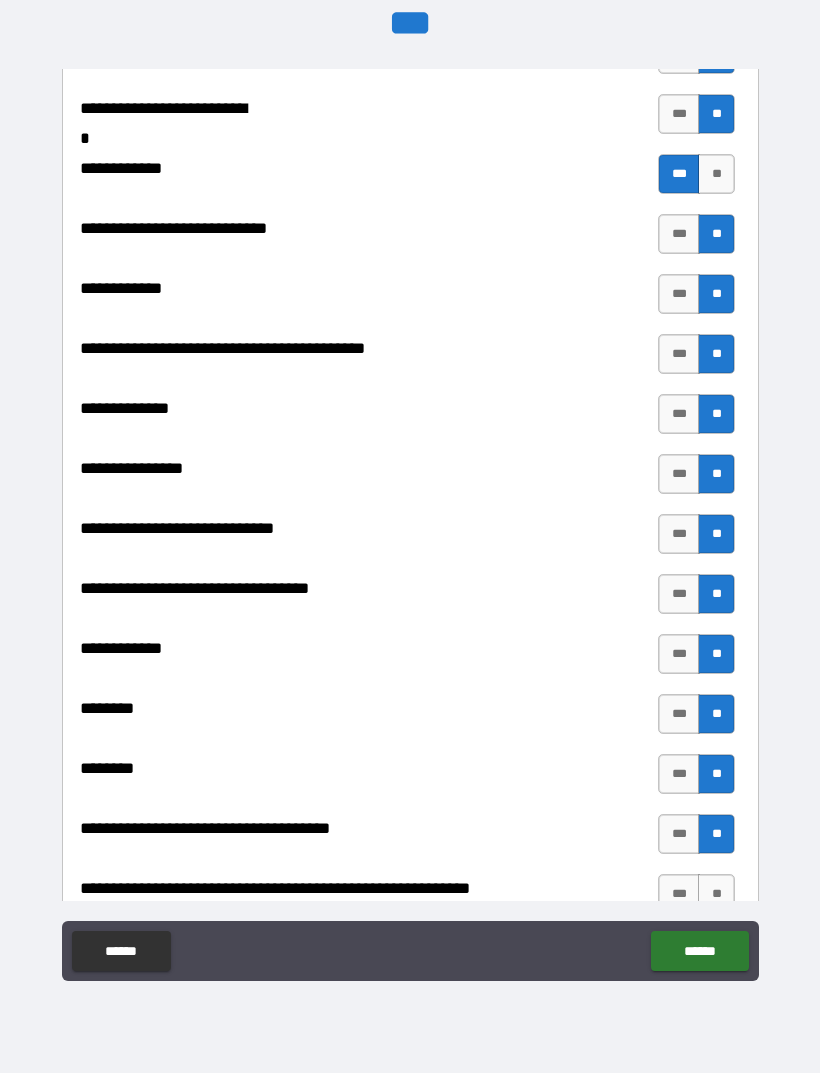 click on "**" at bounding box center [716, 174] 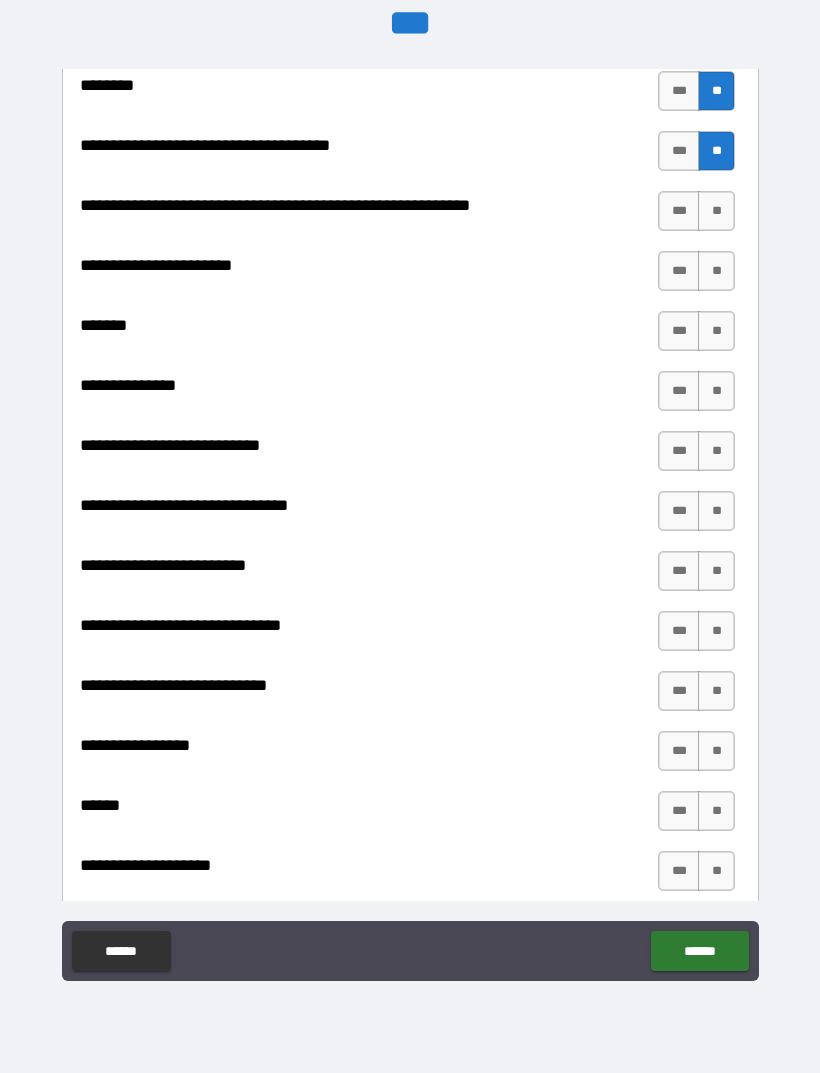 scroll, scrollTop: 9014, scrollLeft: 0, axis: vertical 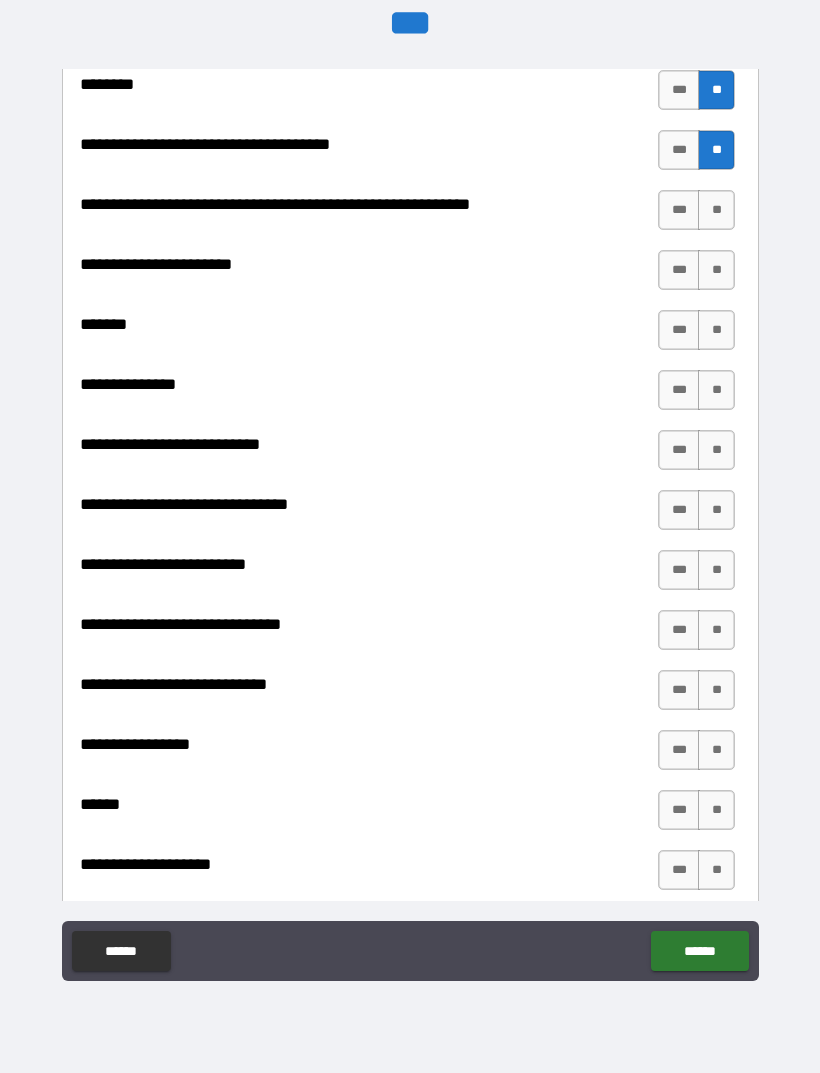 click on "**" at bounding box center (716, 210) 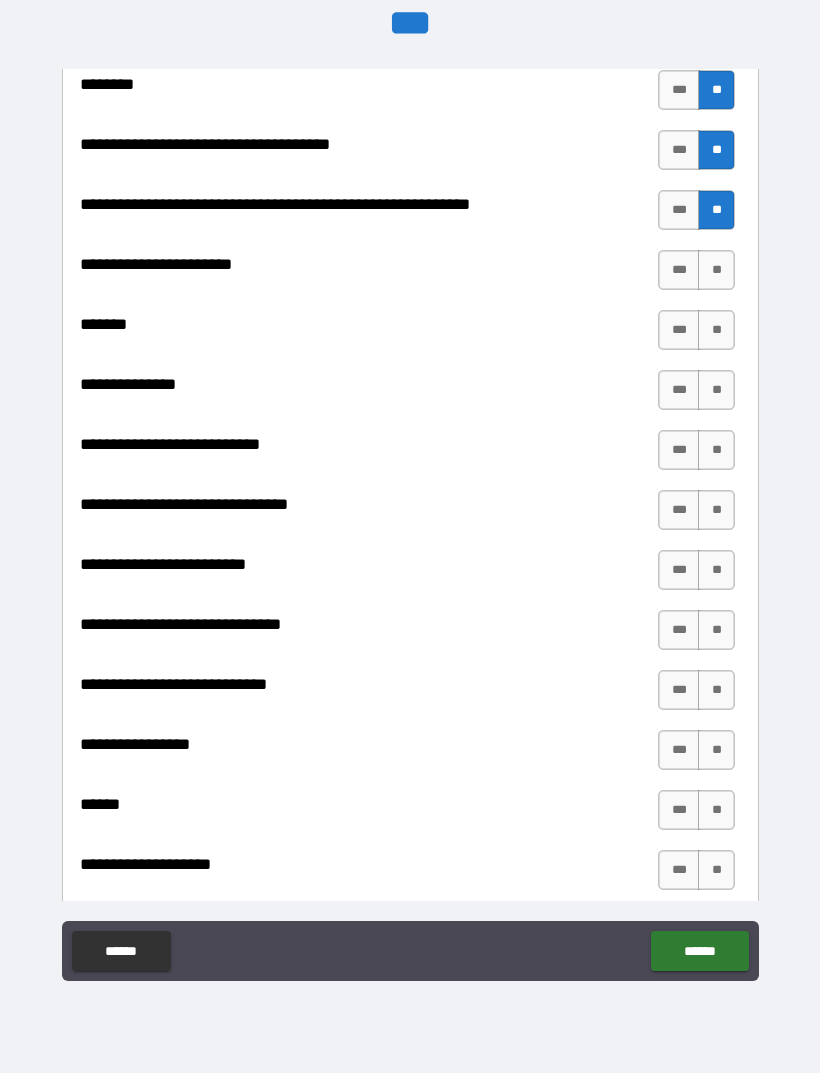click on "**" at bounding box center [716, 270] 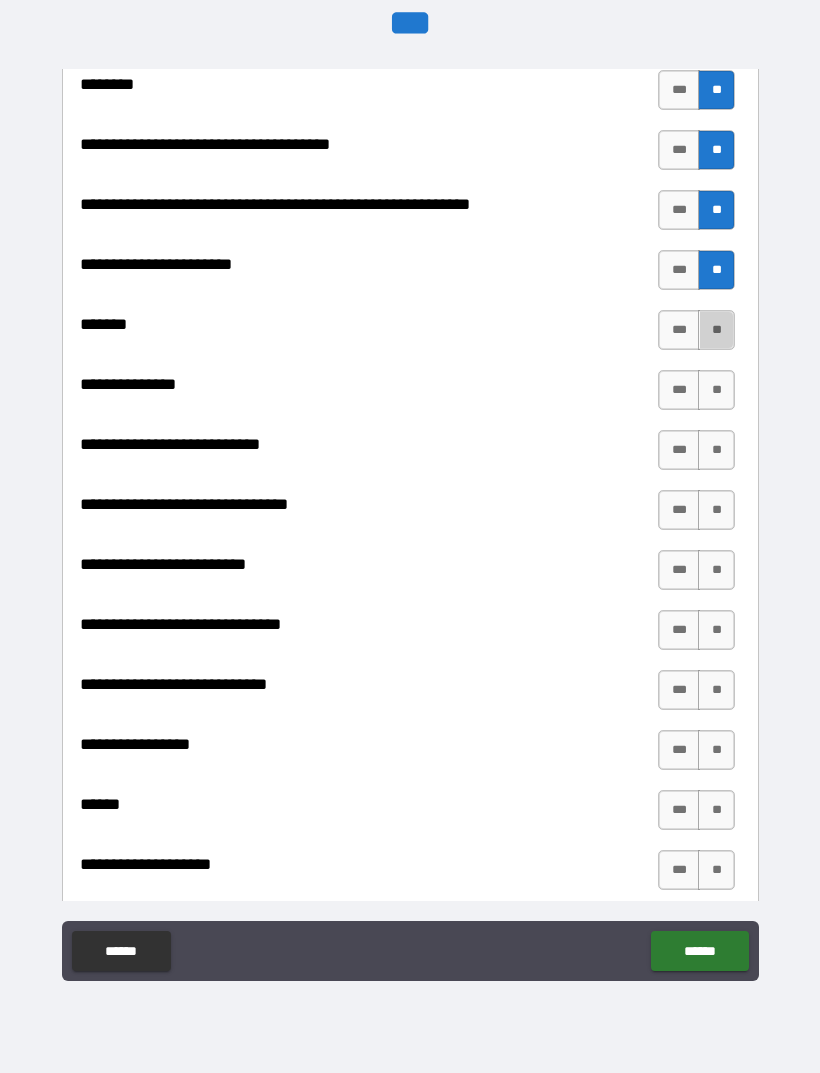 click on "**" at bounding box center (716, 330) 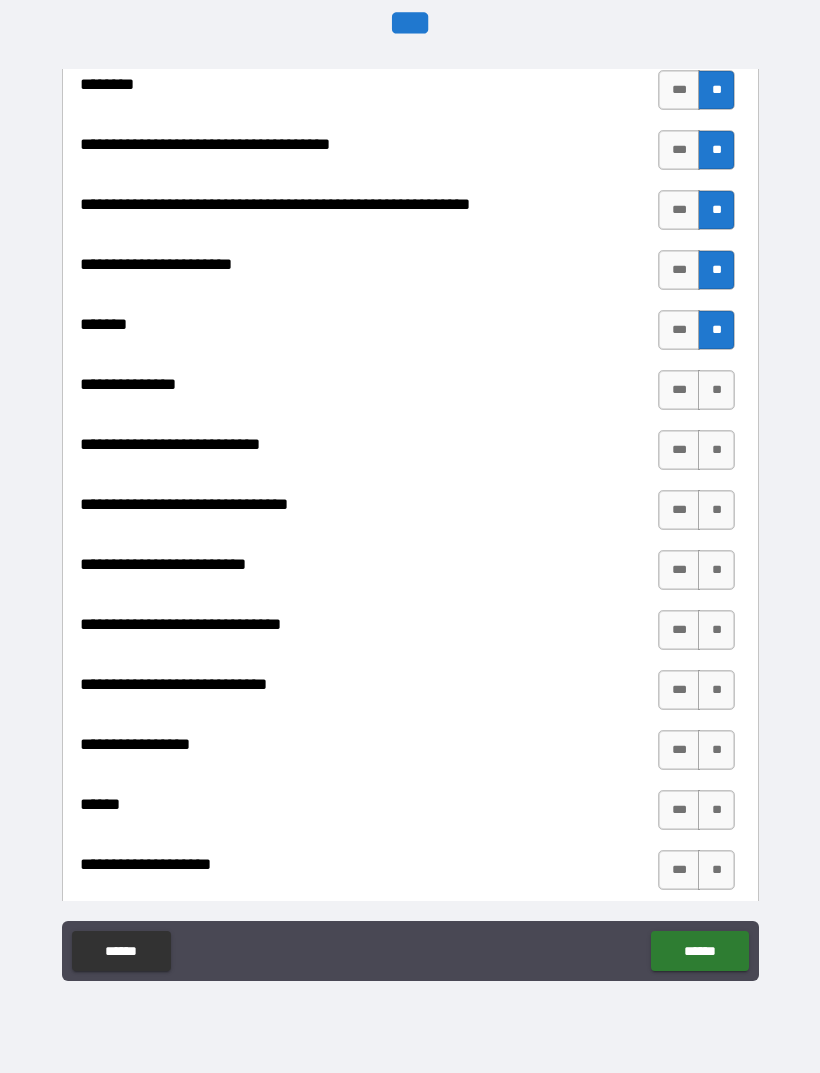 click on "**" at bounding box center (716, 390) 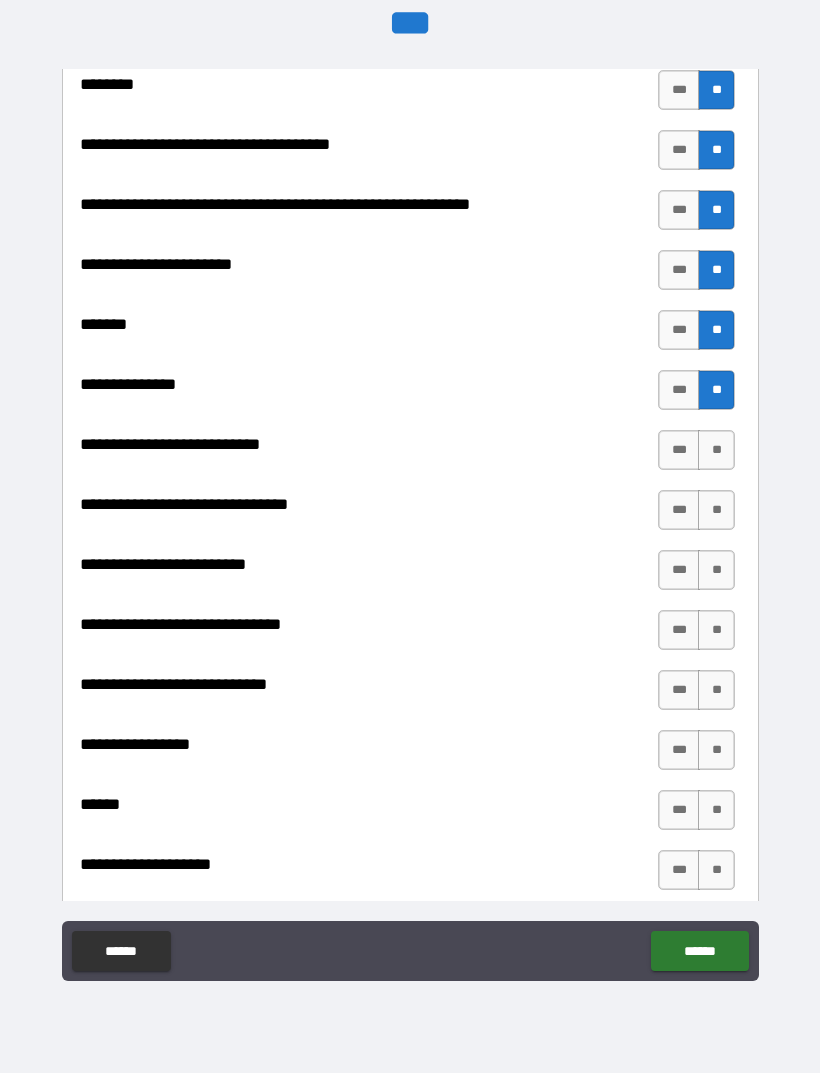 click on "**" at bounding box center [716, 450] 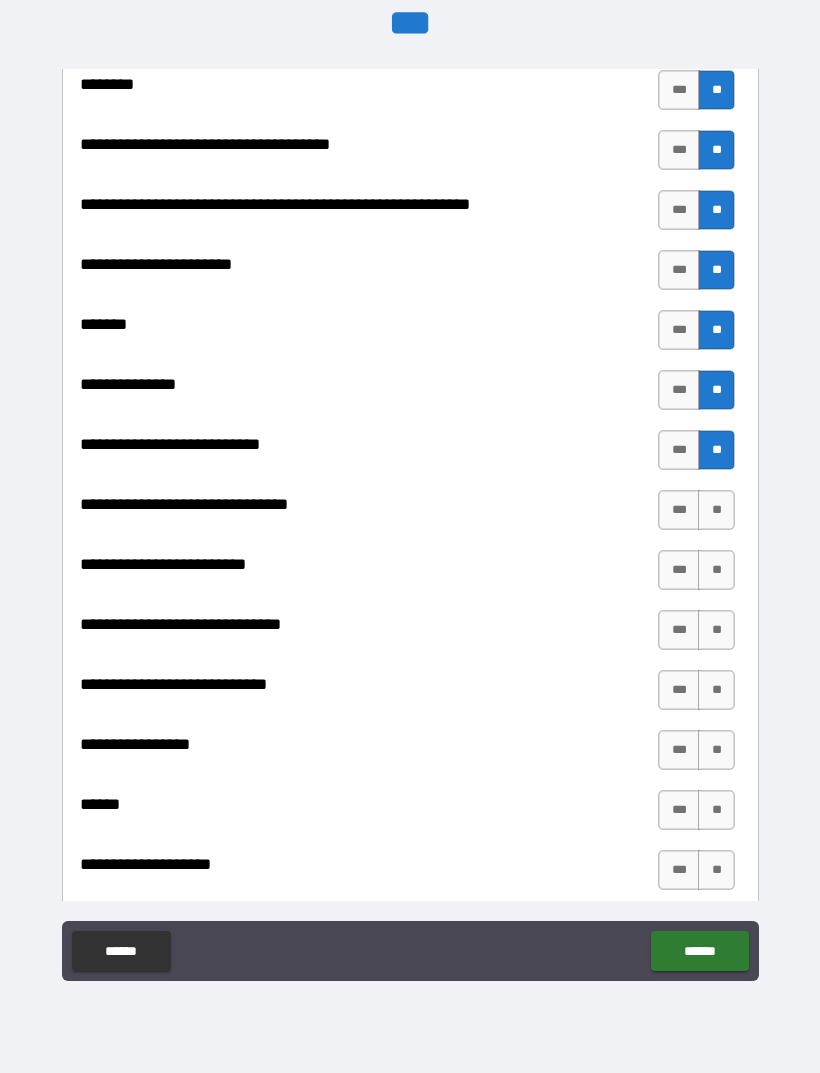 click on "**" at bounding box center (716, 510) 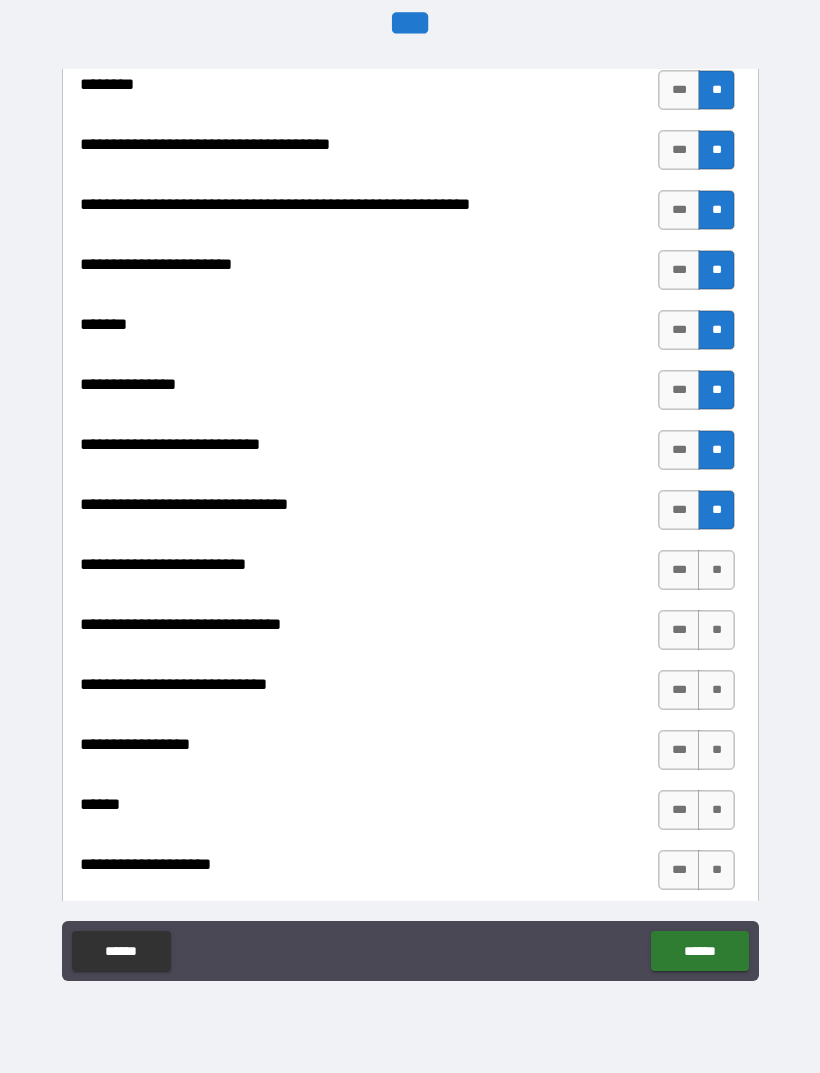 click on "**" at bounding box center [716, 570] 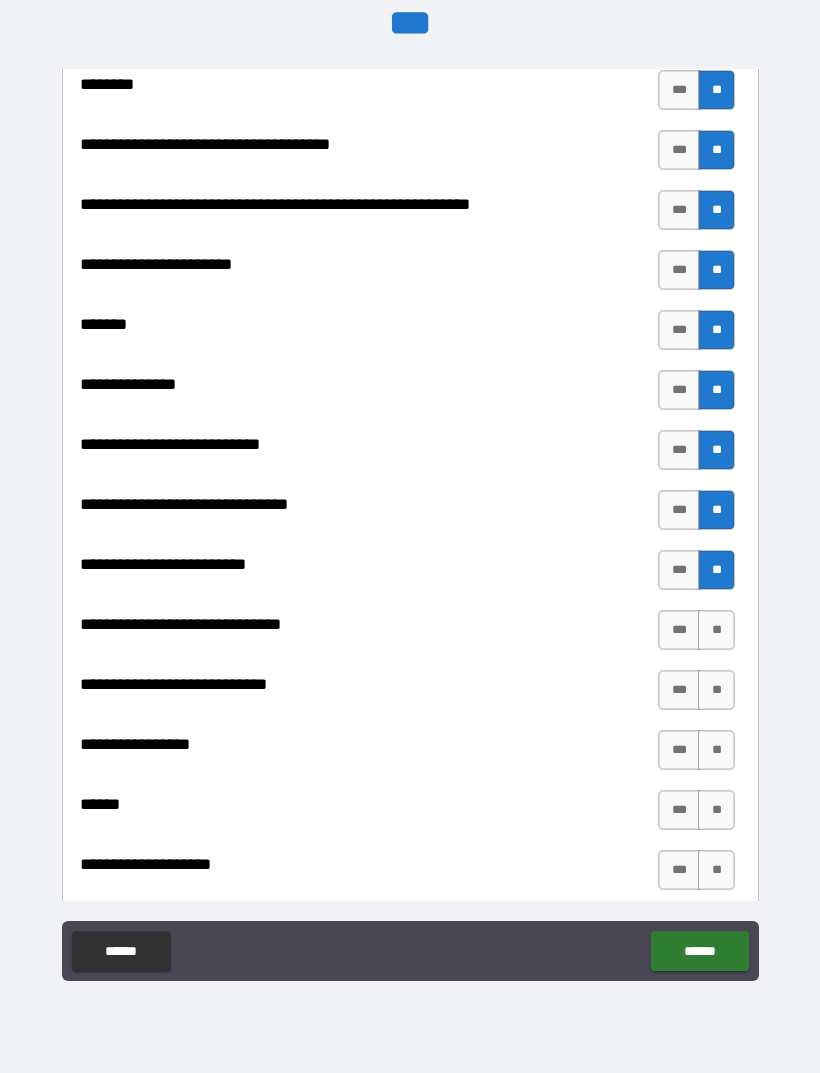 click on "**" at bounding box center (716, 630) 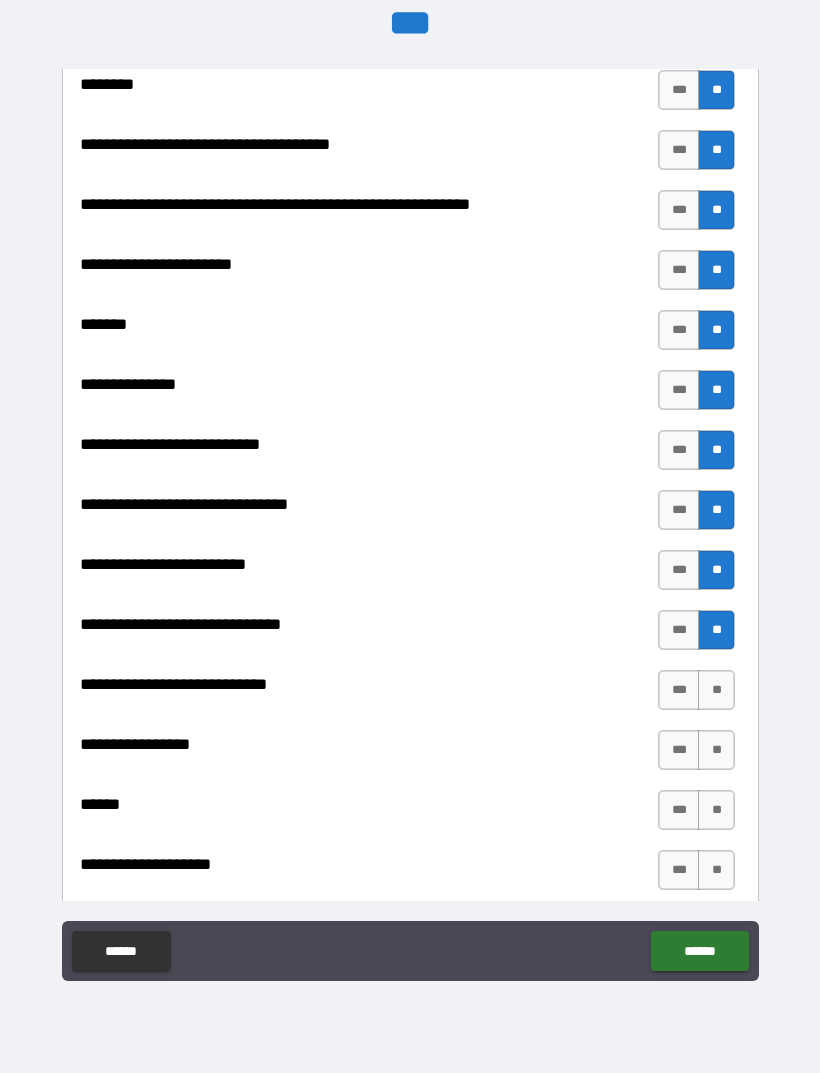 click on "**" at bounding box center (716, 690) 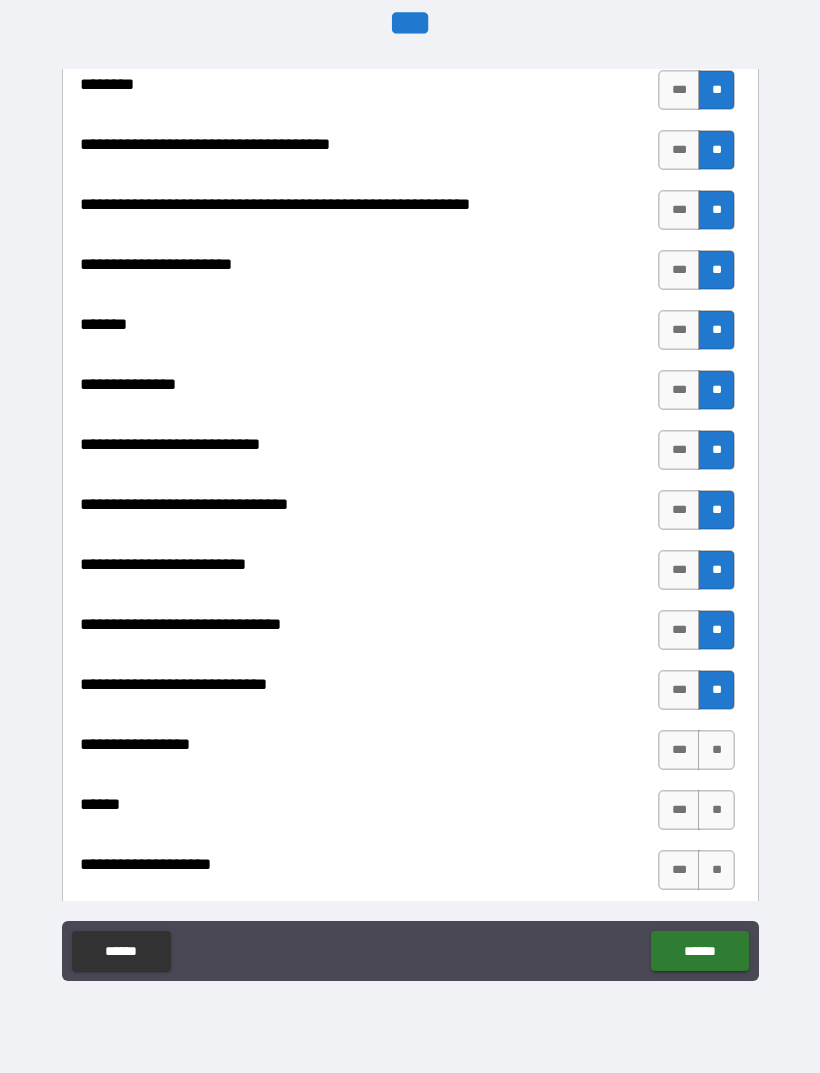 click on "**" at bounding box center (716, 750) 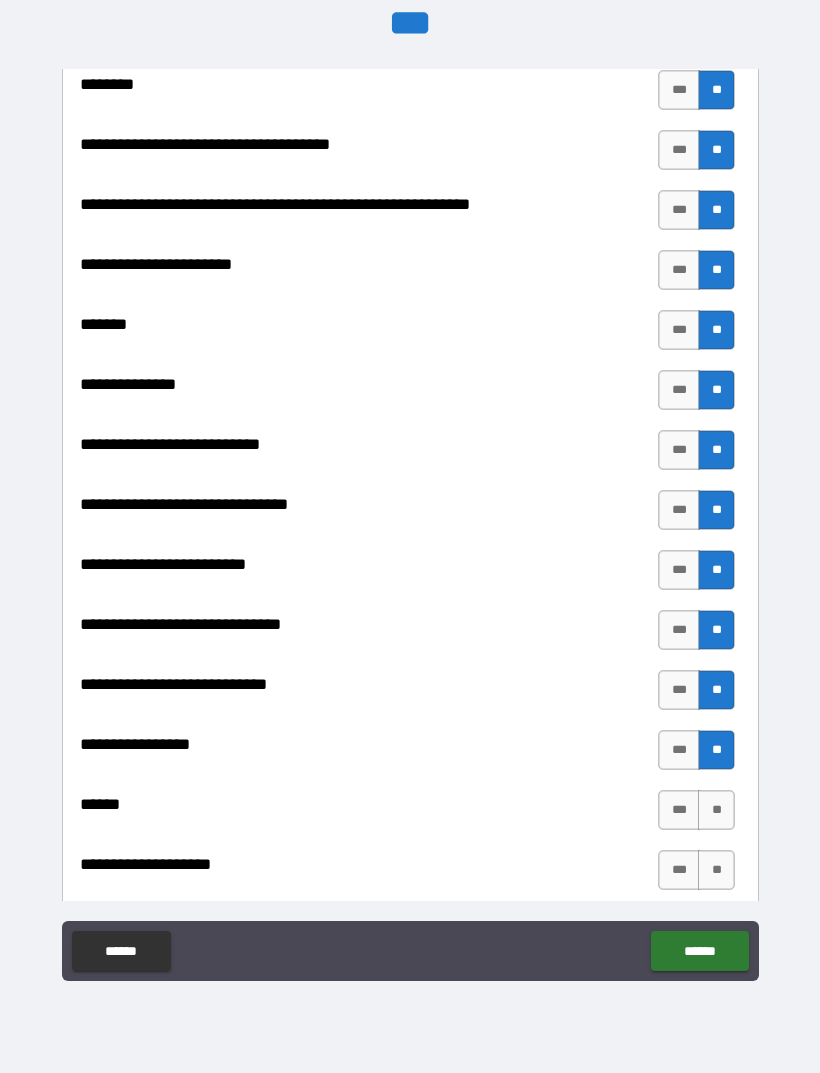 scroll, scrollTop: 9172, scrollLeft: 0, axis: vertical 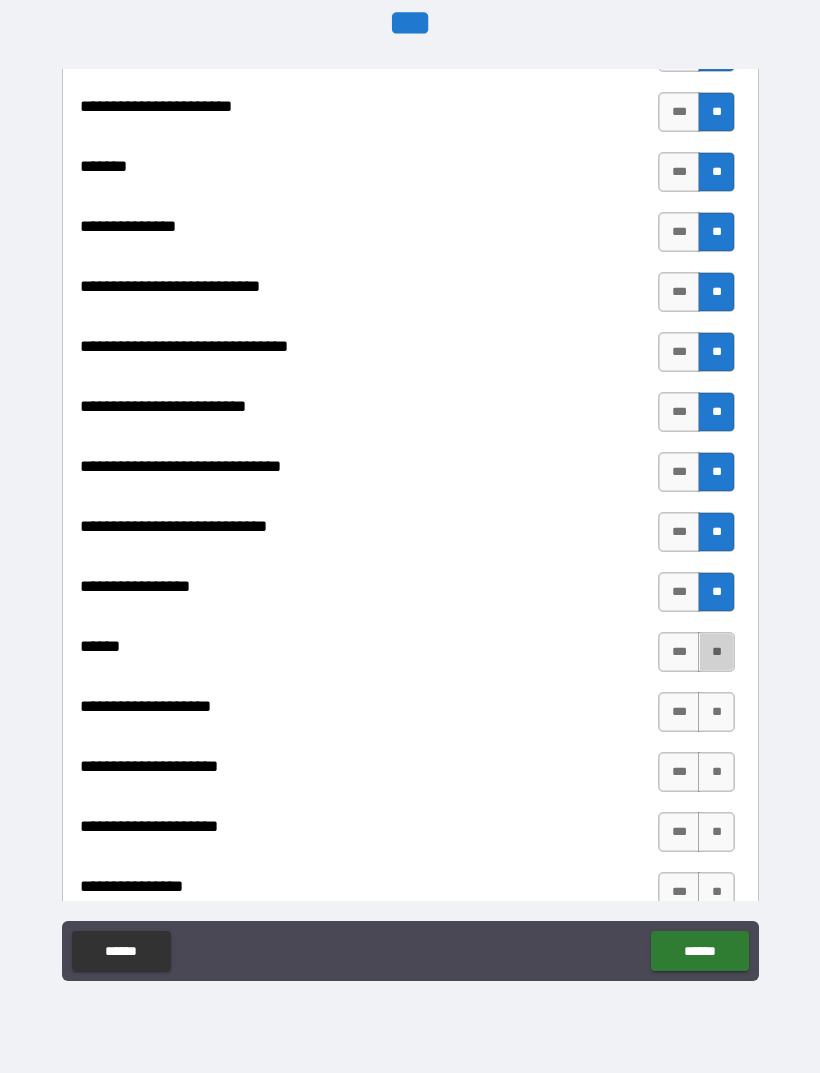 click on "**" at bounding box center (716, 652) 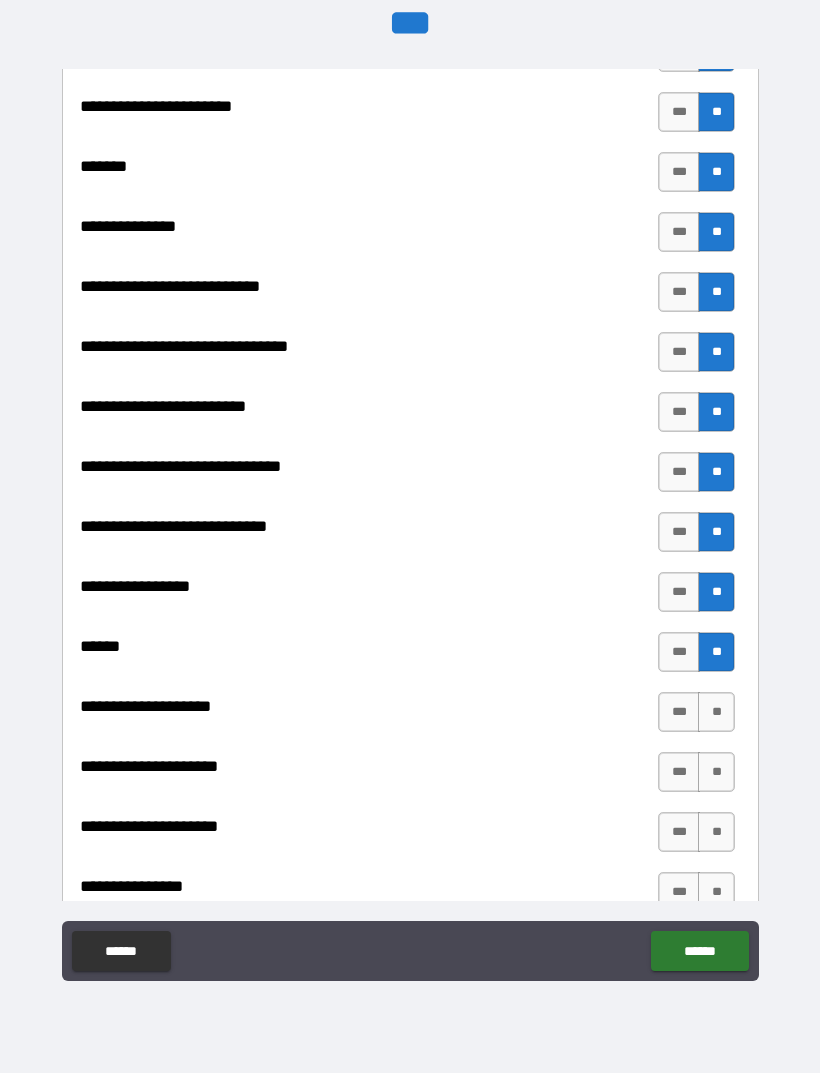 click on "**" at bounding box center [716, 712] 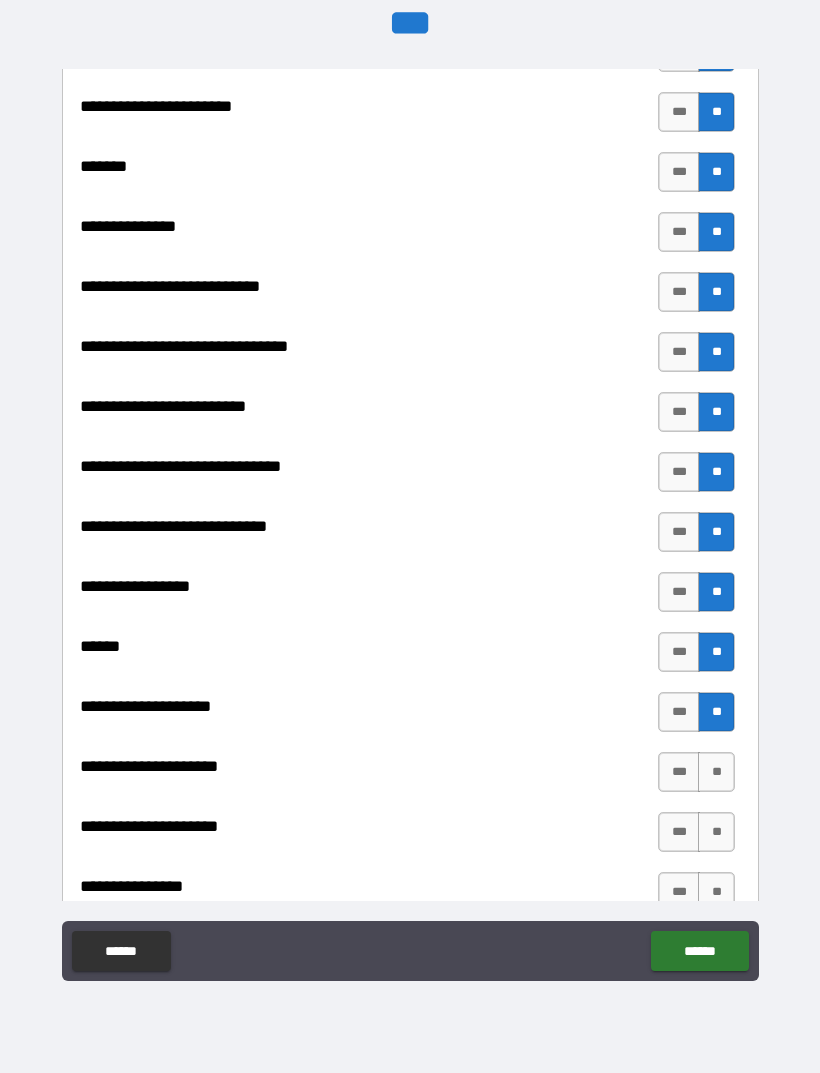 click on "**" at bounding box center (716, 772) 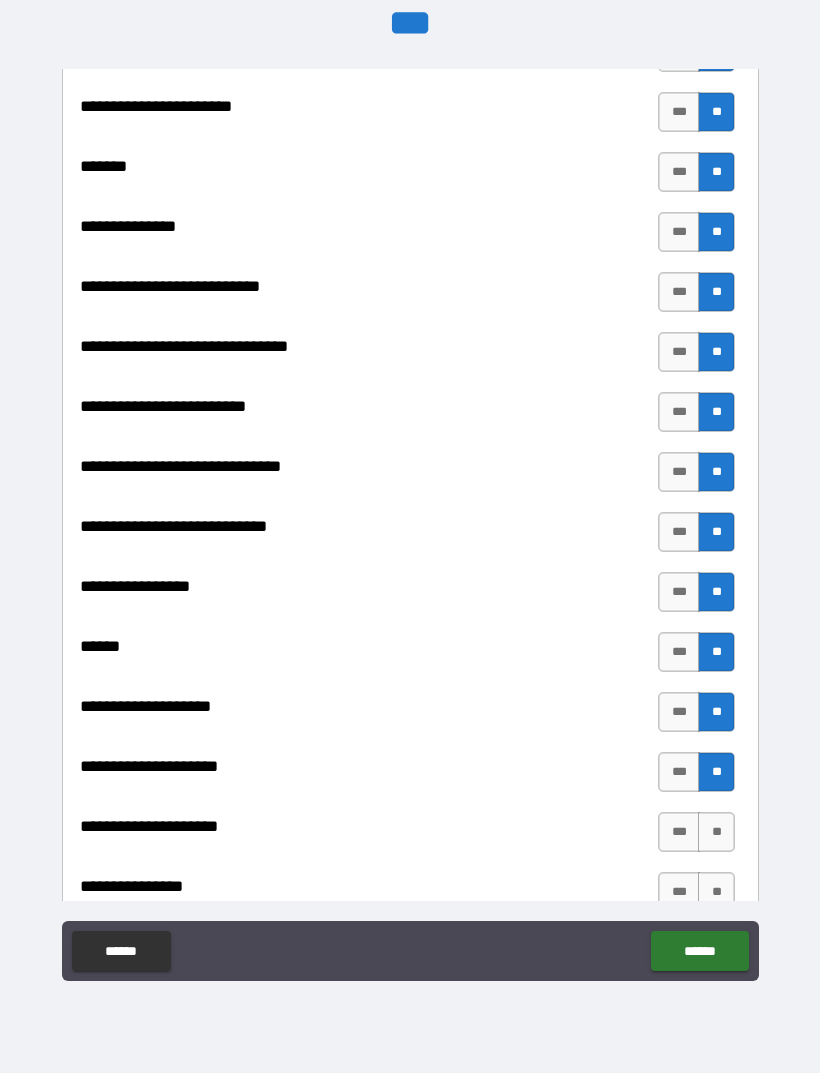 click on "**" at bounding box center [716, 832] 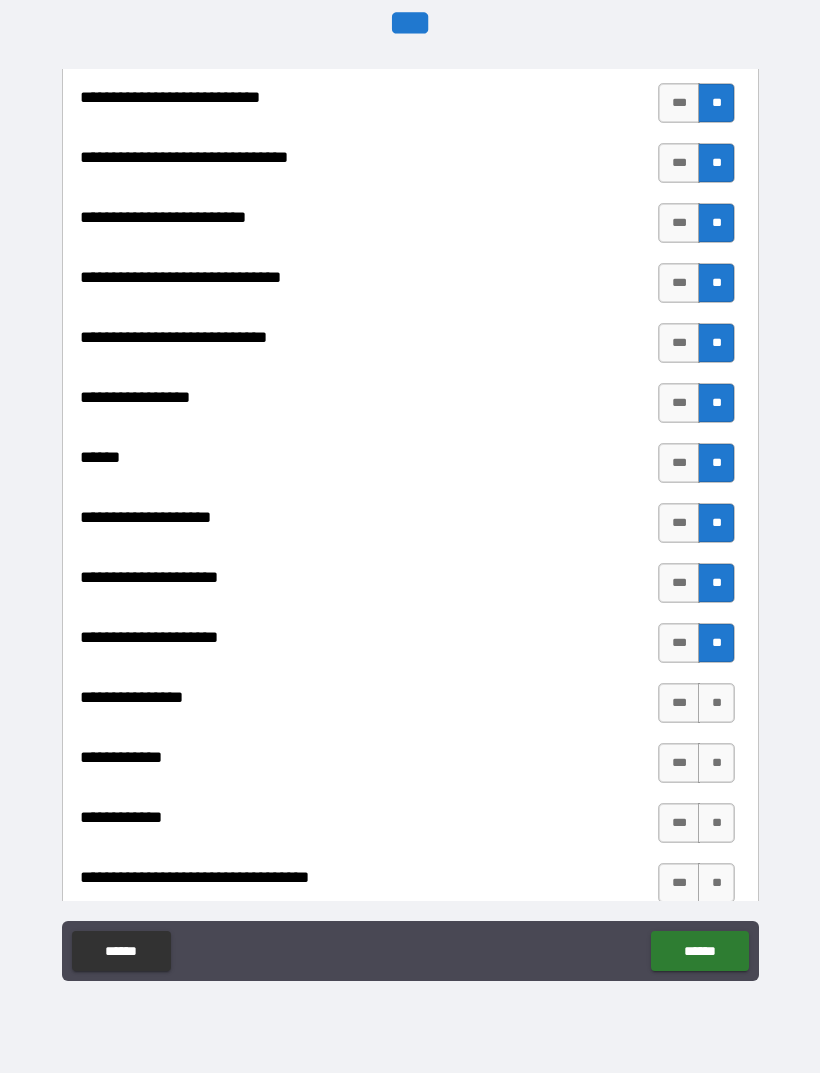 scroll, scrollTop: 9454, scrollLeft: 0, axis: vertical 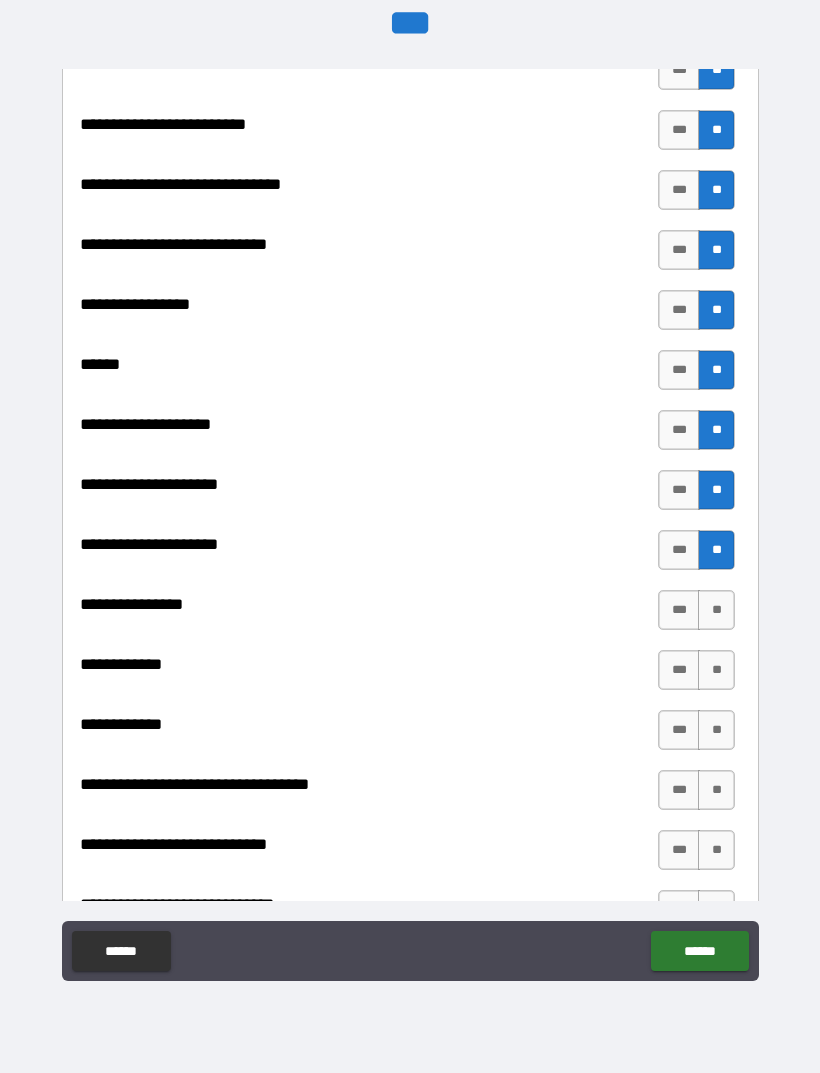 click on "**" at bounding box center (716, 610) 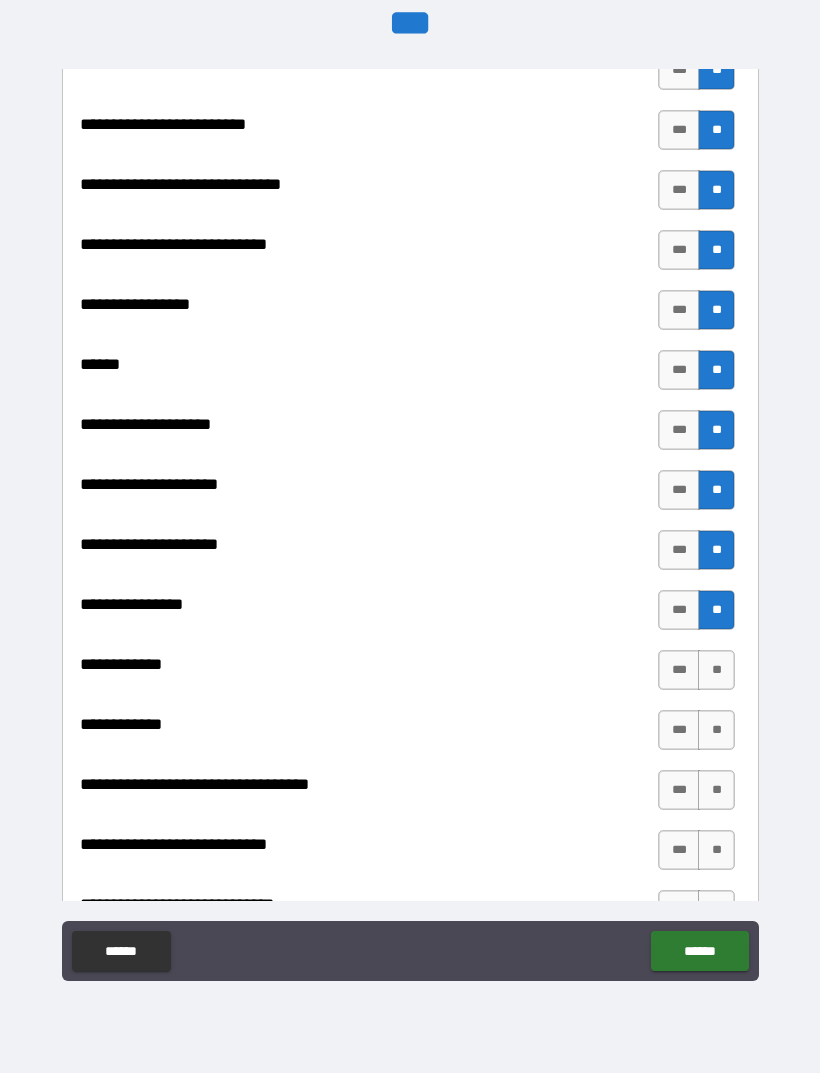 click on "**" at bounding box center (716, 670) 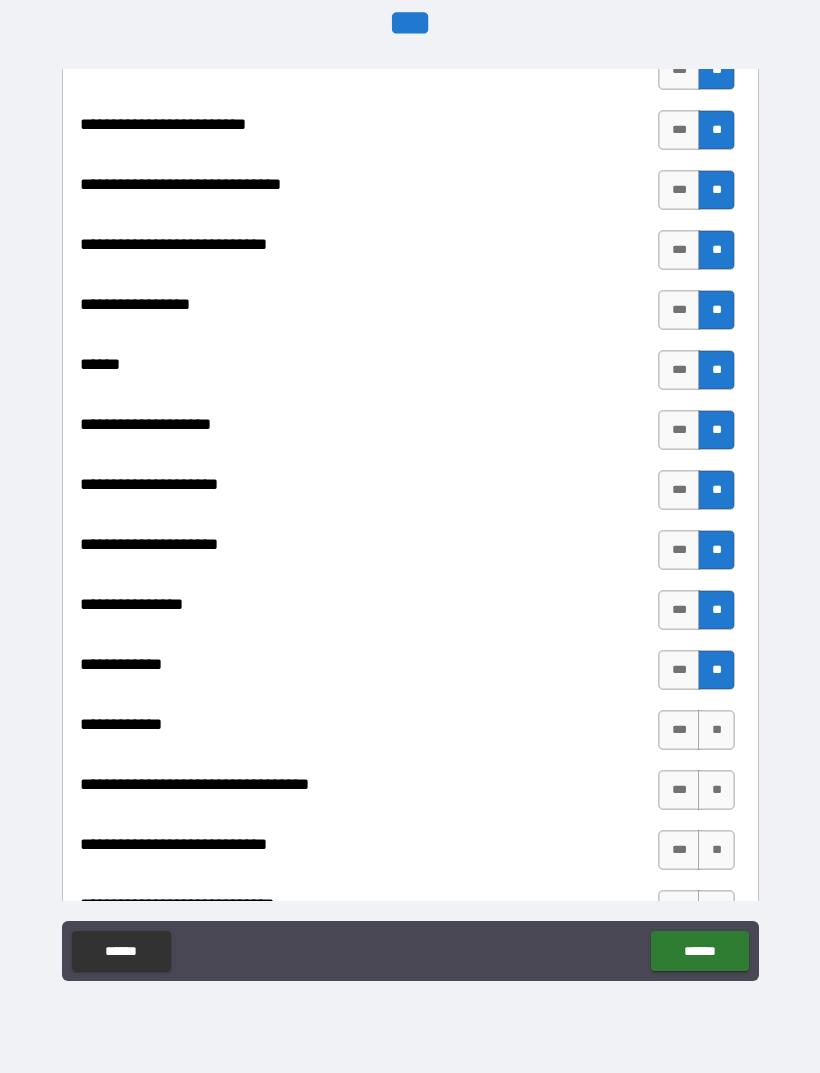 click on "**" at bounding box center (716, 730) 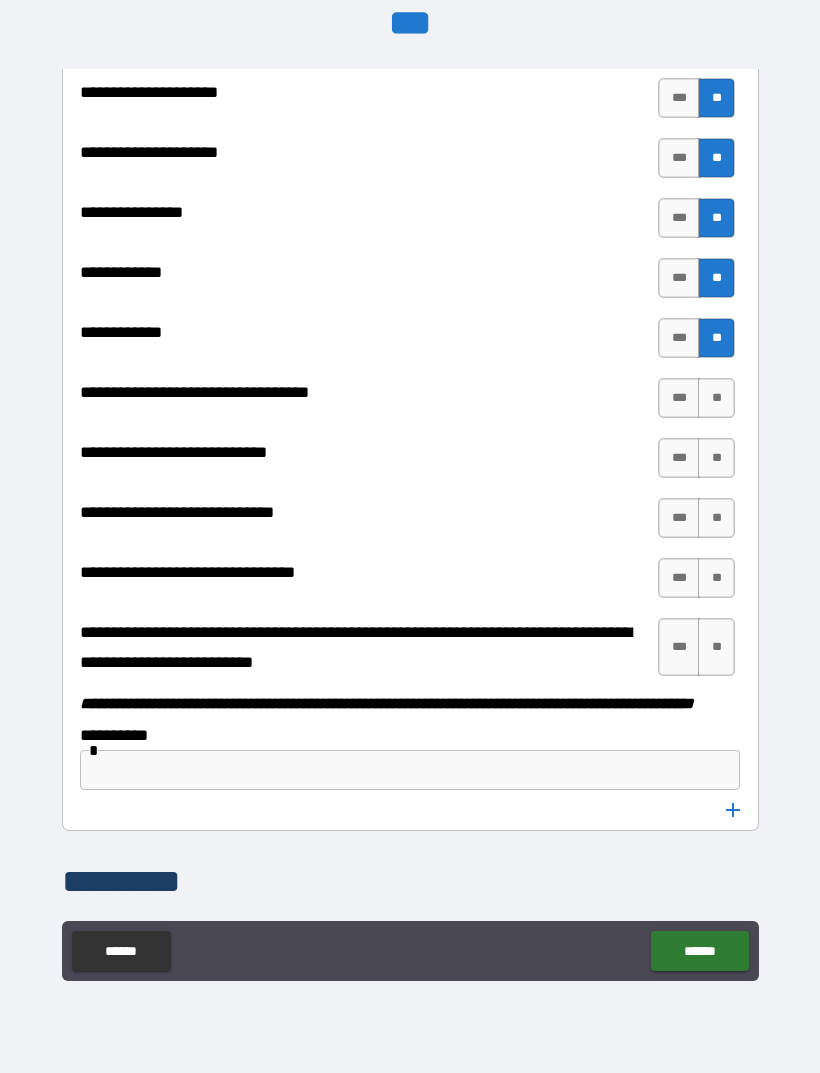 scroll, scrollTop: 9816, scrollLeft: 0, axis: vertical 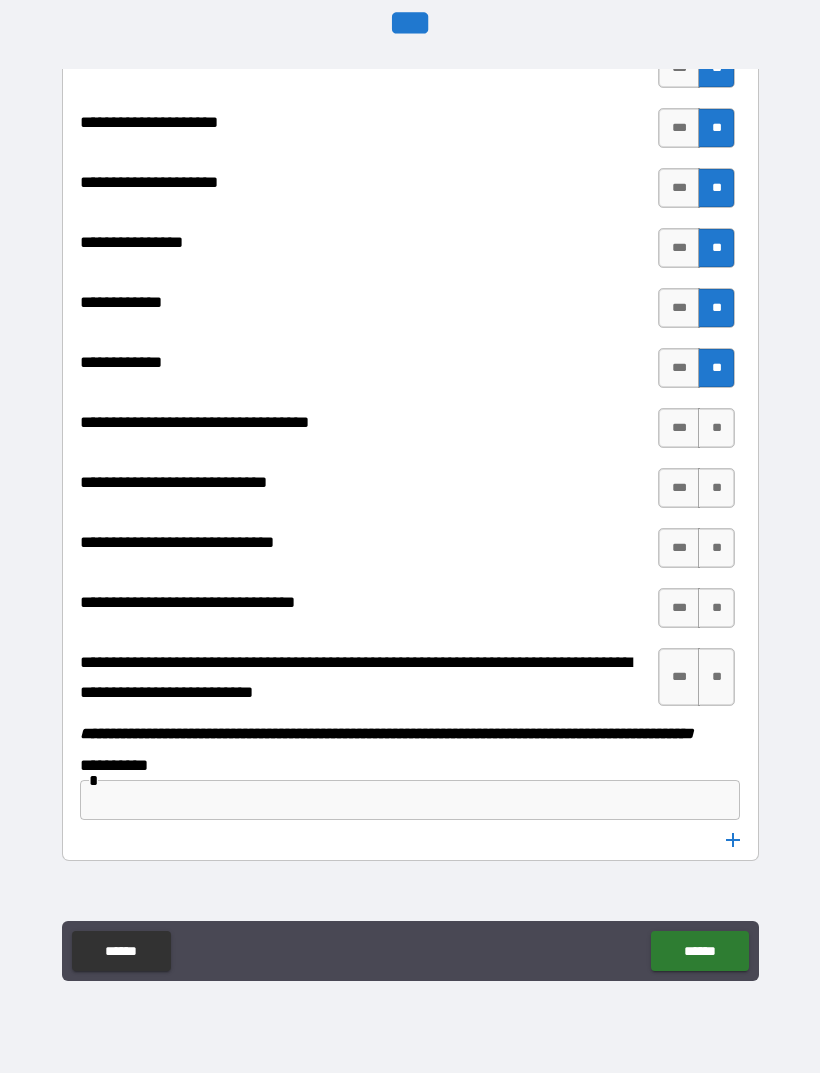click on "**" at bounding box center [716, 428] 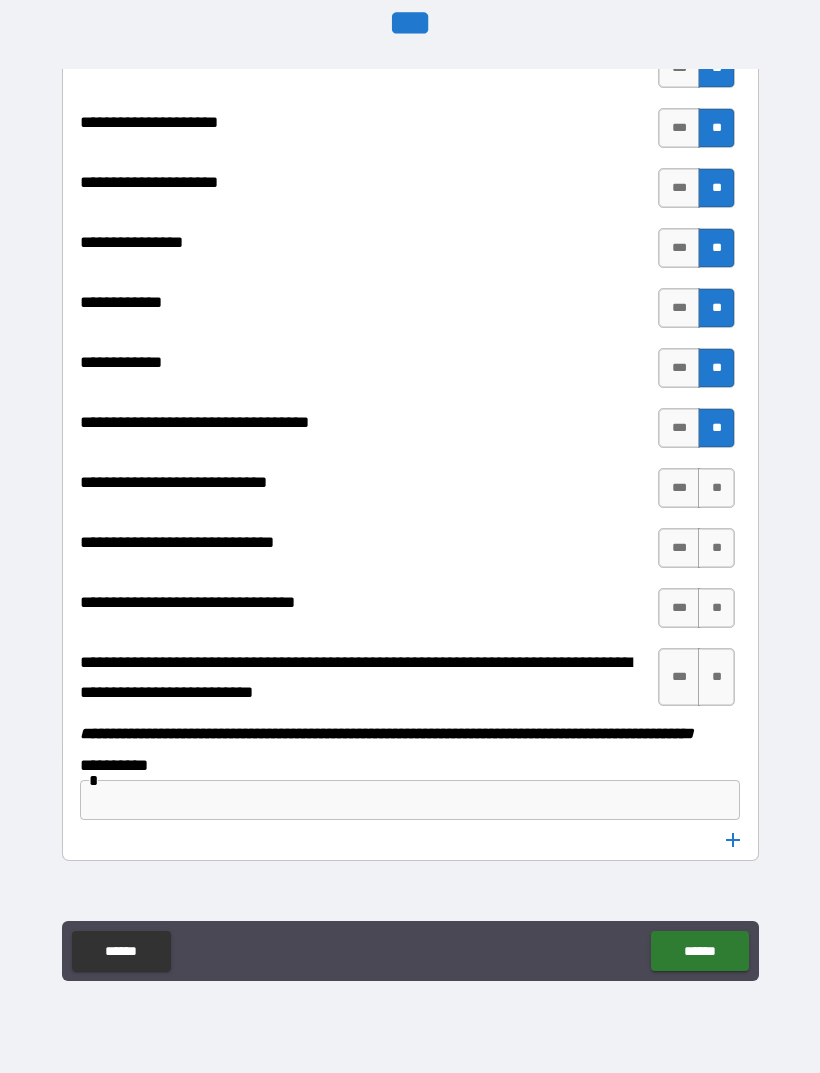 click on "**" at bounding box center [716, 488] 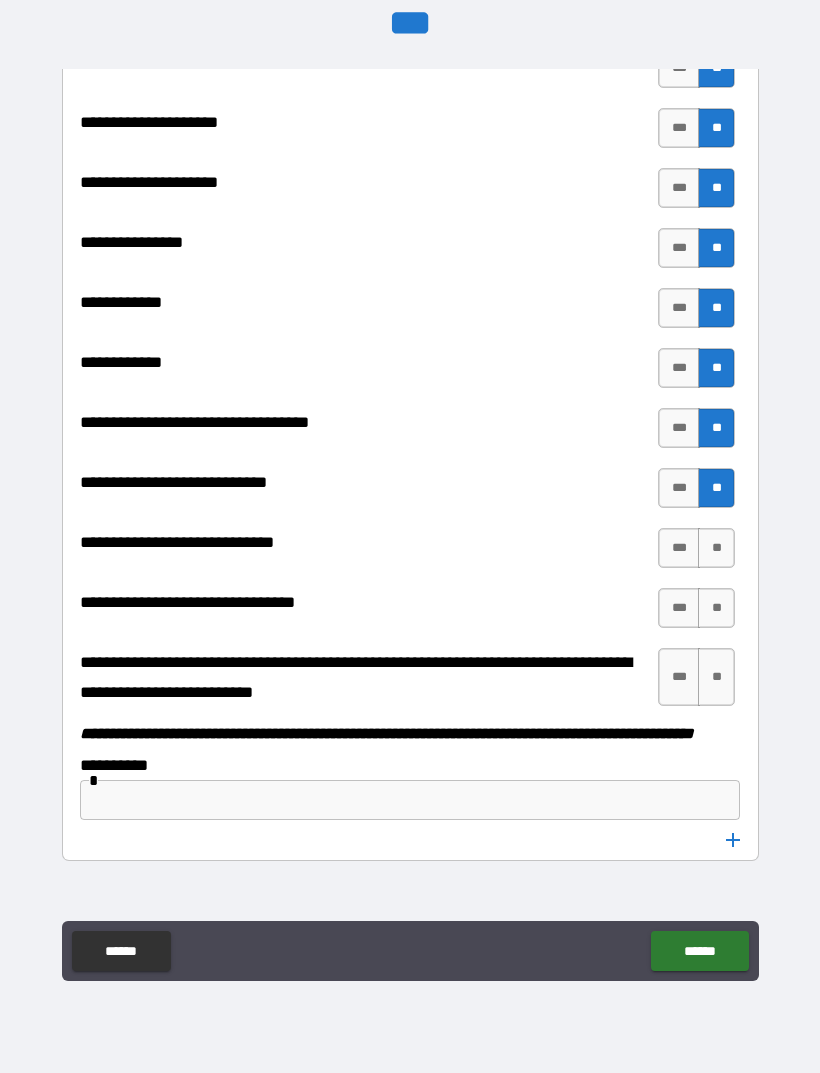 click on "**" at bounding box center (716, 548) 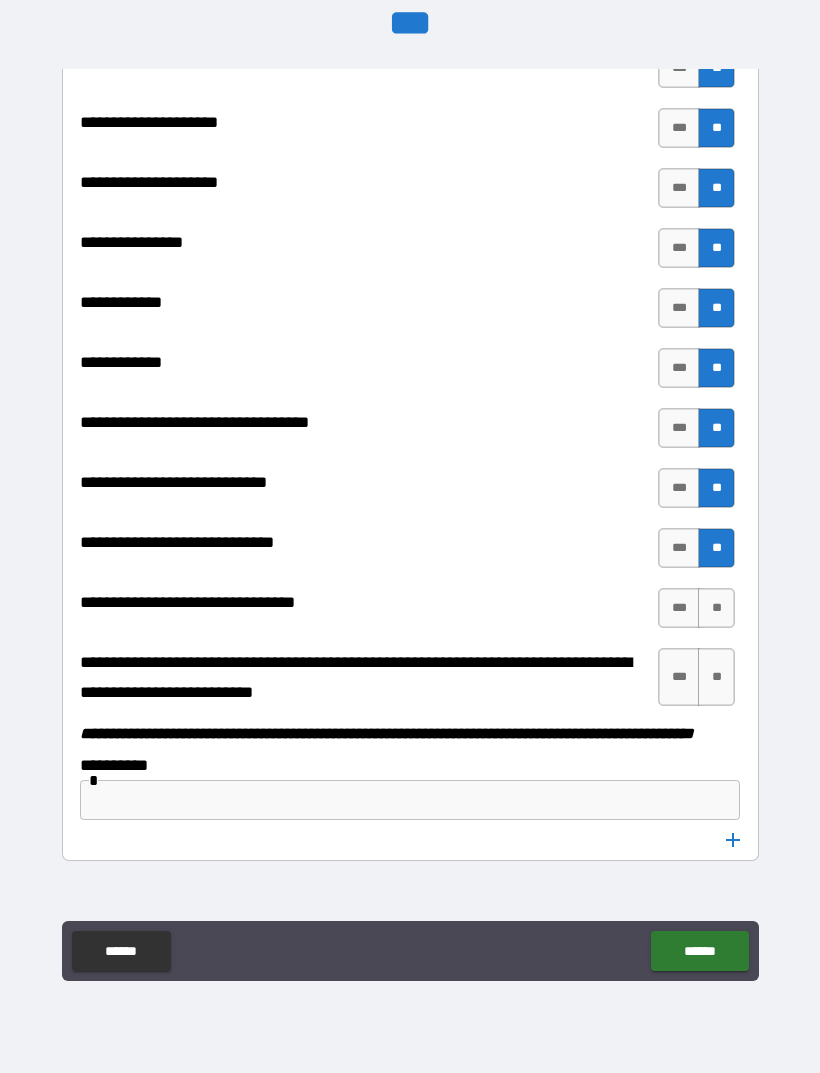 click on "**" at bounding box center (716, 608) 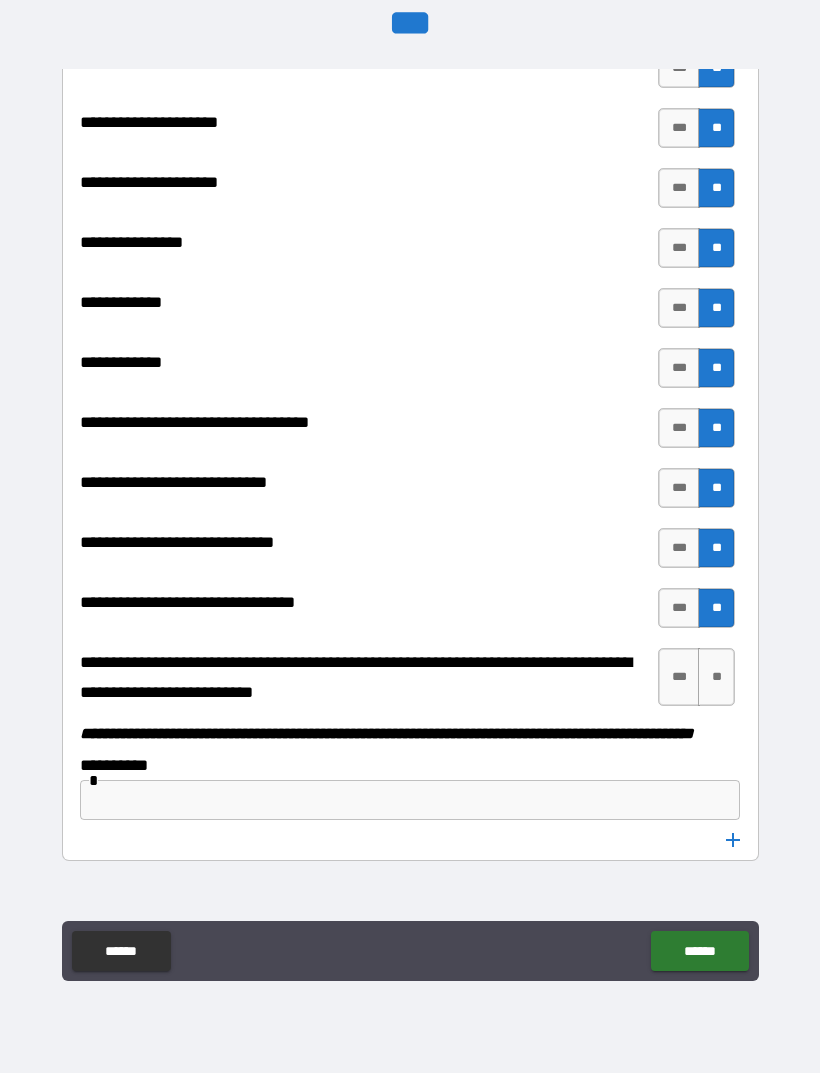 click on "**" at bounding box center [716, 677] 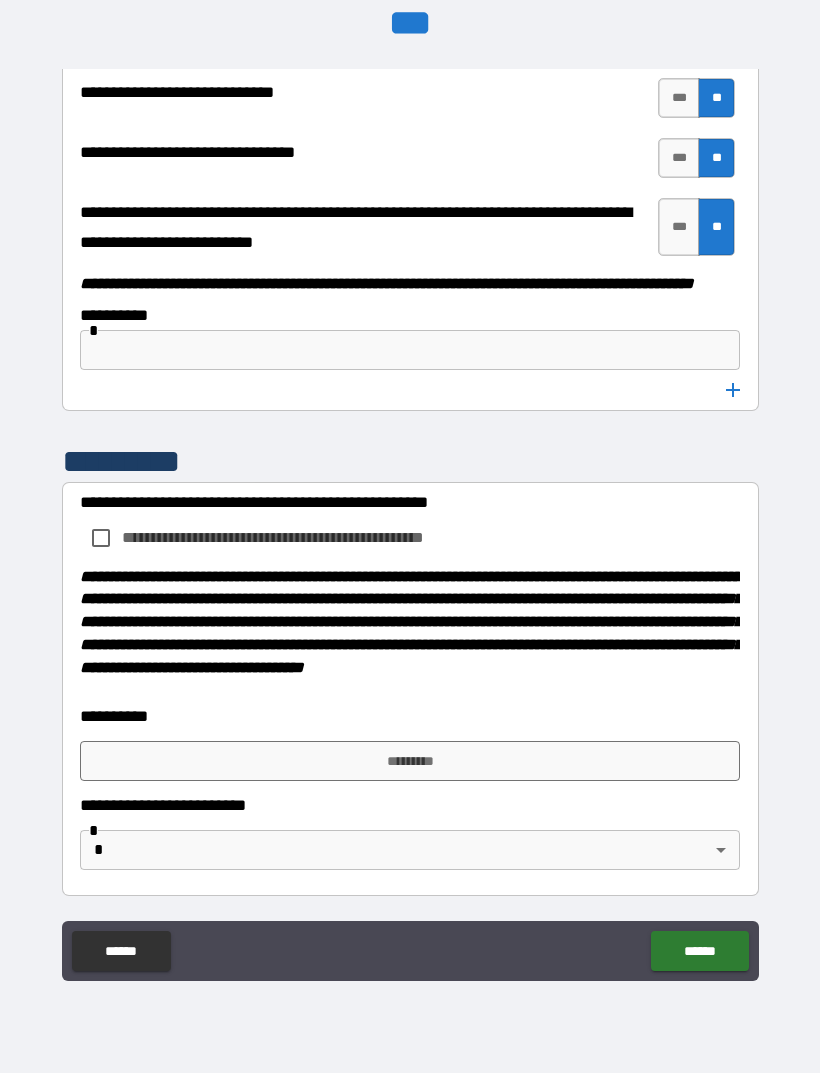 scroll, scrollTop: 10319, scrollLeft: 0, axis: vertical 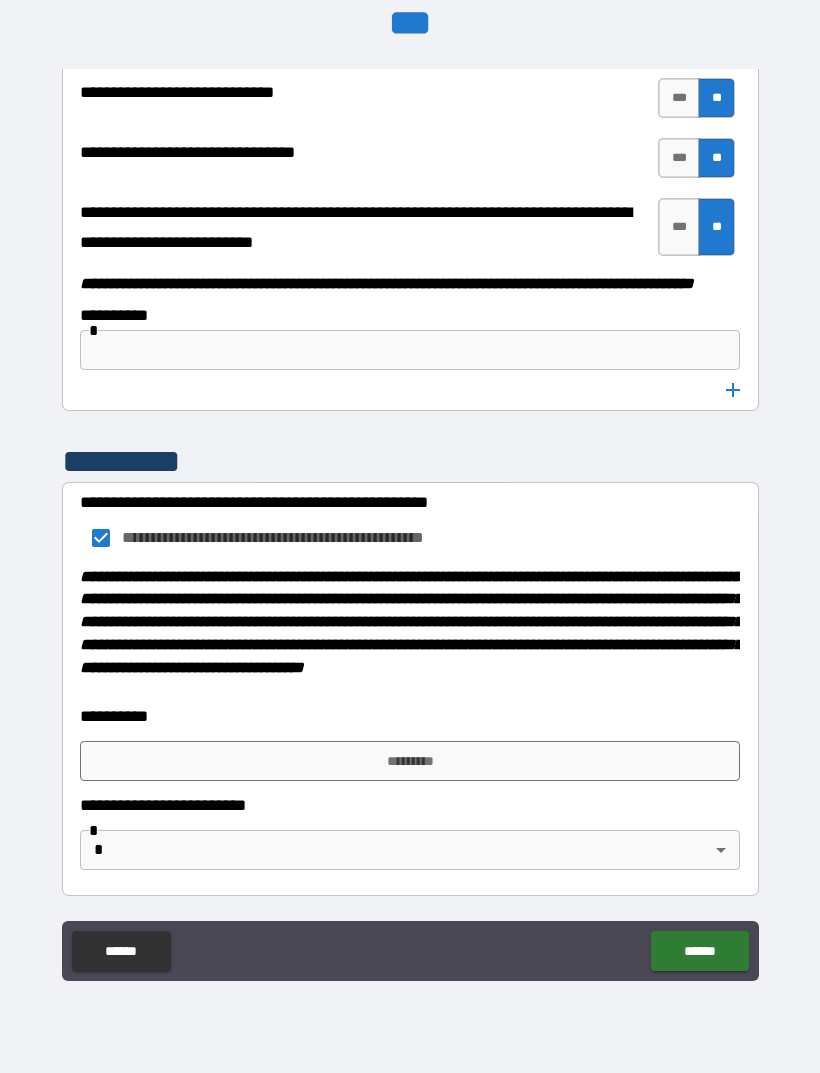 click on "*********" at bounding box center (410, 761) 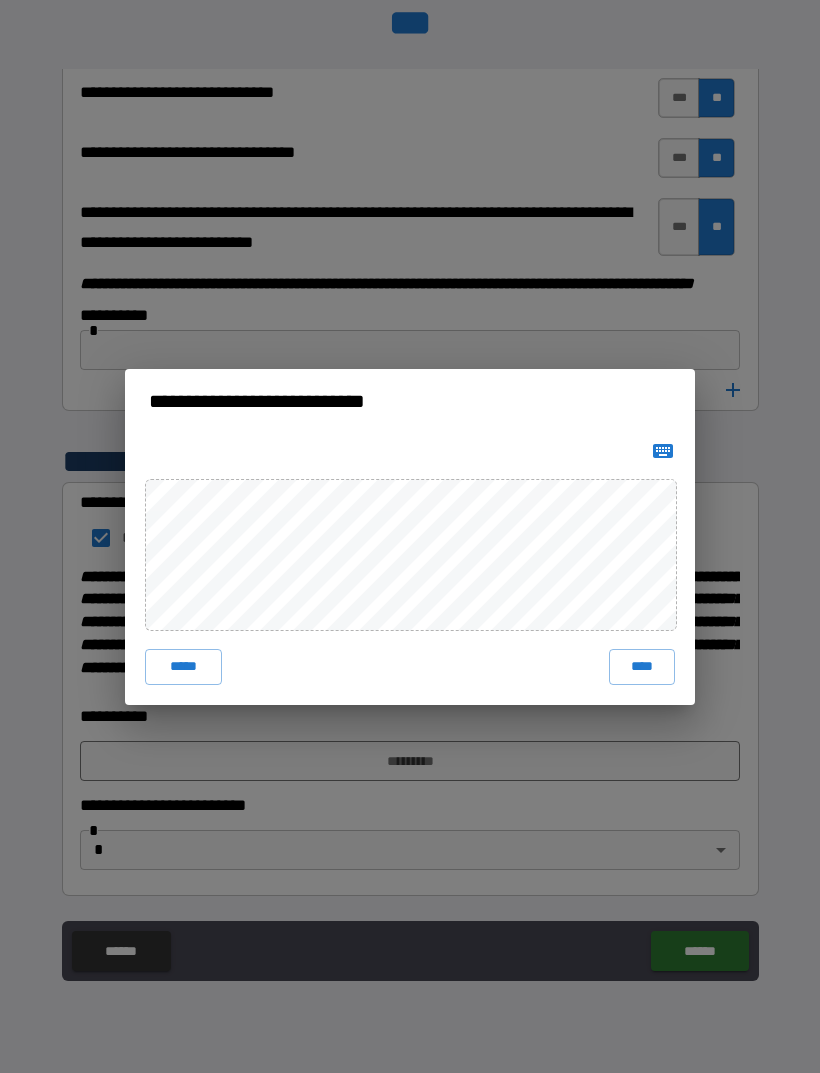 click on "****" at bounding box center [642, 667] 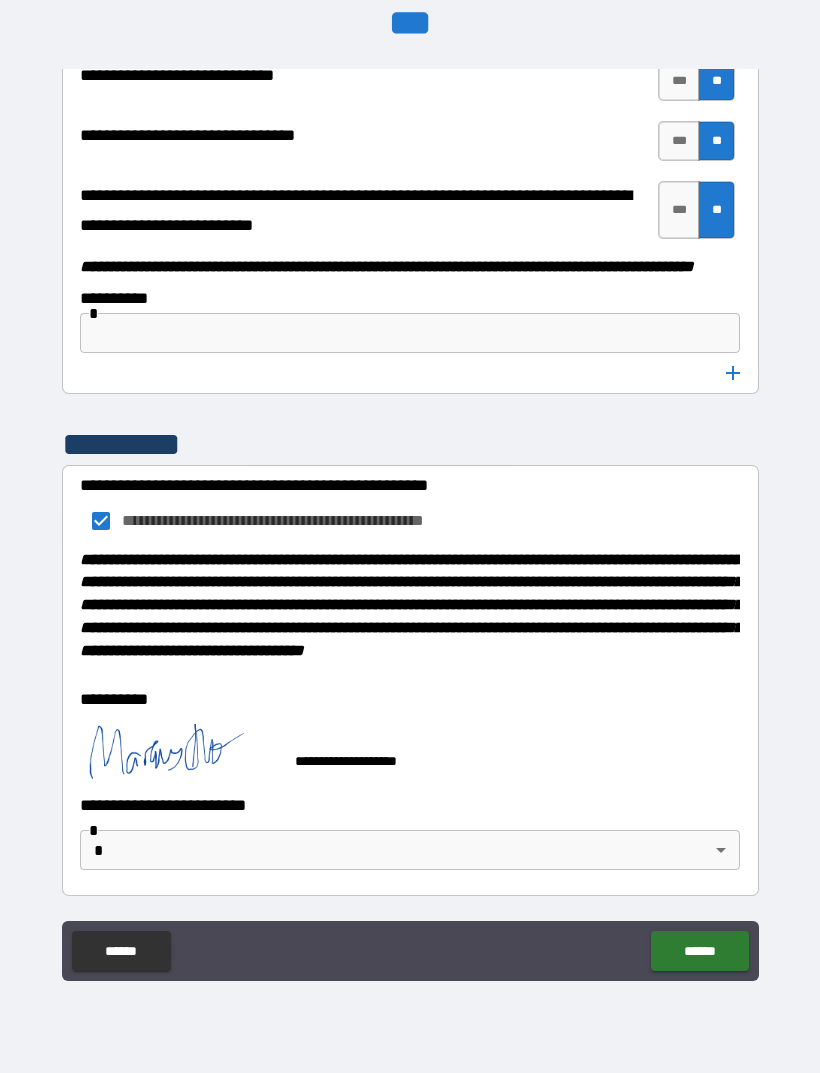 scroll, scrollTop: 10336, scrollLeft: 0, axis: vertical 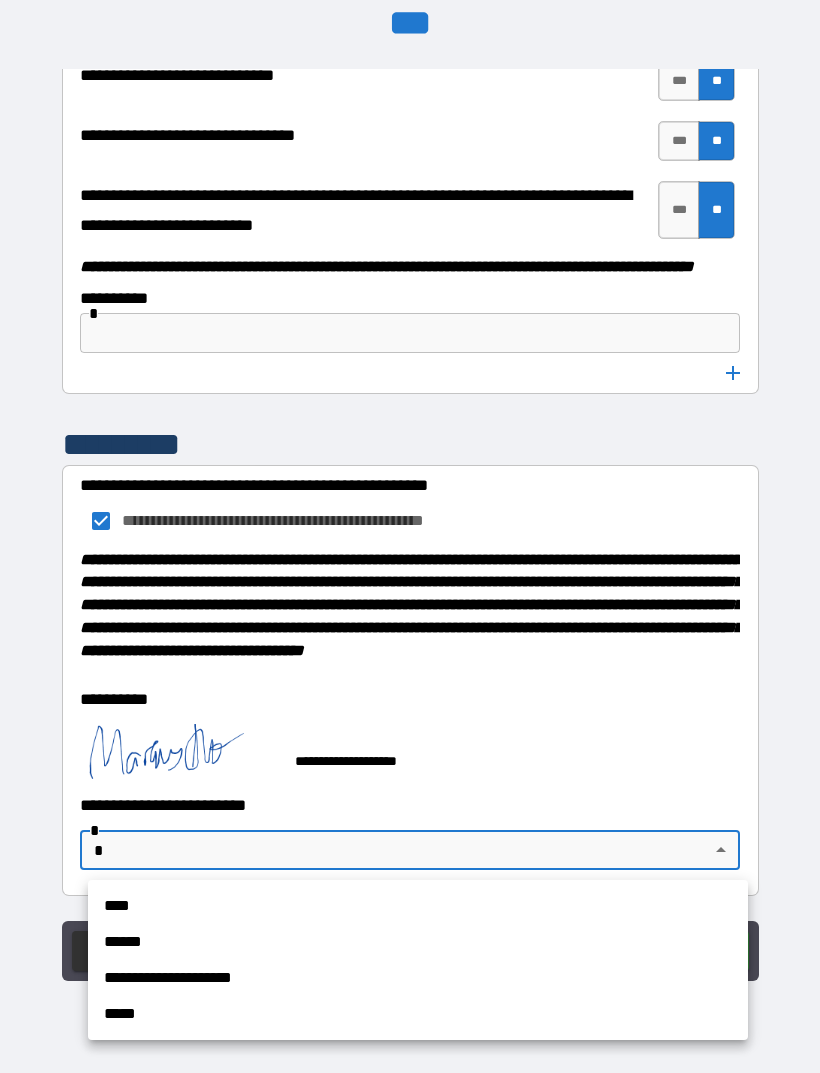 click on "****" at bounding box center (418, 906) 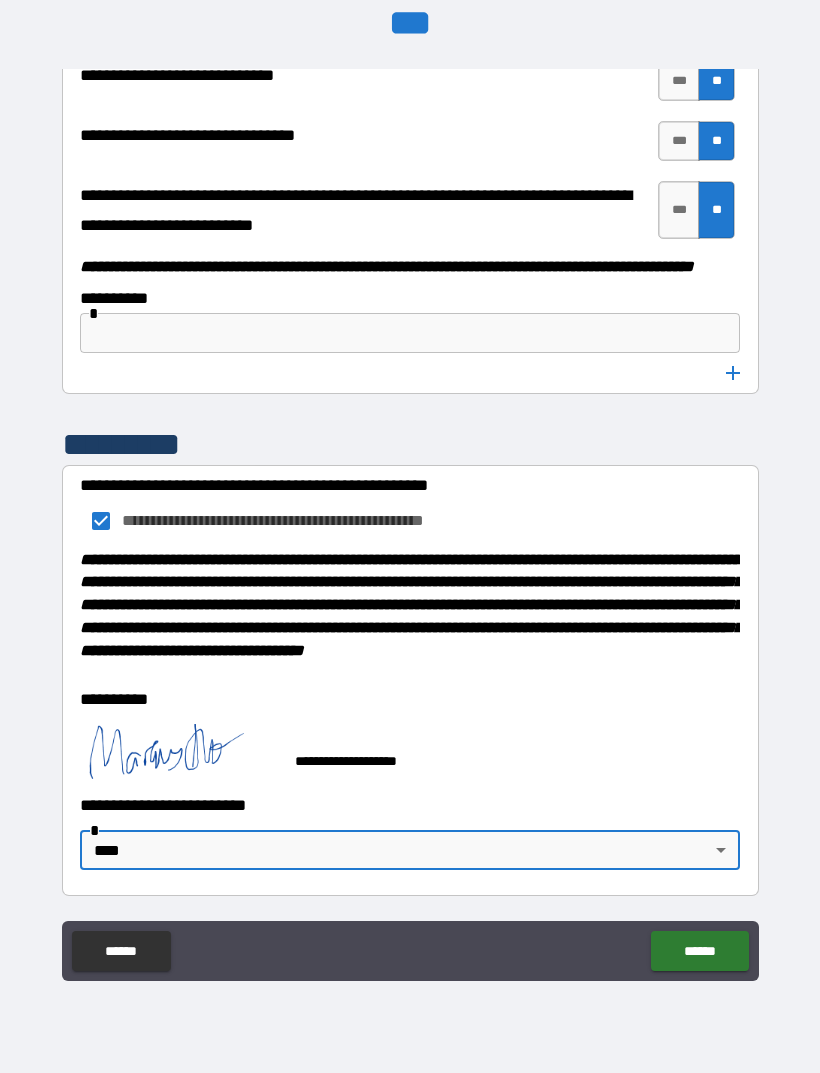 scroll, scrollTop: 10336, scrollLeft: 0, axis: vertical 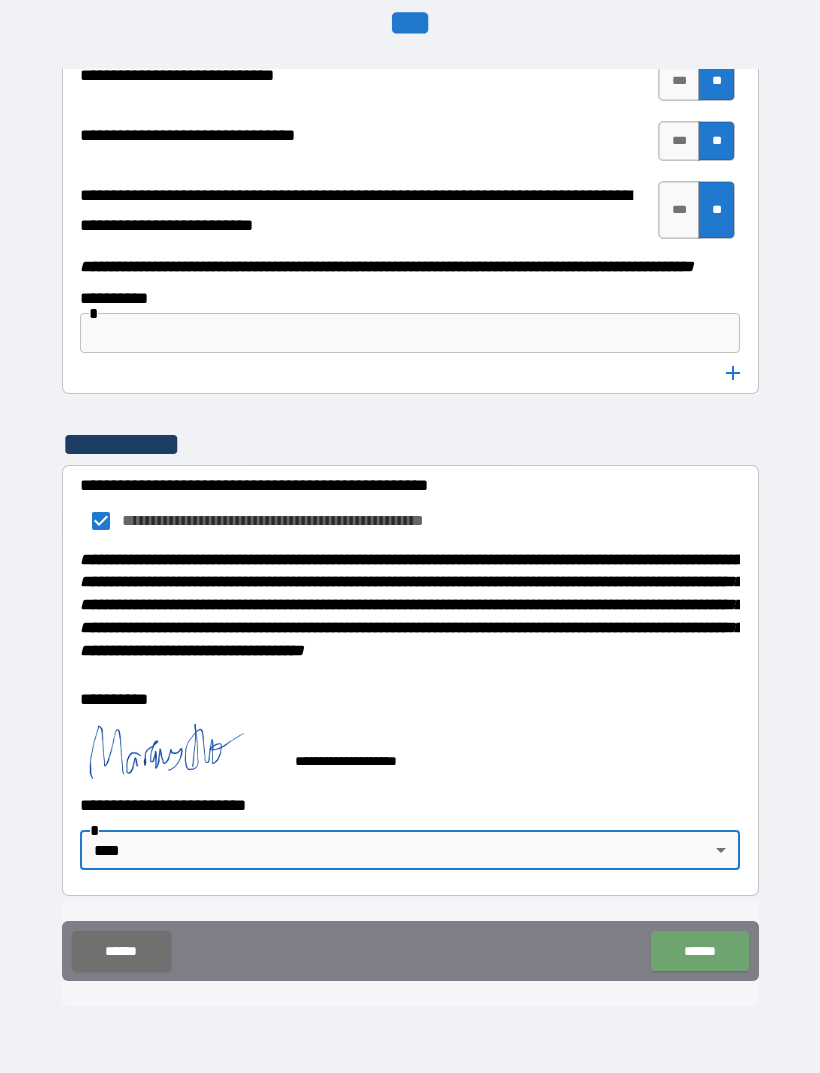 click on "******" at bounding box center (699, 951) 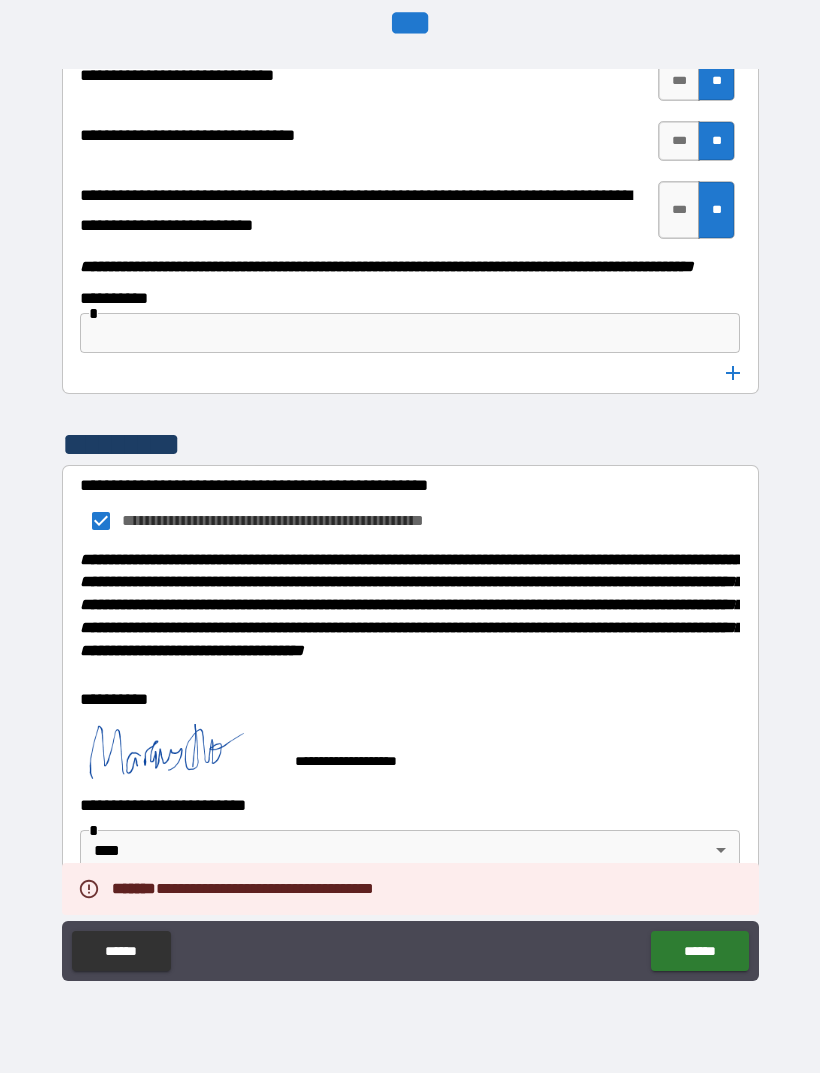 scroll, scrollTop: 10336, scrollLeft: 0, axis: vertical 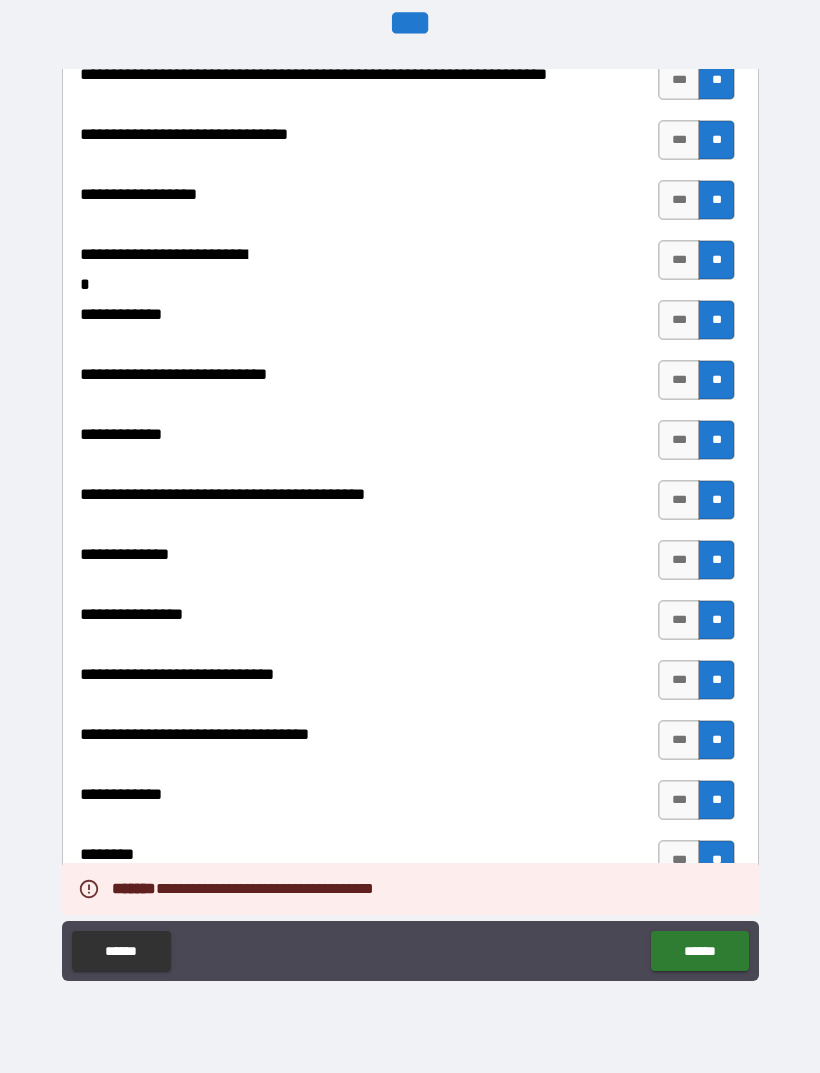 click on "**********" at bounding box center [410, 953] 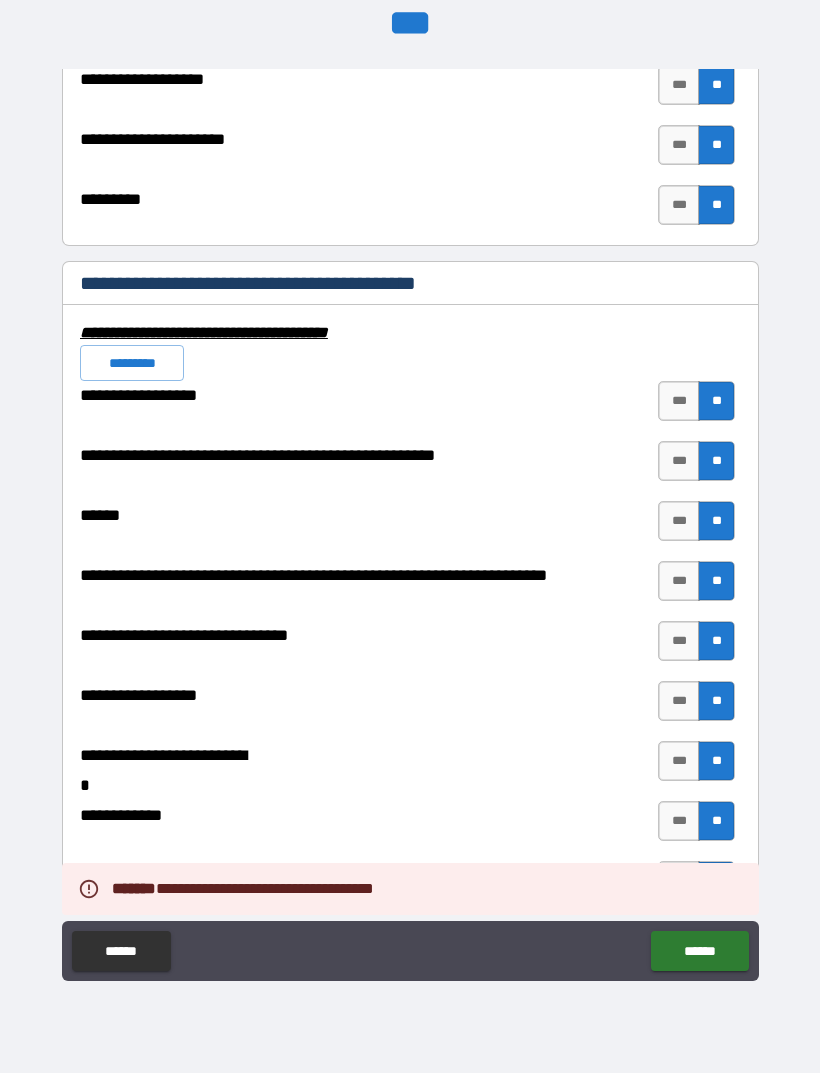 scroll, scrollTop: 7594, scrollLeft: 0, axis: vertical 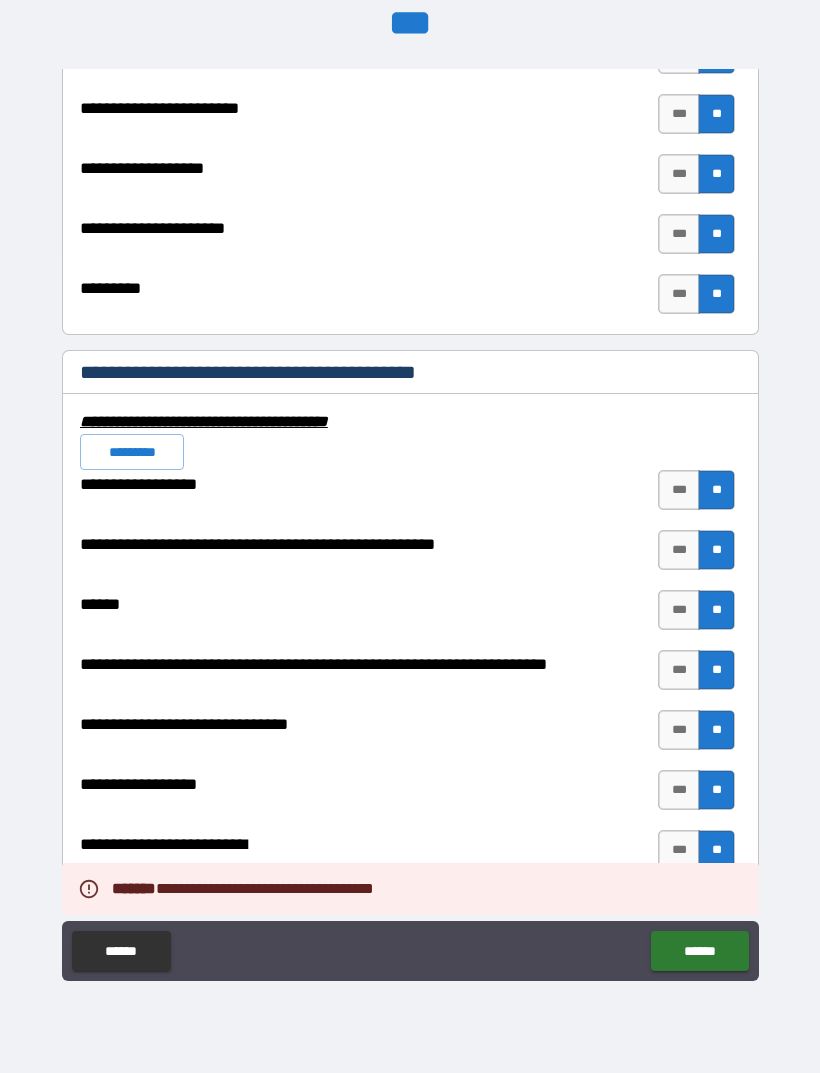 click on "**********" at bounding box center (410, 855) 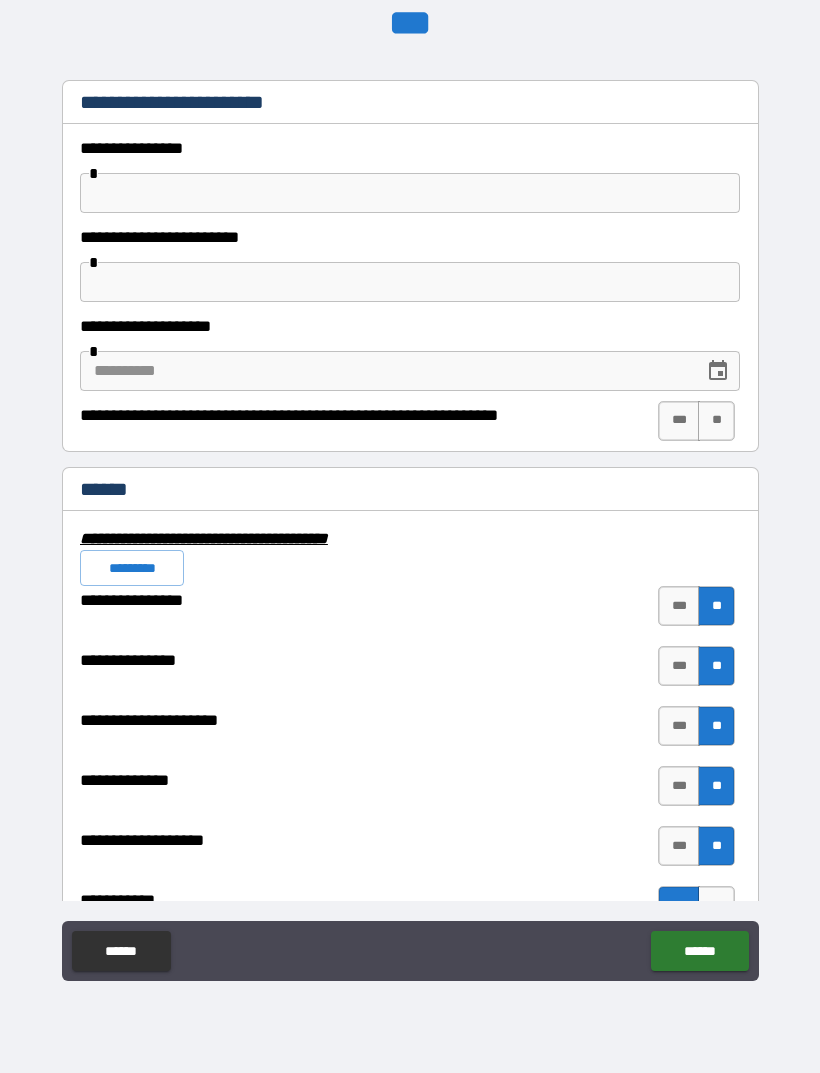 scroll, scrollTop: 4318, scrollLeft: 0, axis: vertical 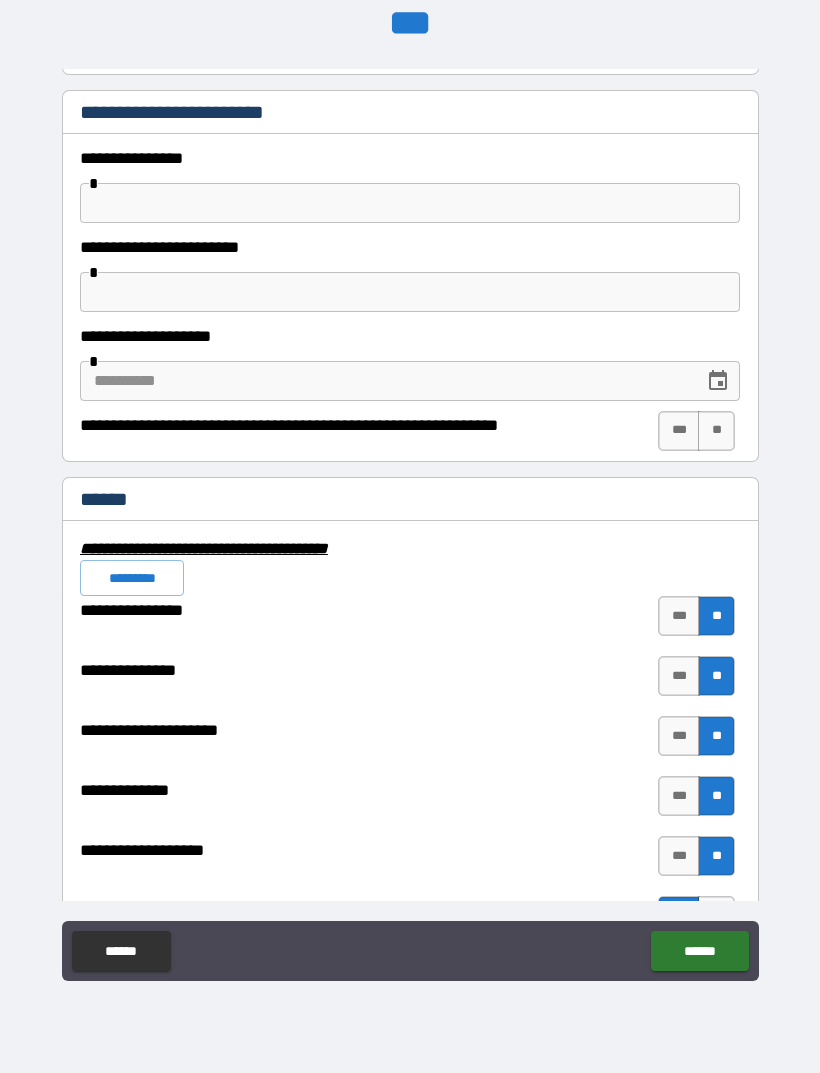 click at bounding box center (410, 203) 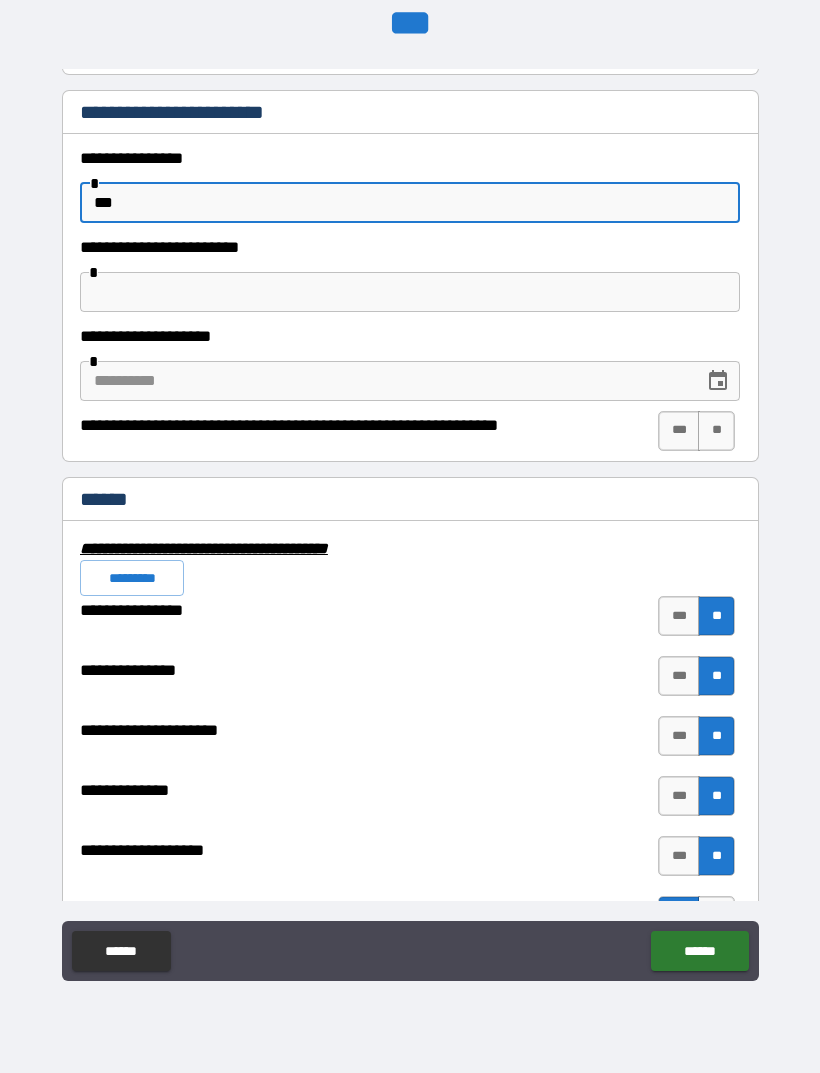 type on "***" 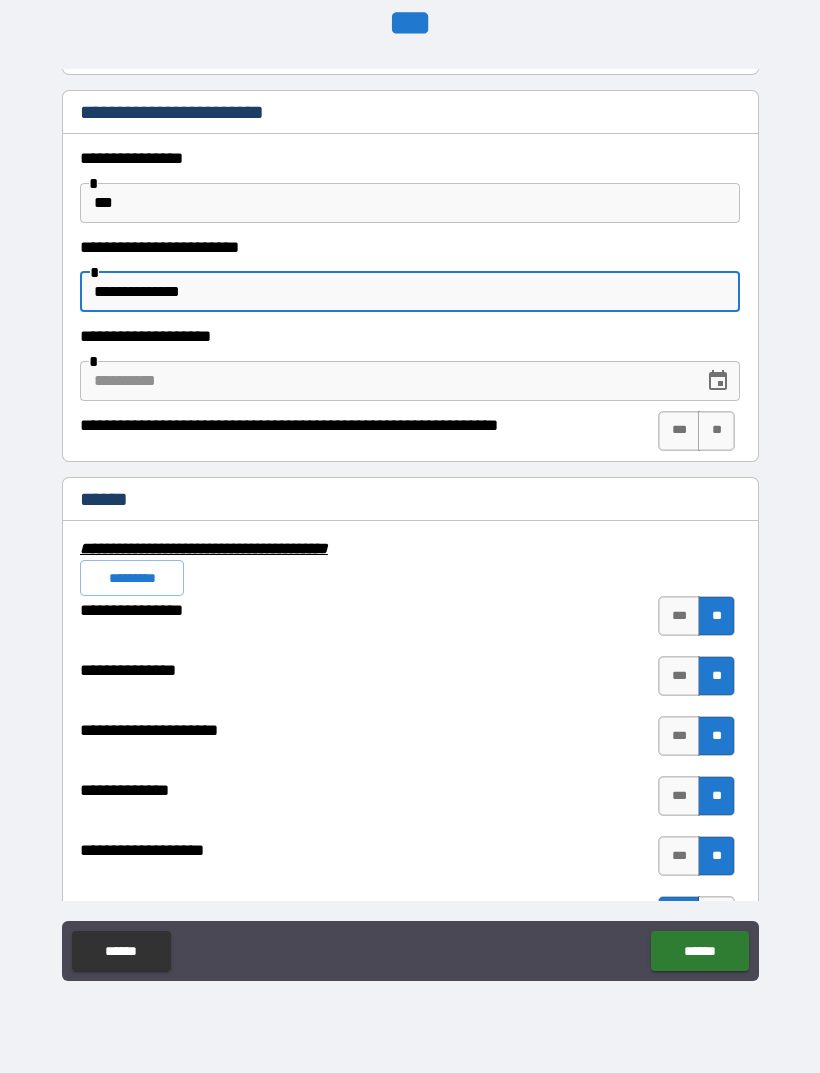 type on "**********" 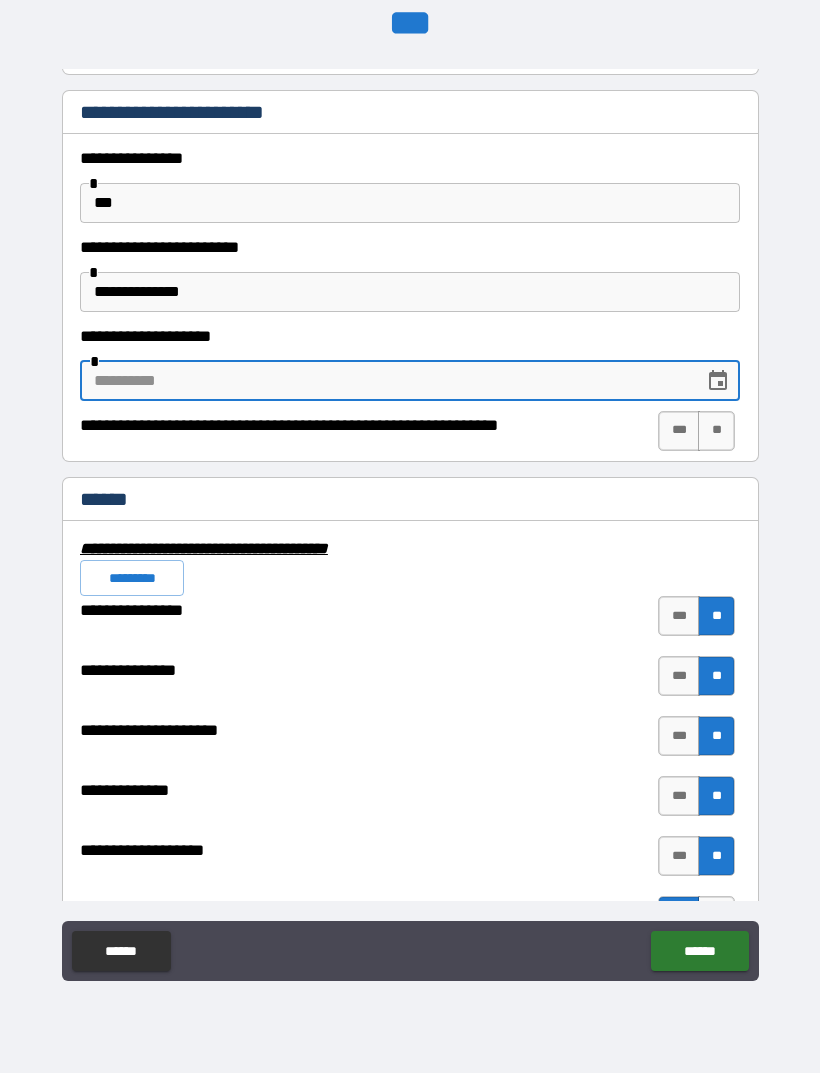 click 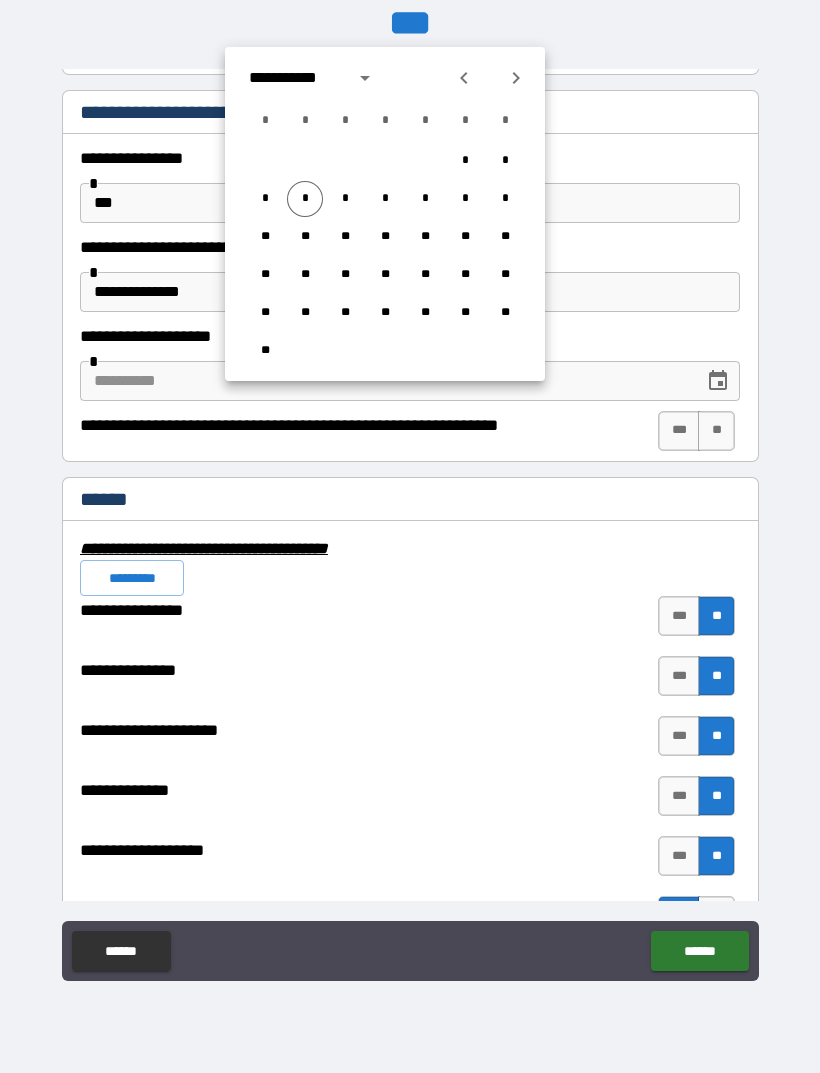 click on "**********" at bounding box center (410, 292) 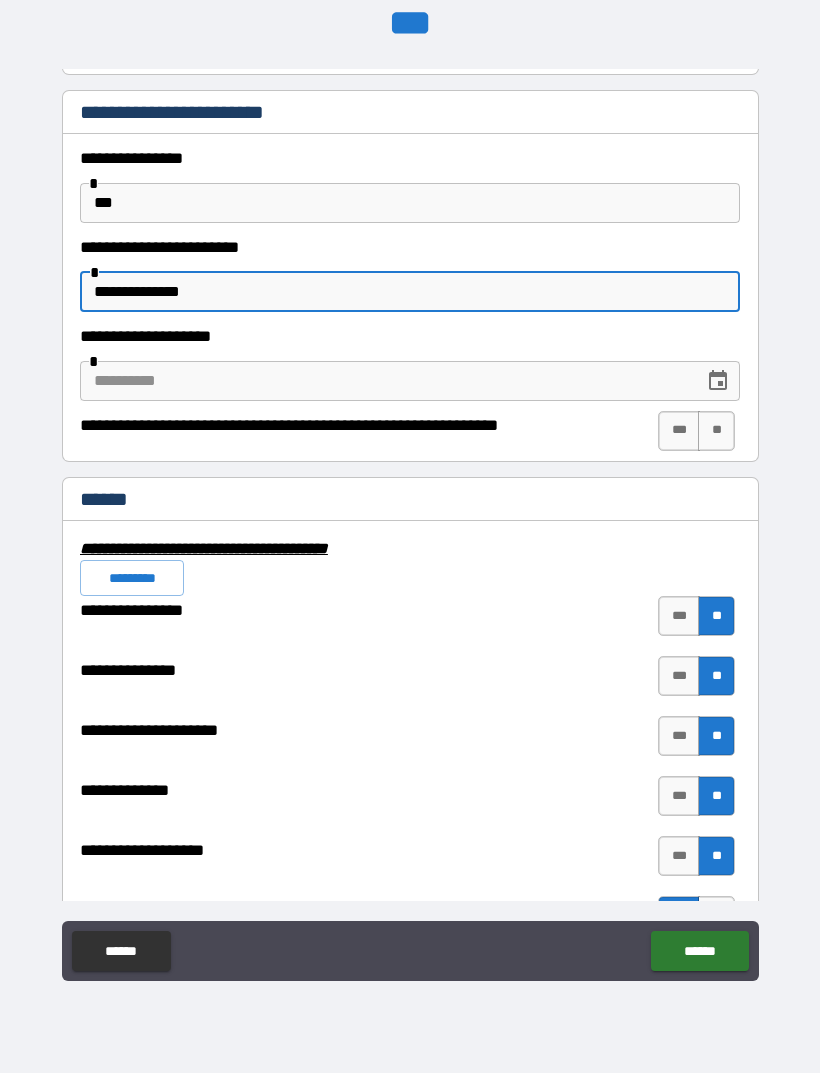 click on "**********" at bounding box center [410, 507] 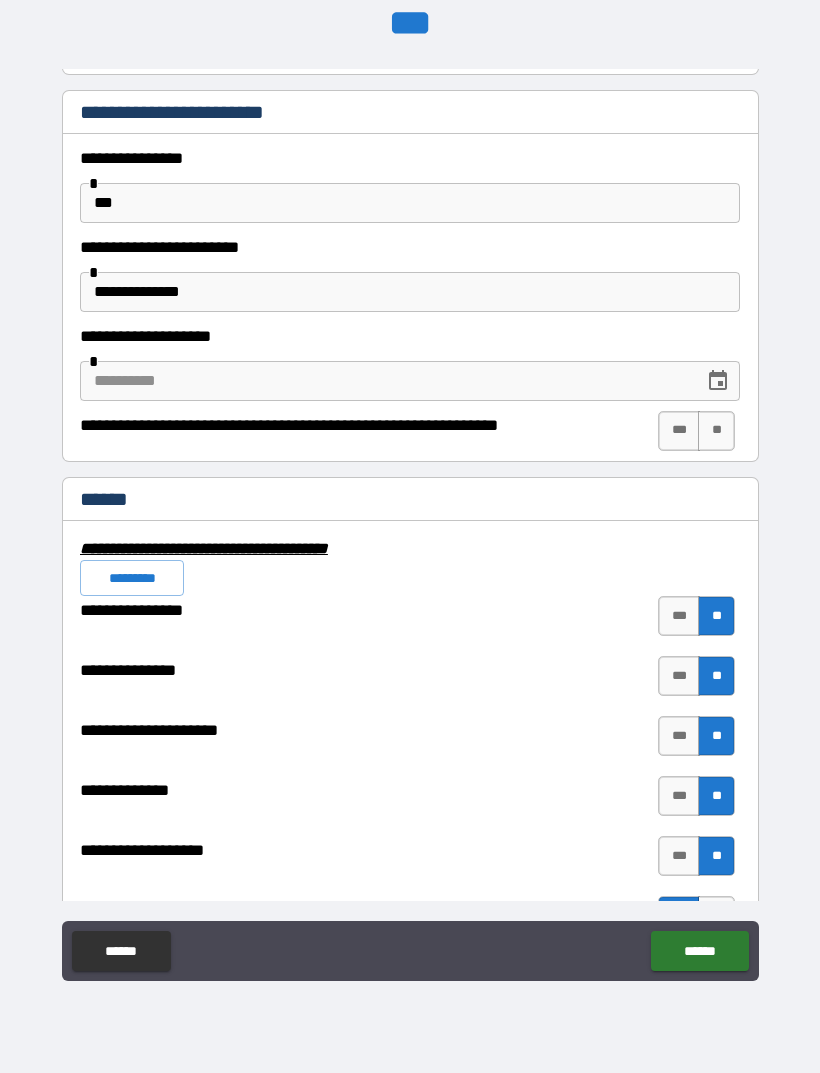 click on "**" at bounding box center [716, 431] 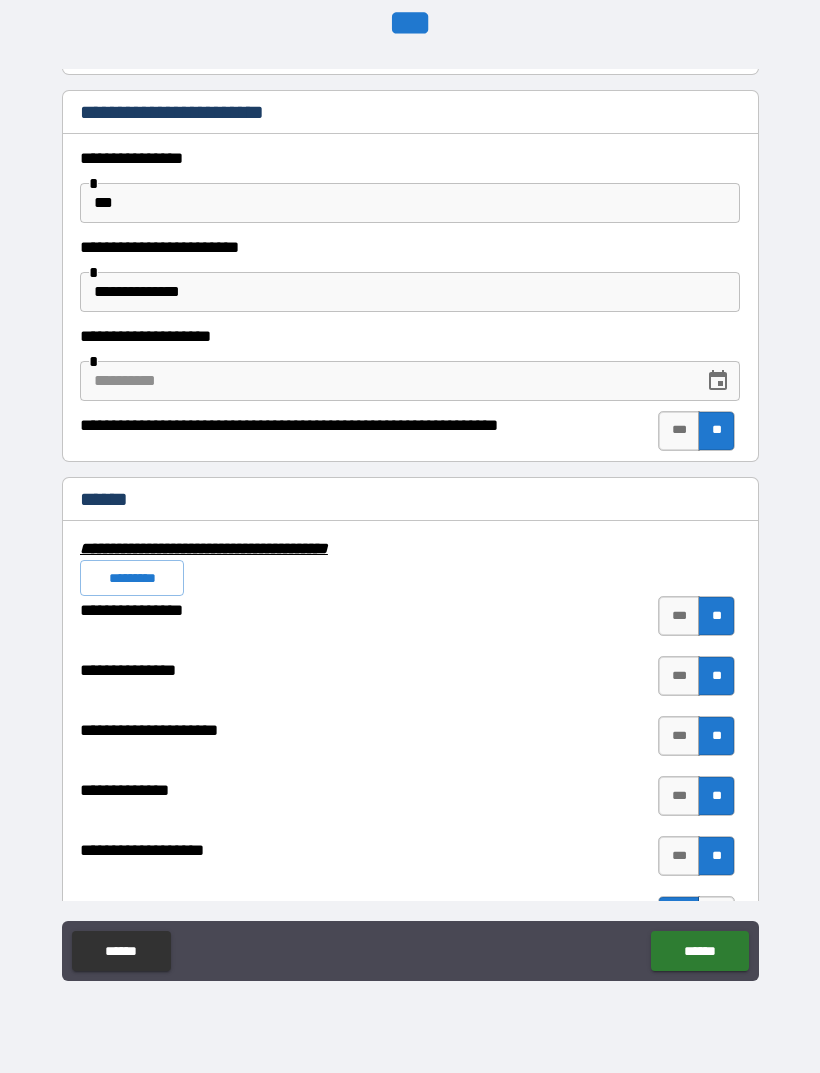 click on "******" at bounding box center [699, 951] 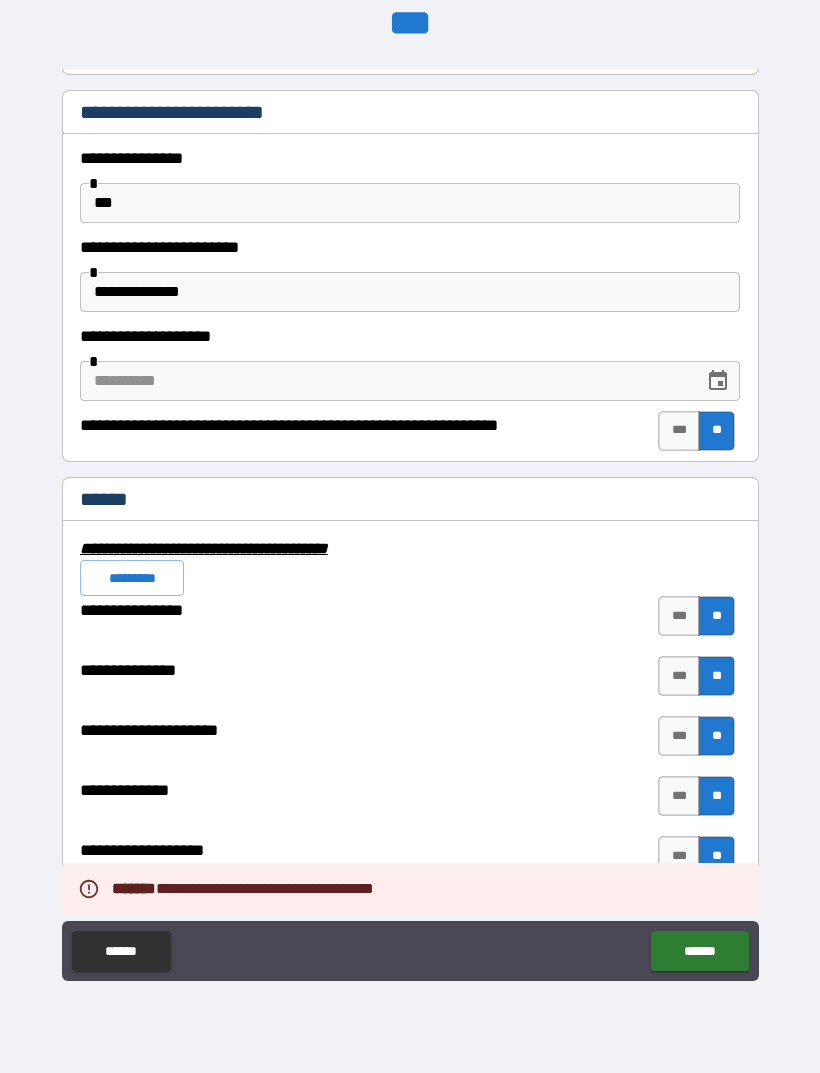 click on "**********" at bounding box center [410, 861] 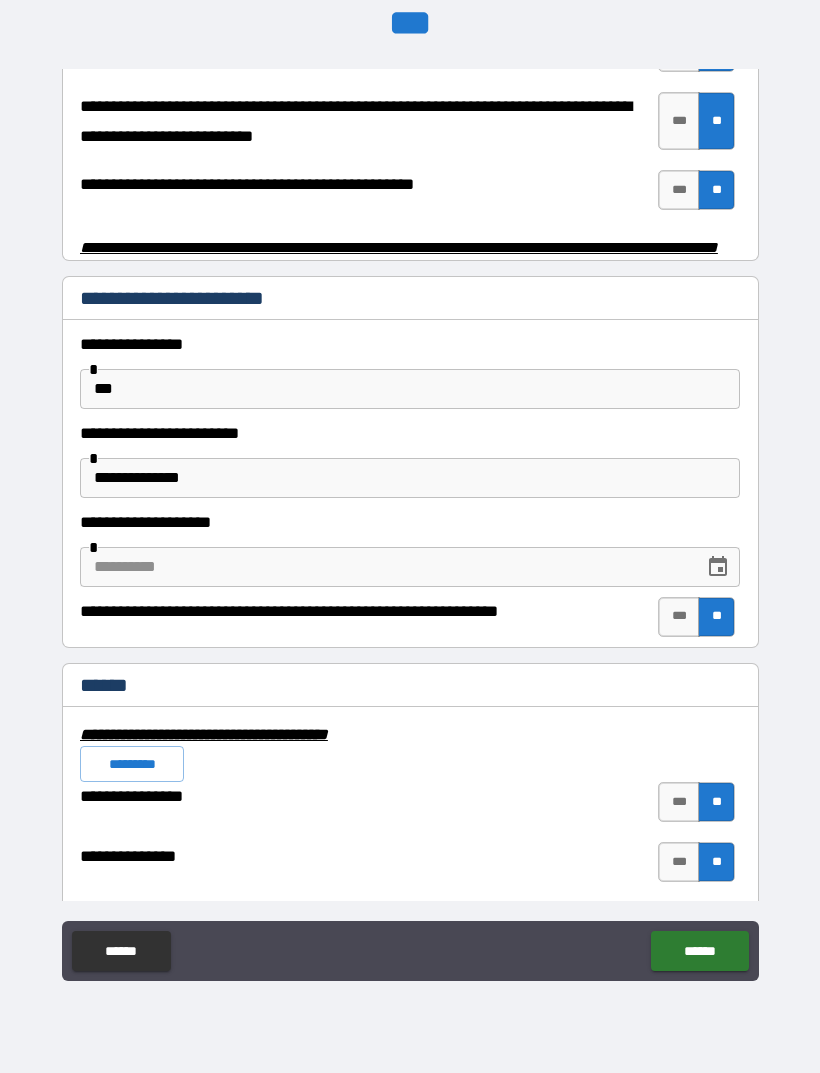 scroll, scrollTop: 4131, scrollLeft: 0, axis: vertical 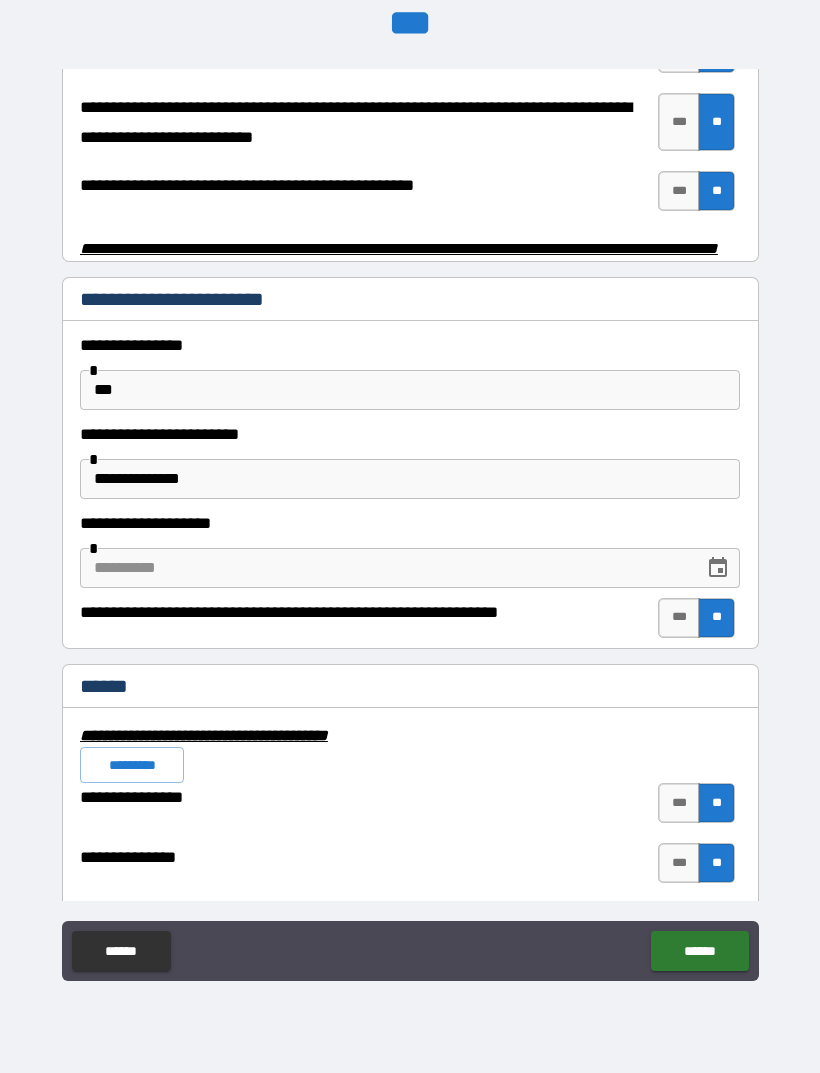 click at bounding box center [385, 568] 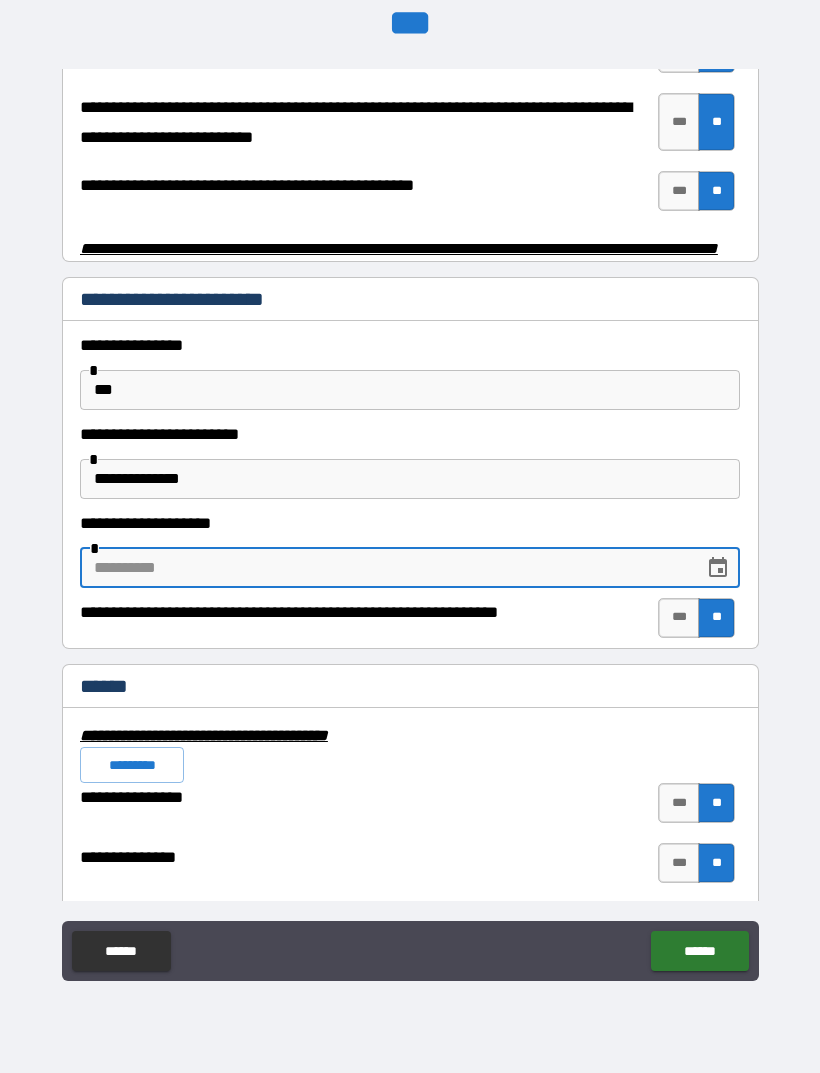 click 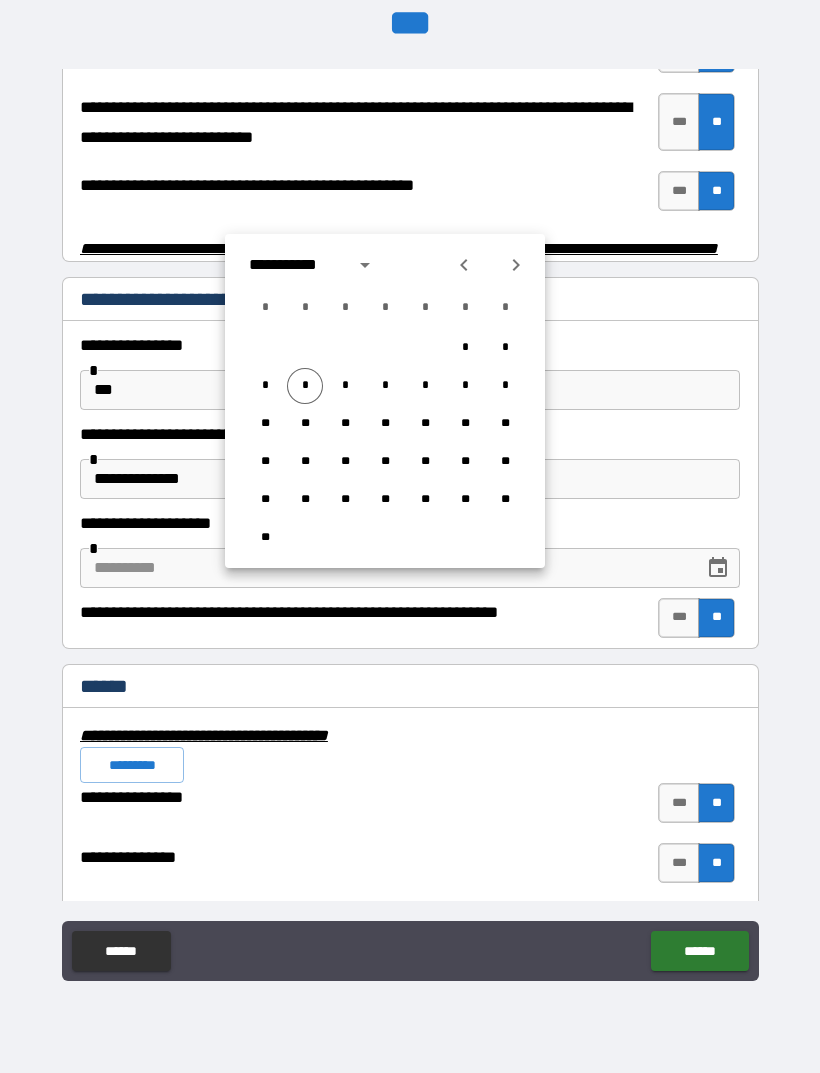 click on "*" at bounding box center (305, 386) 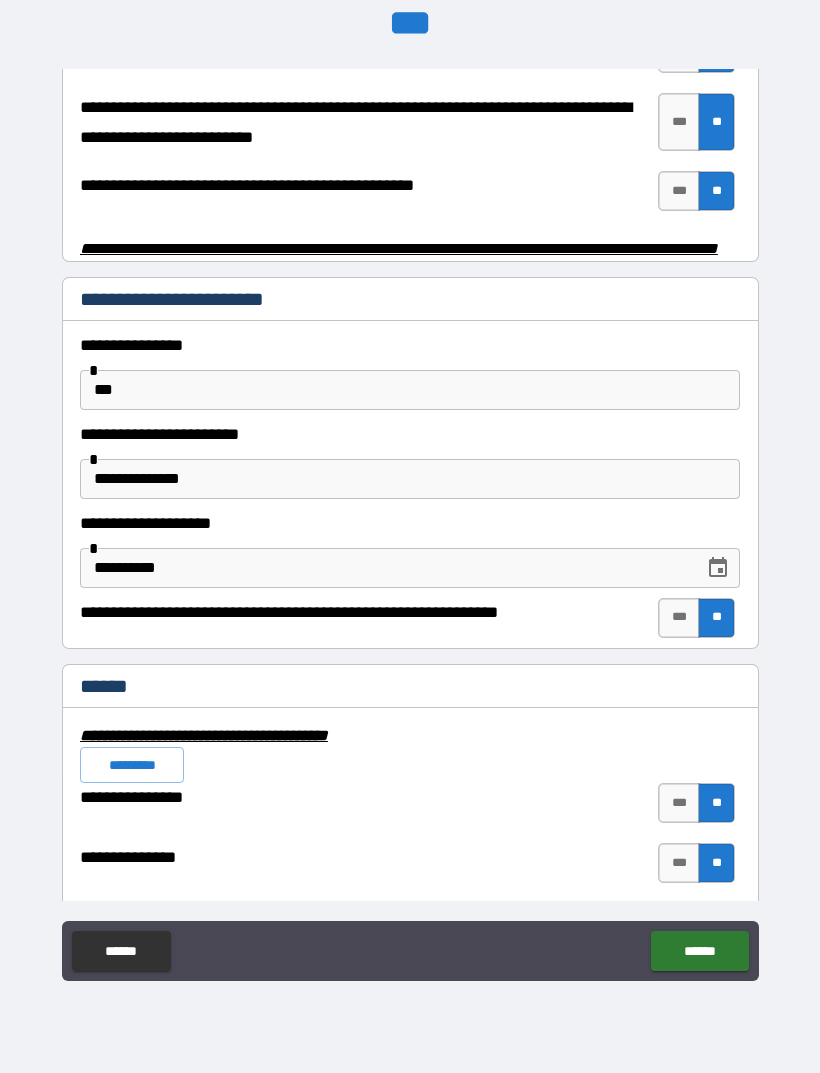 click on "******" at bounding box center (699, 951) 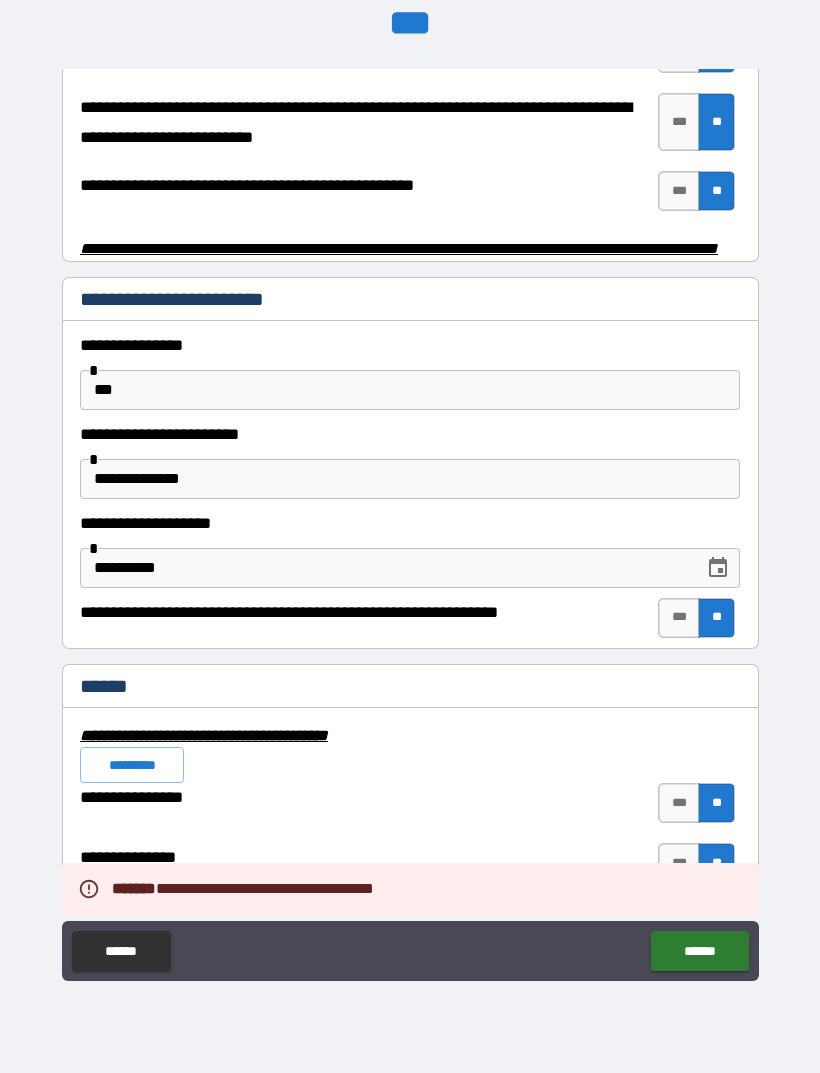 click on "**********" at bounding box center (410, 953) 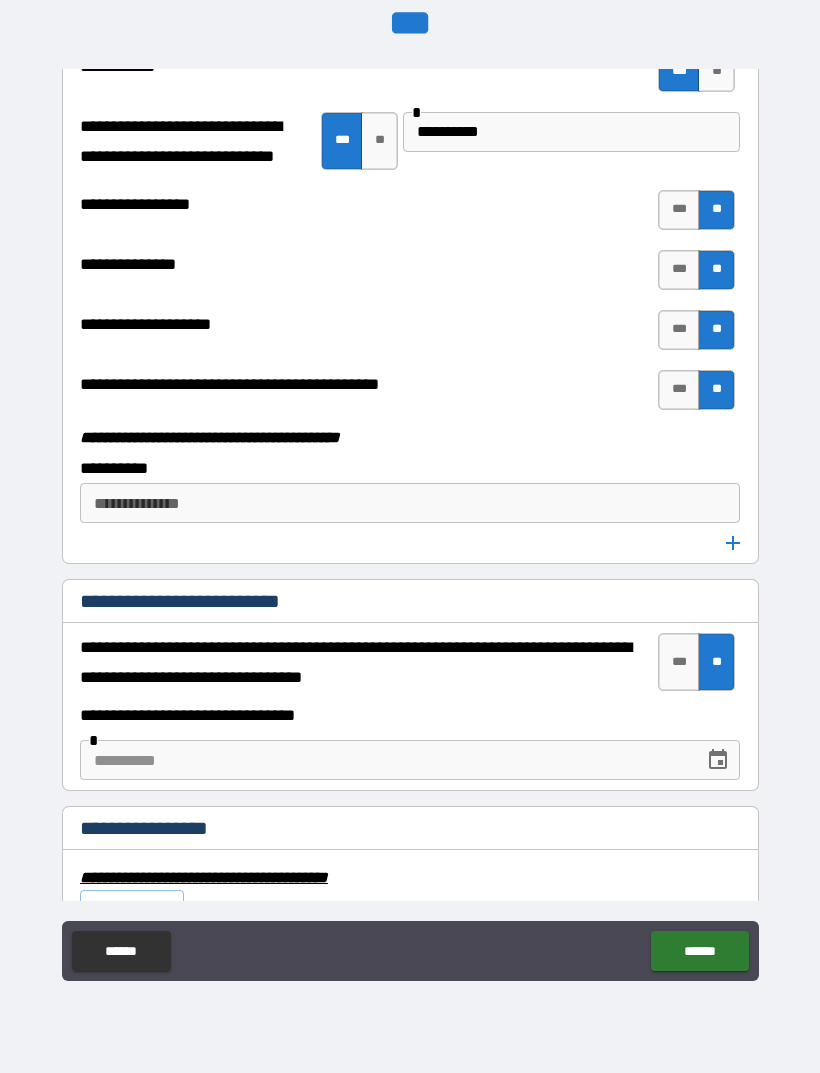scroll, scrollTop: 6178, scrollLeft: 0, axis: vertical 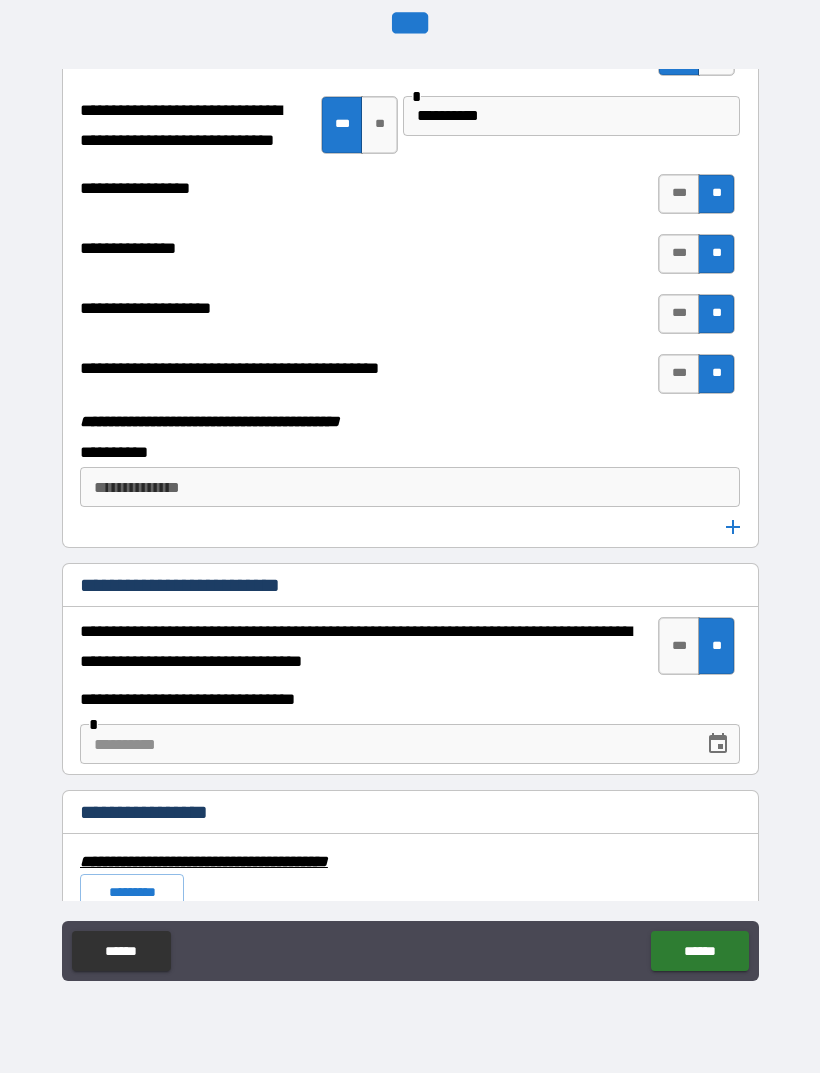 click on "**********" at bounding box center [408, 487] 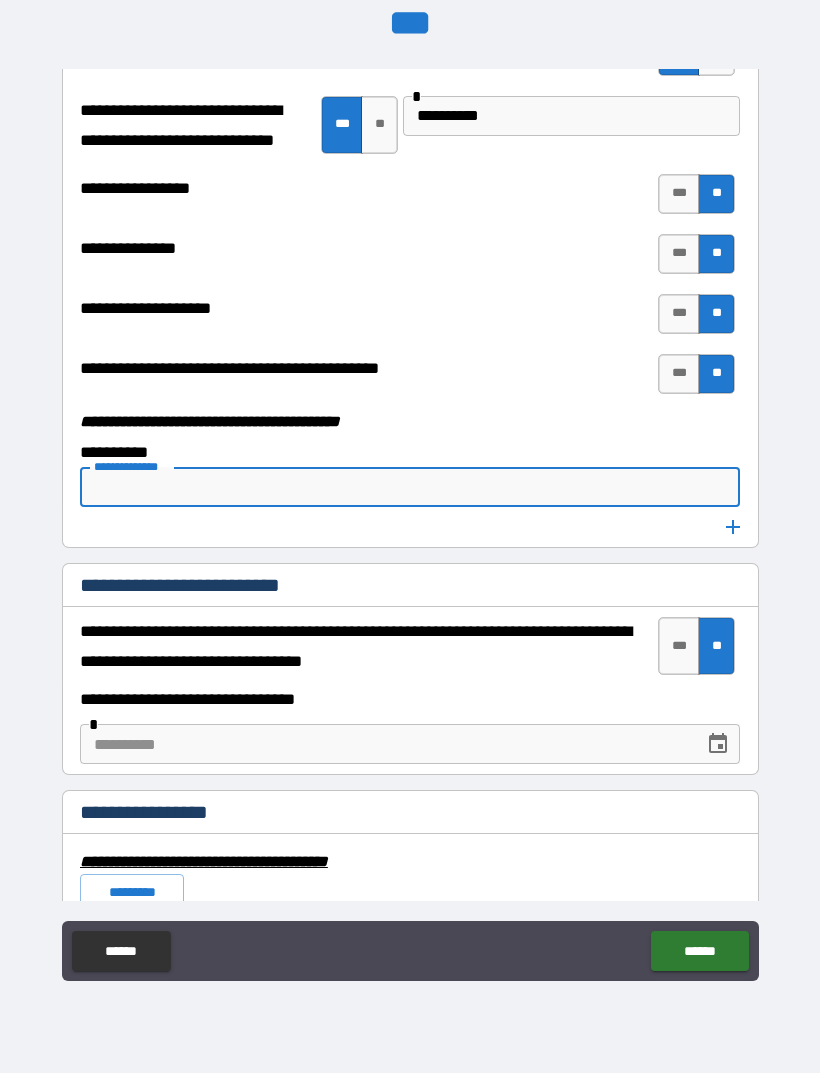 click on "**********" at bounding box center (410, 585) 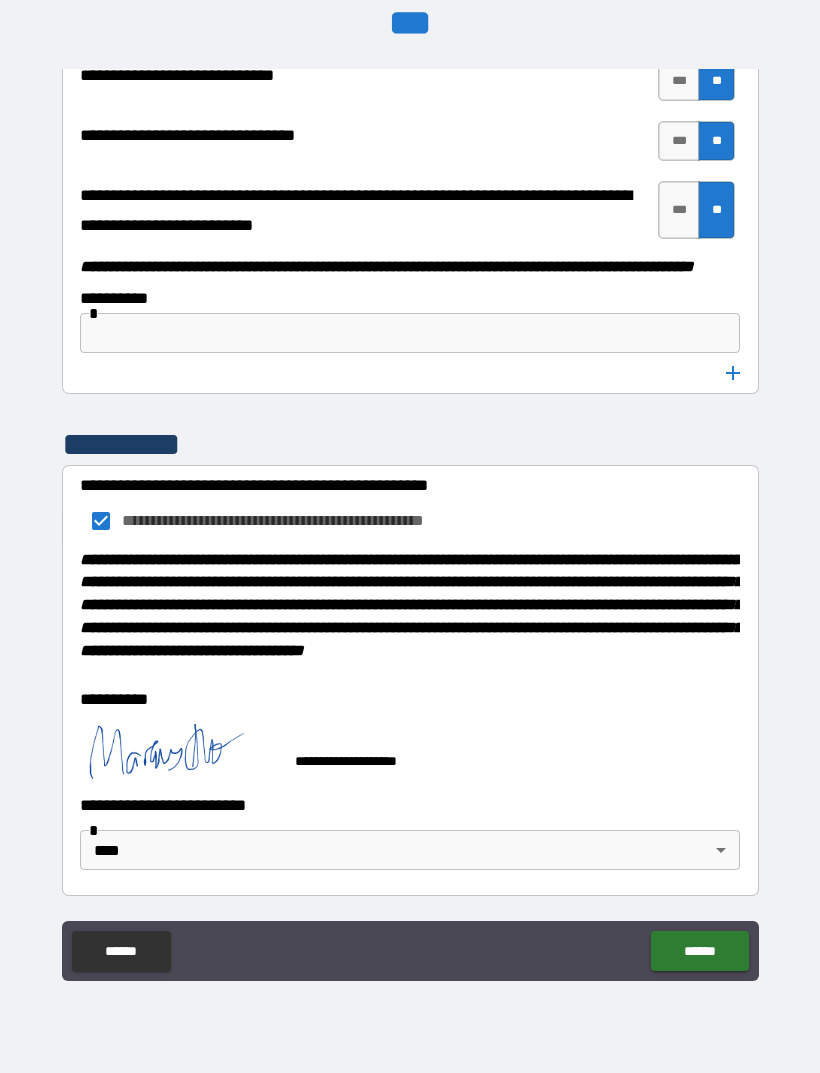 scroll, scrollTop: 10336, scrollLeft: 0, axis: vertical 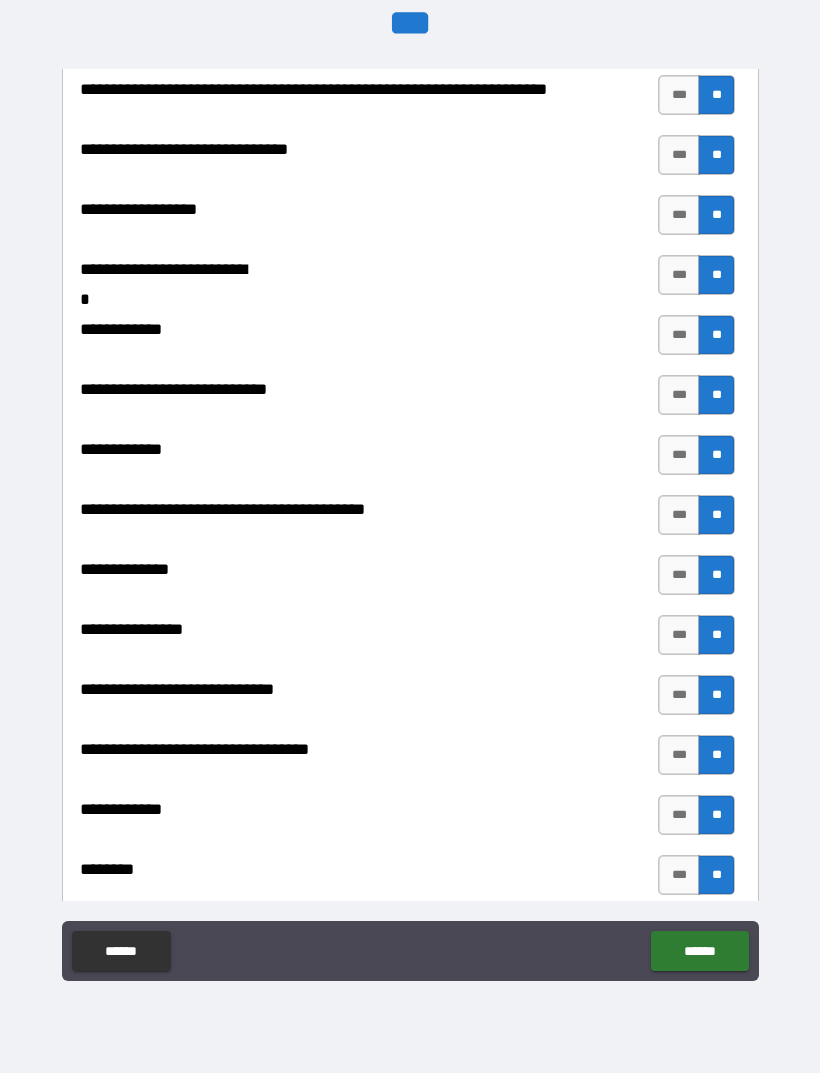 click on "******" at bounding box center [699, 951] 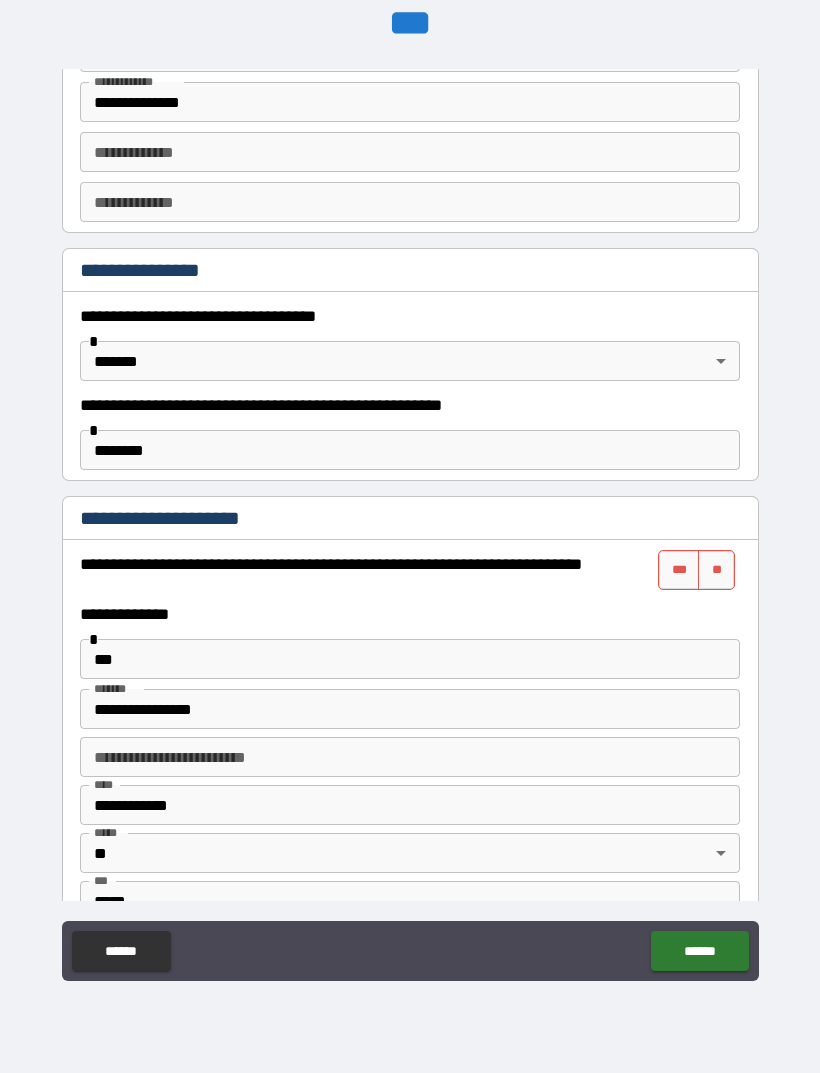 scroll, scrollTop: 1071, scrollLeft: 0, axis: vertical 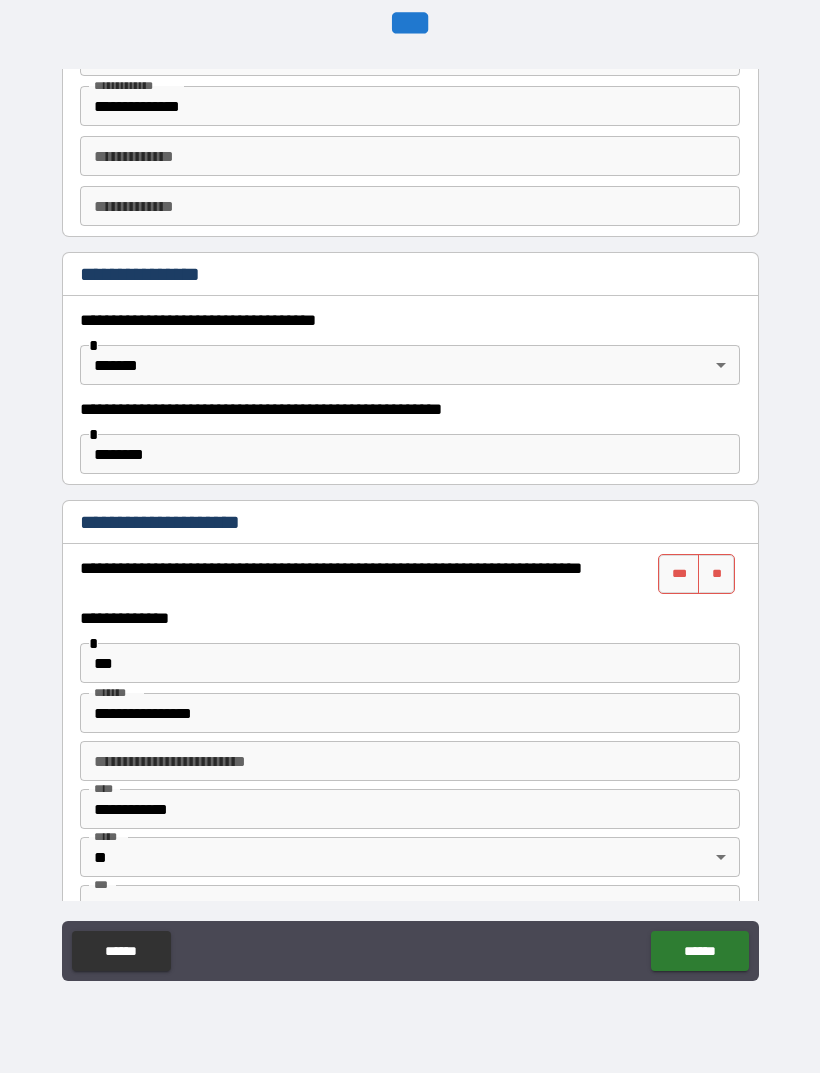 click on "***" at bounding box center (679, 574) 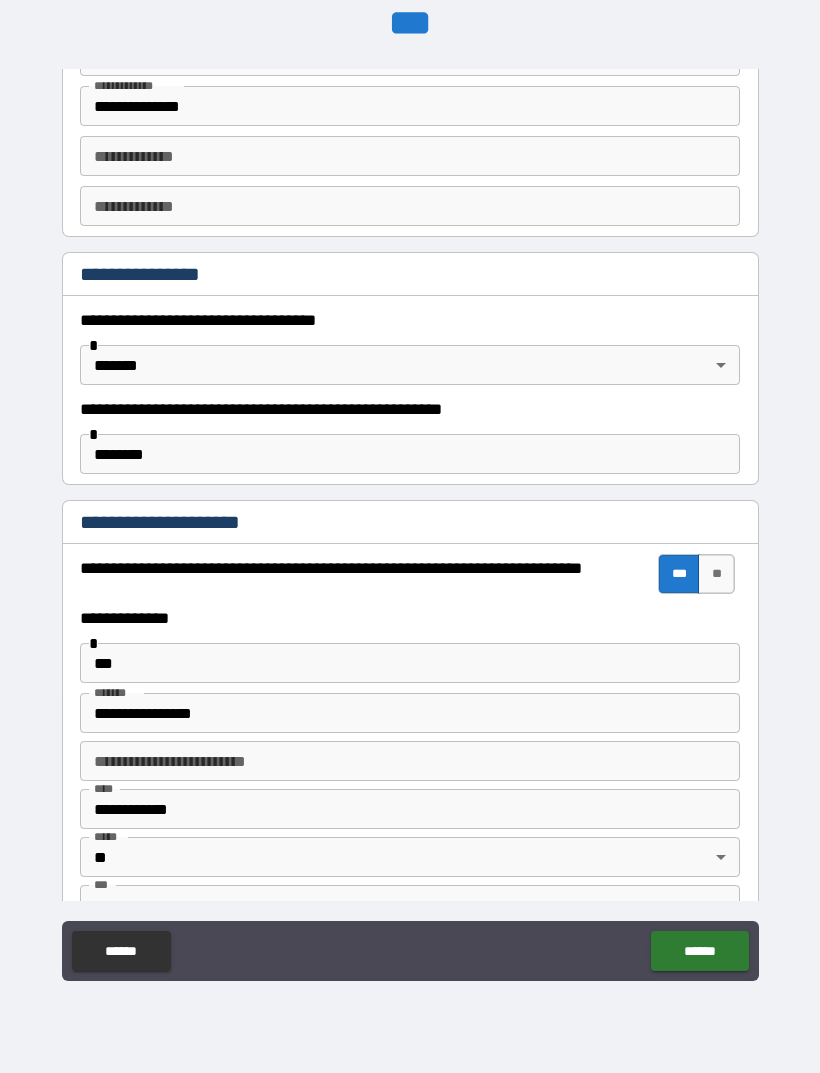 click on "******" at bounding box center [699, 951] 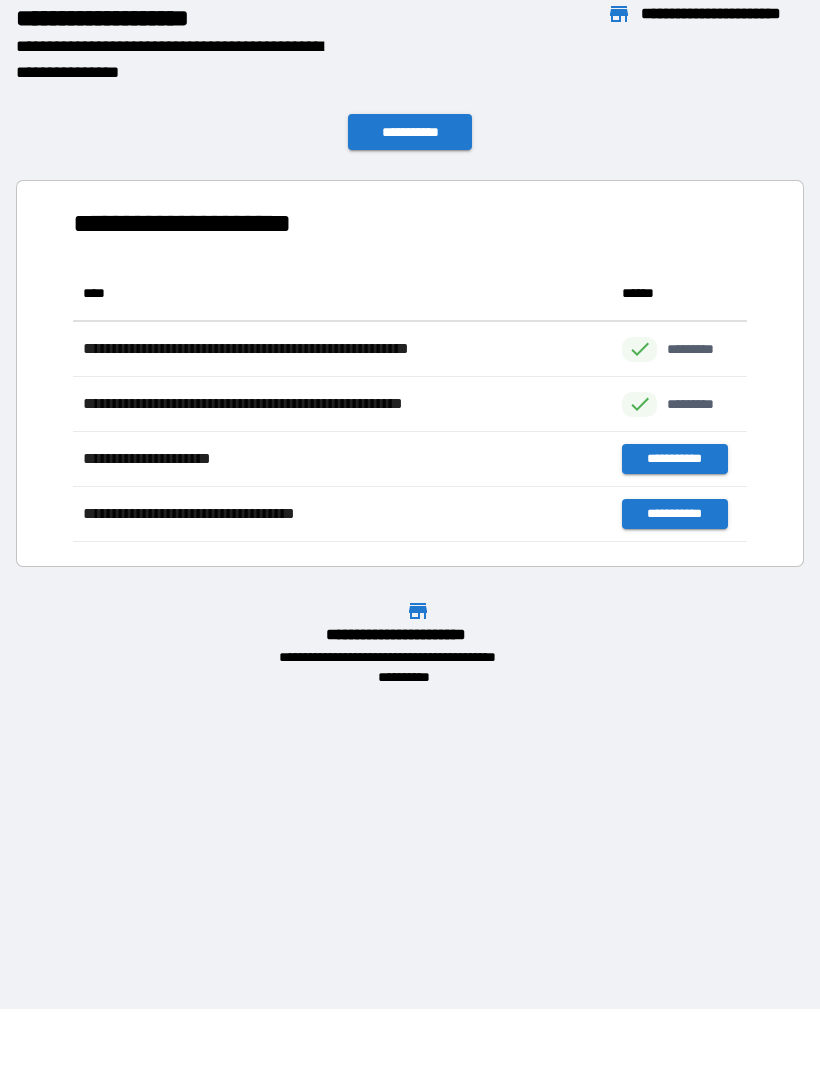 scroll, scrollTop: 1, scrollLeft: 1, axis: both 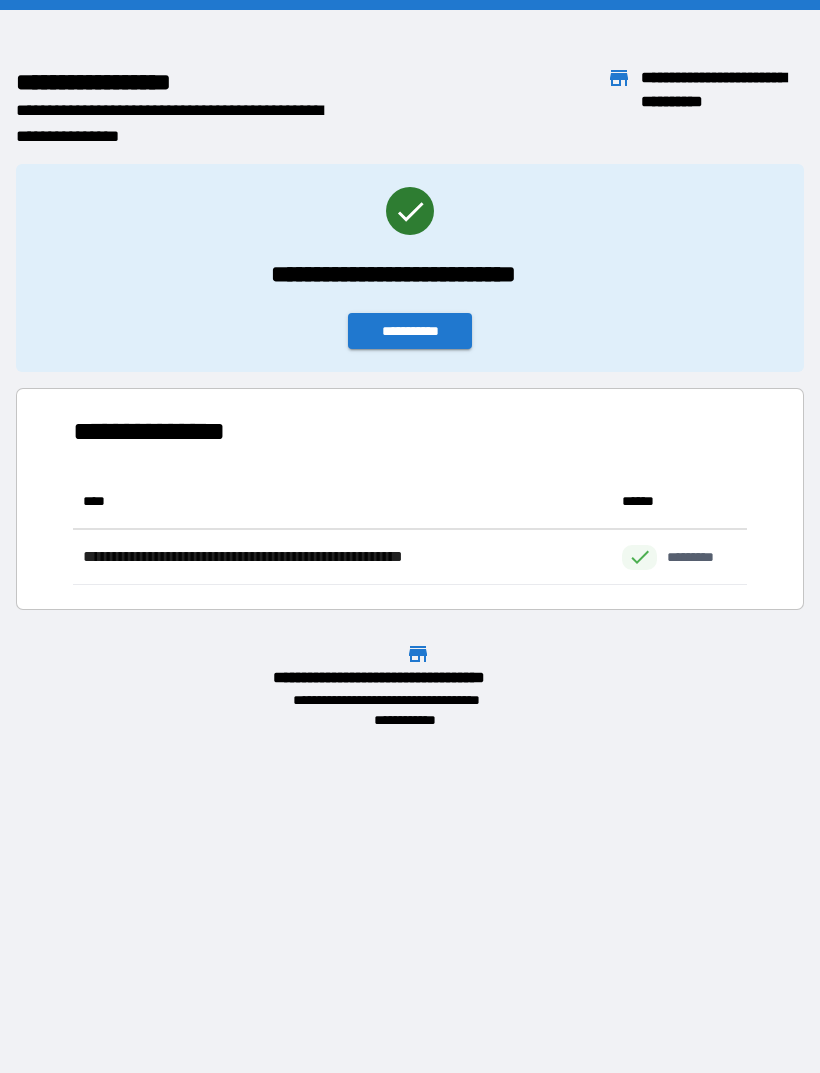 click on "**********" at bounding box center [410, 331] 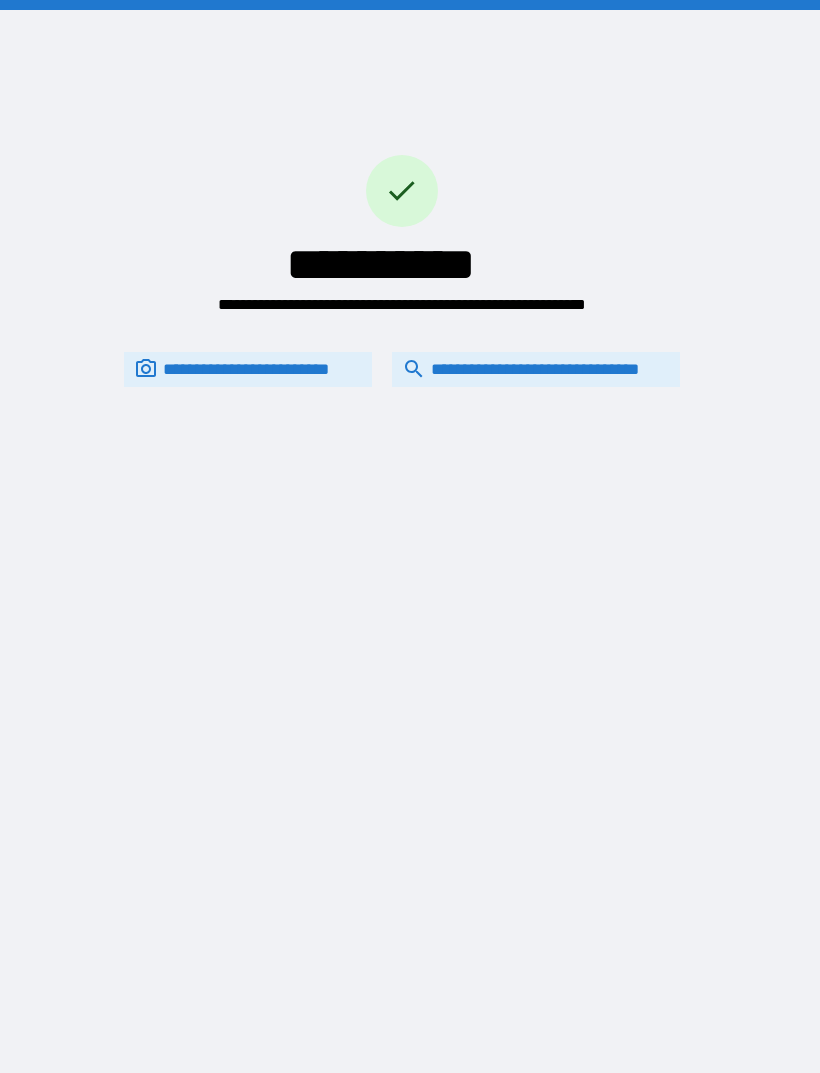 click on "**********" at bounding box center [536, 369] 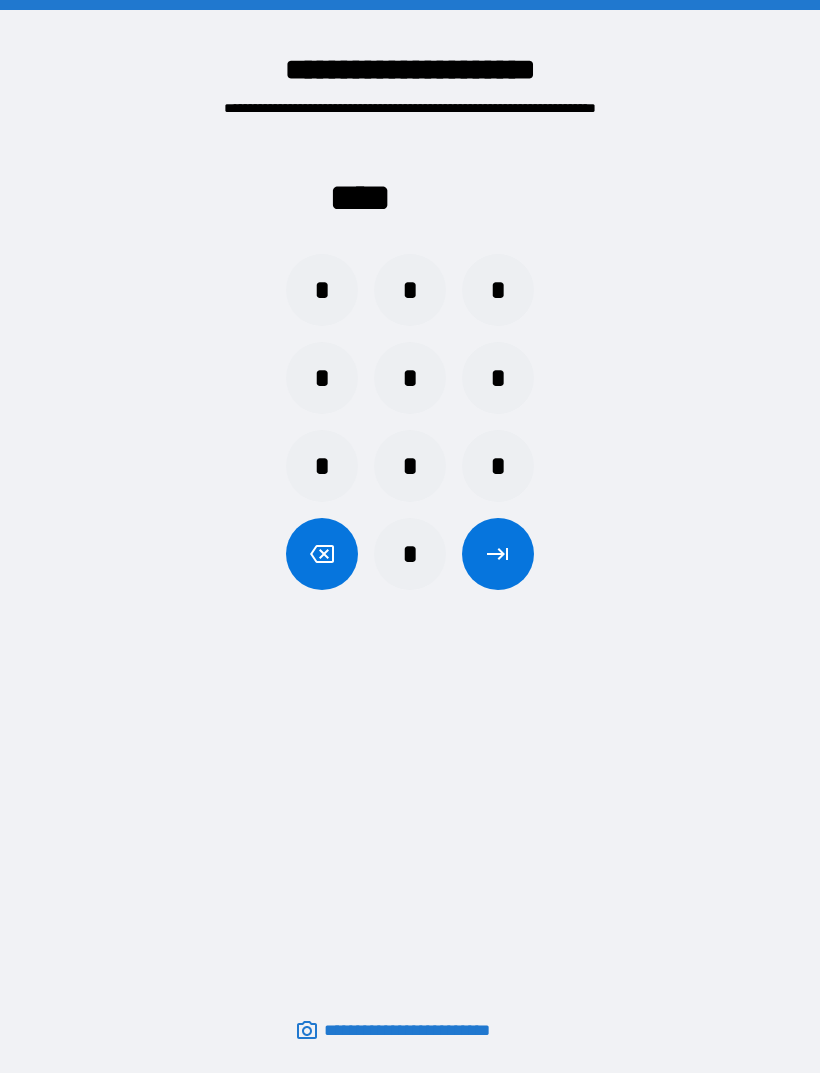 click on "*" at bounding box center (322, 290) 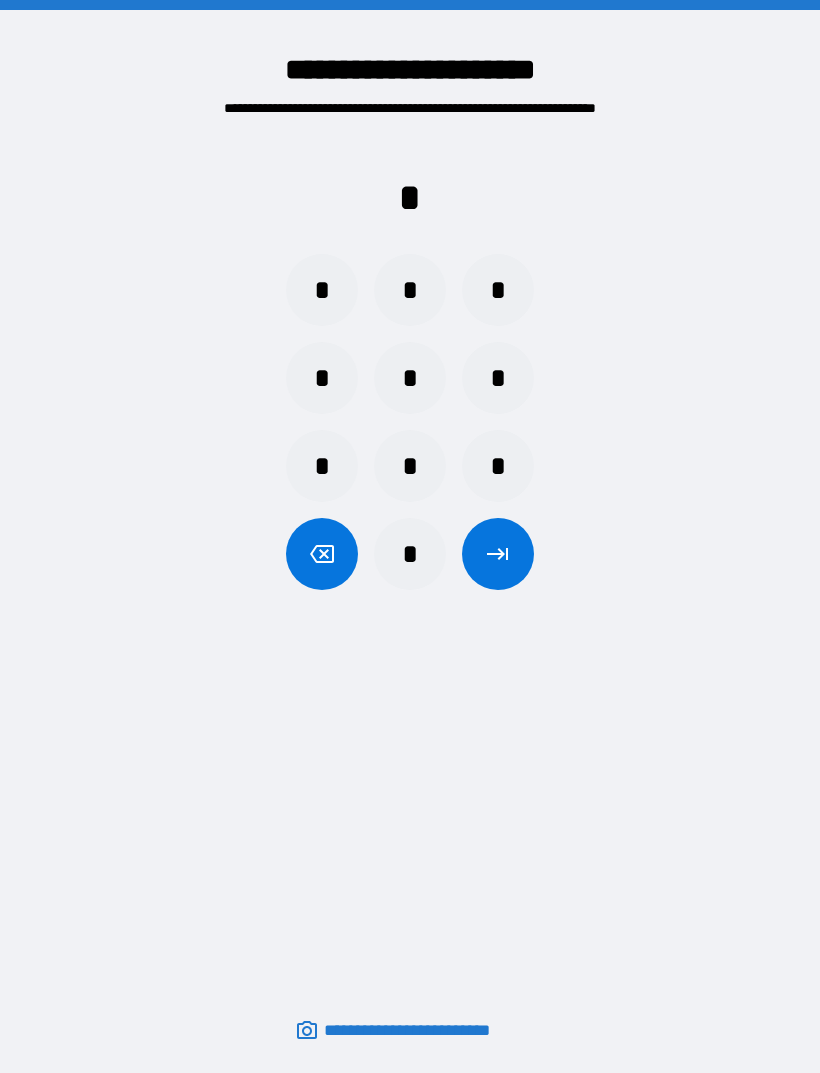 click on "*" at bounding box center [322, 290] 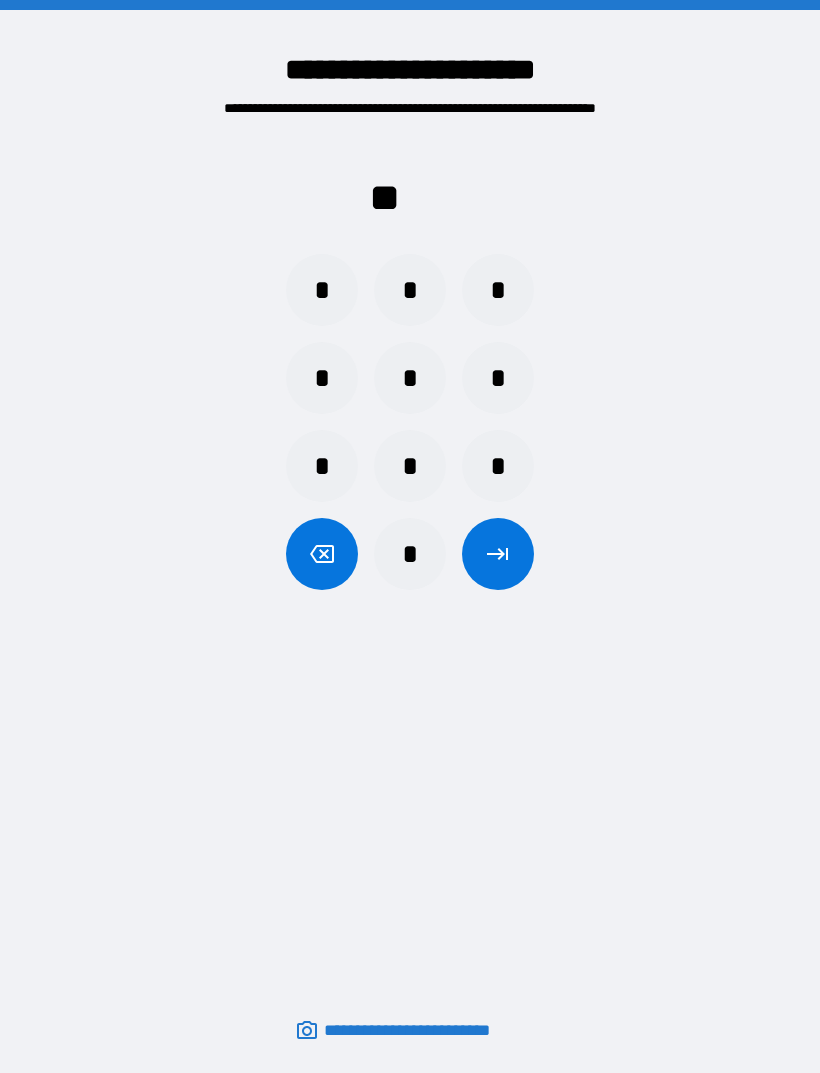 click on "*" at bounding box center [322, 290] 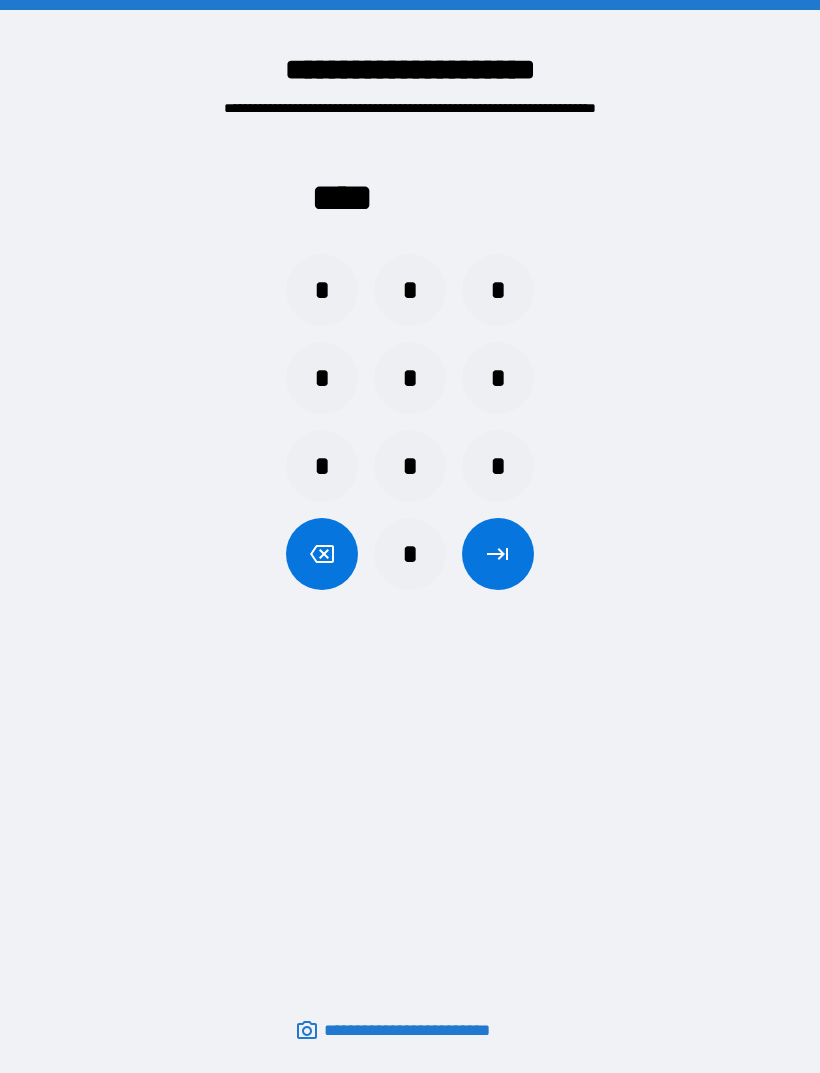 click 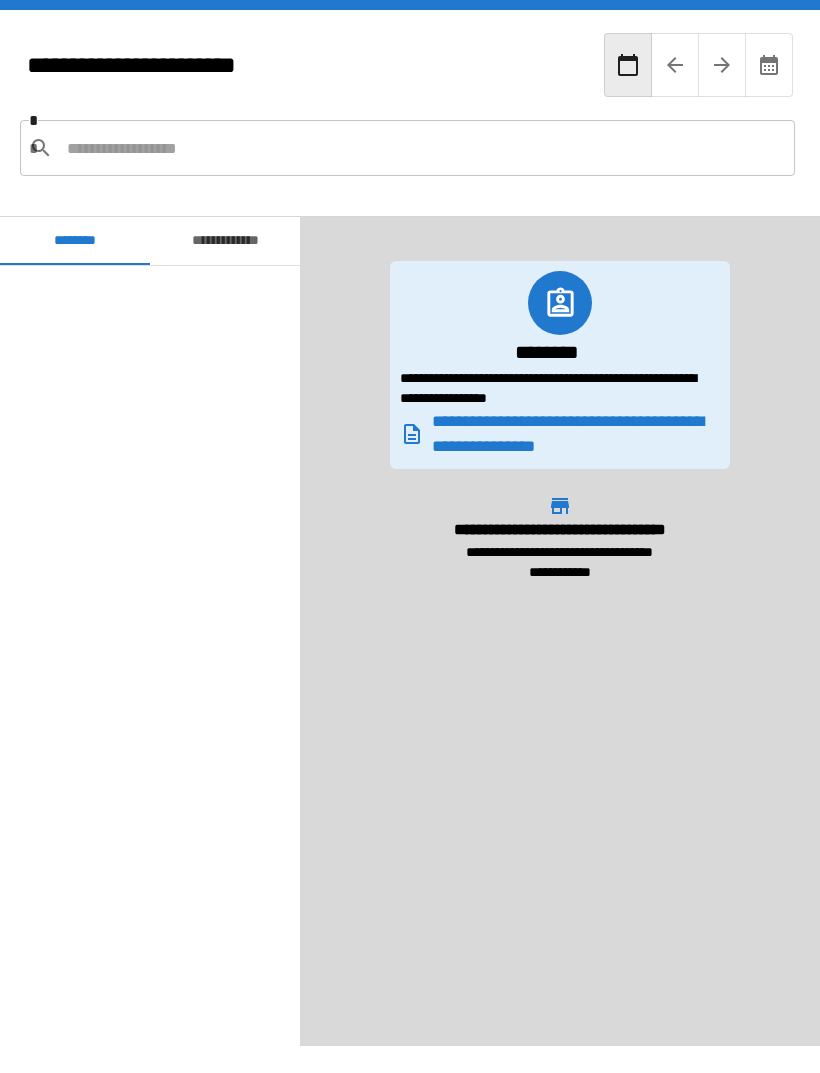 scroll, scrollTop: 1689, scrollLeft: 0, axis: vertical 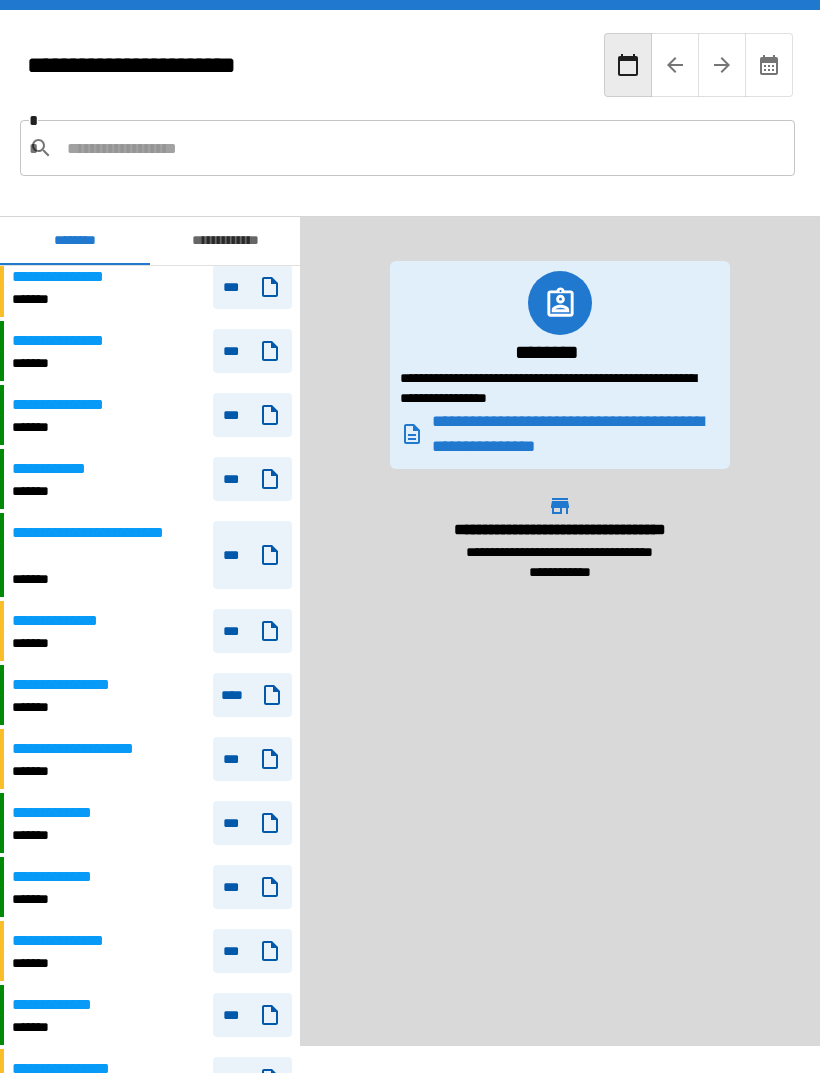 click on "*******" at bounding box center (80, 707) 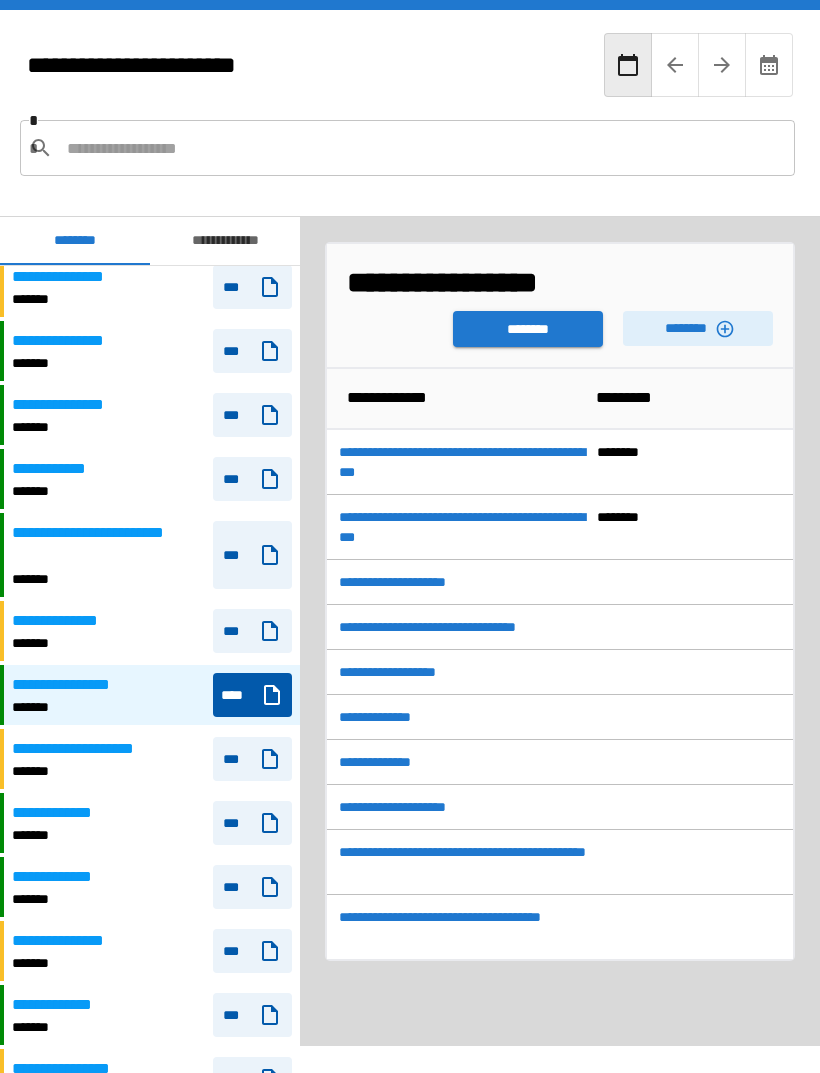 click on "********" at bounding box center [528, 329] 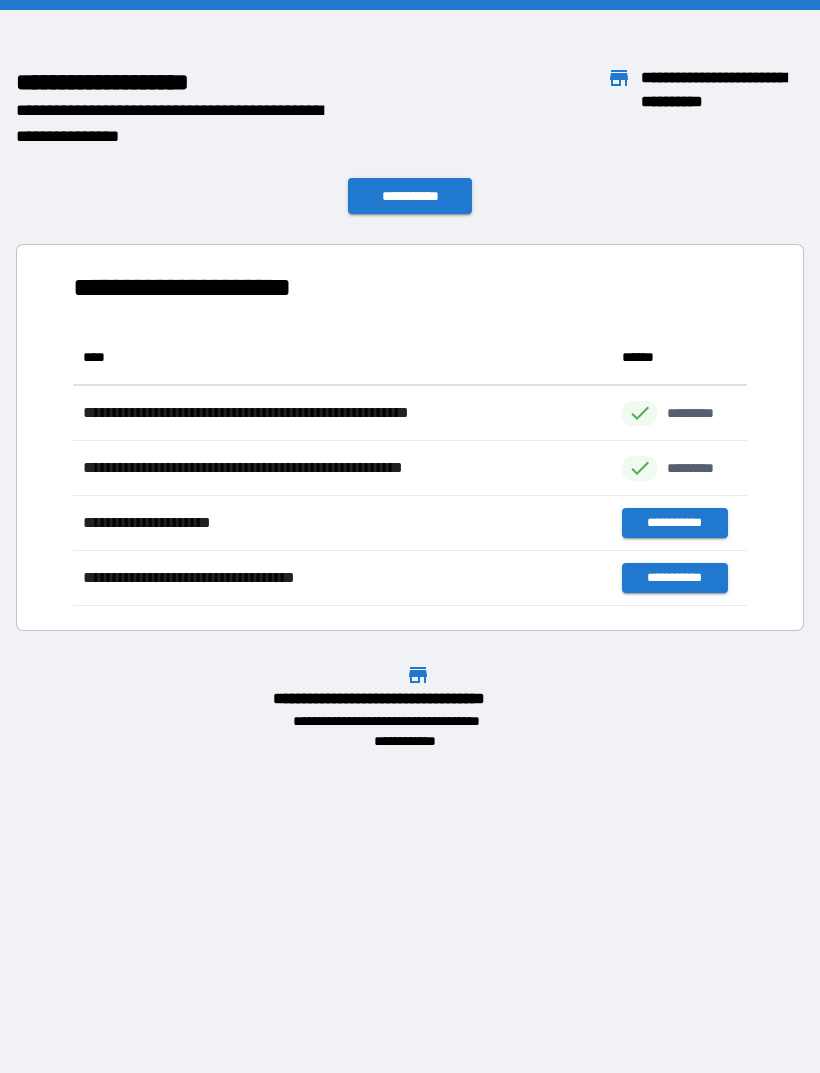 scroll, scrollTop: 1, scrollLeft: 1, axis: both 